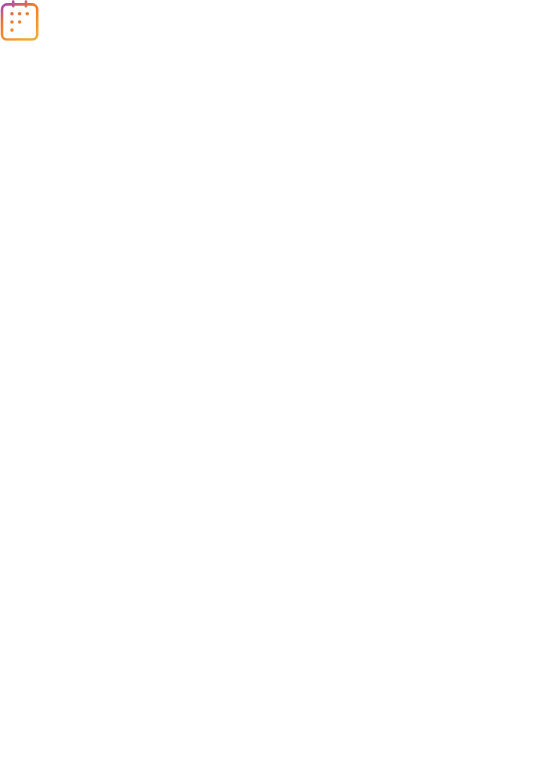 scroll, scrollTop: 0, scrollLeft: 0, axis: both 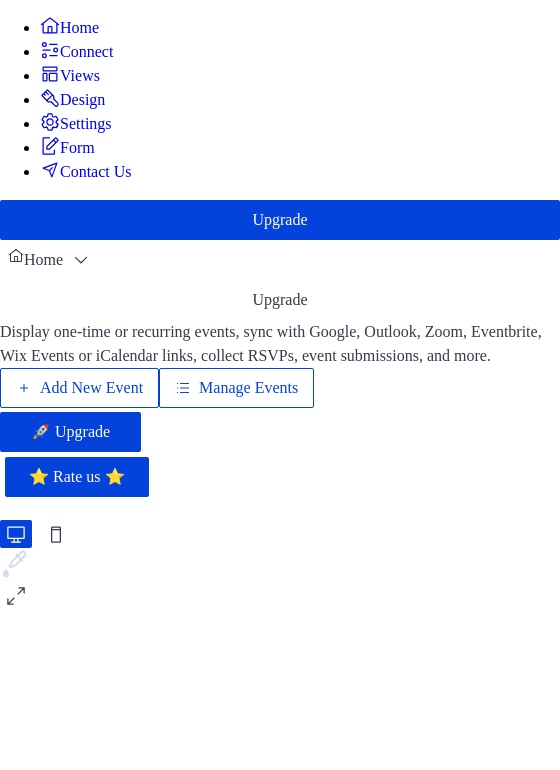 click on "Add New Event" at bounding box center [91, 388] 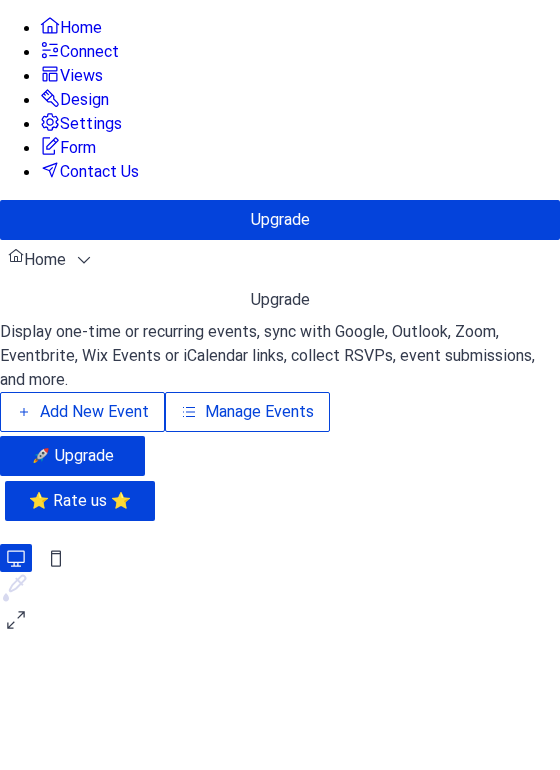 click on "Add New Event" at bounding box center [94, 412] 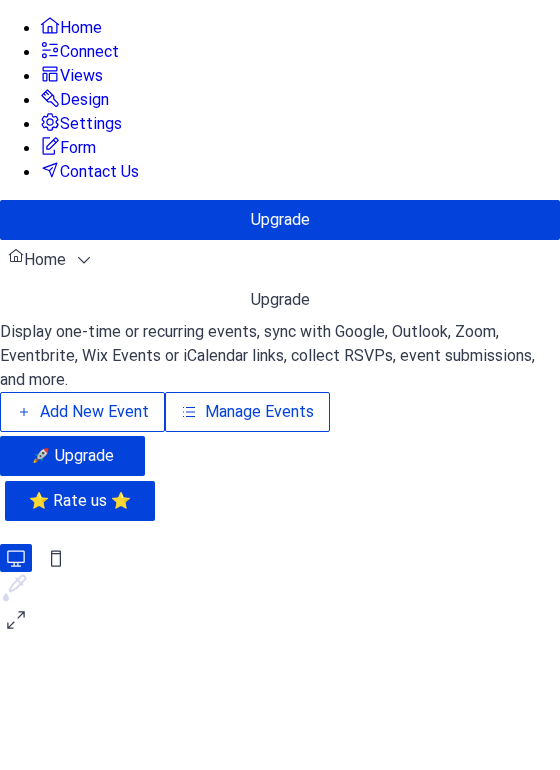 click on "Add New Event" at bounding box center [350, 304] 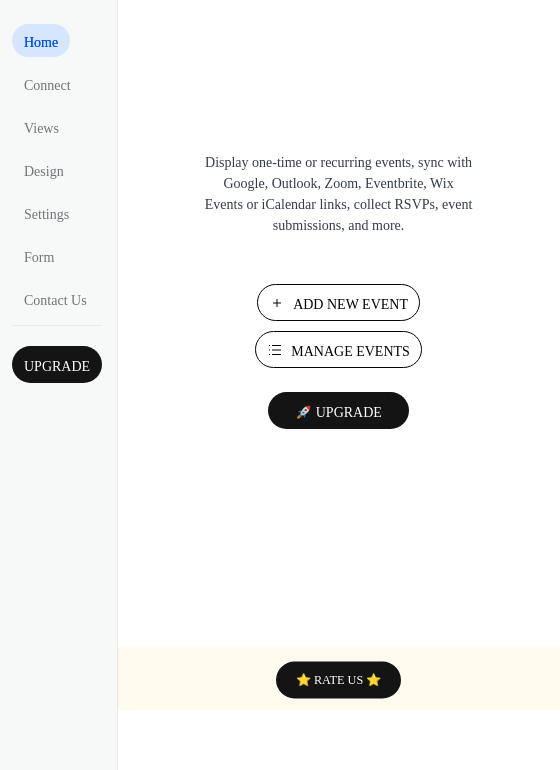 click on "Add New Event" at bounding box center (350, 304) 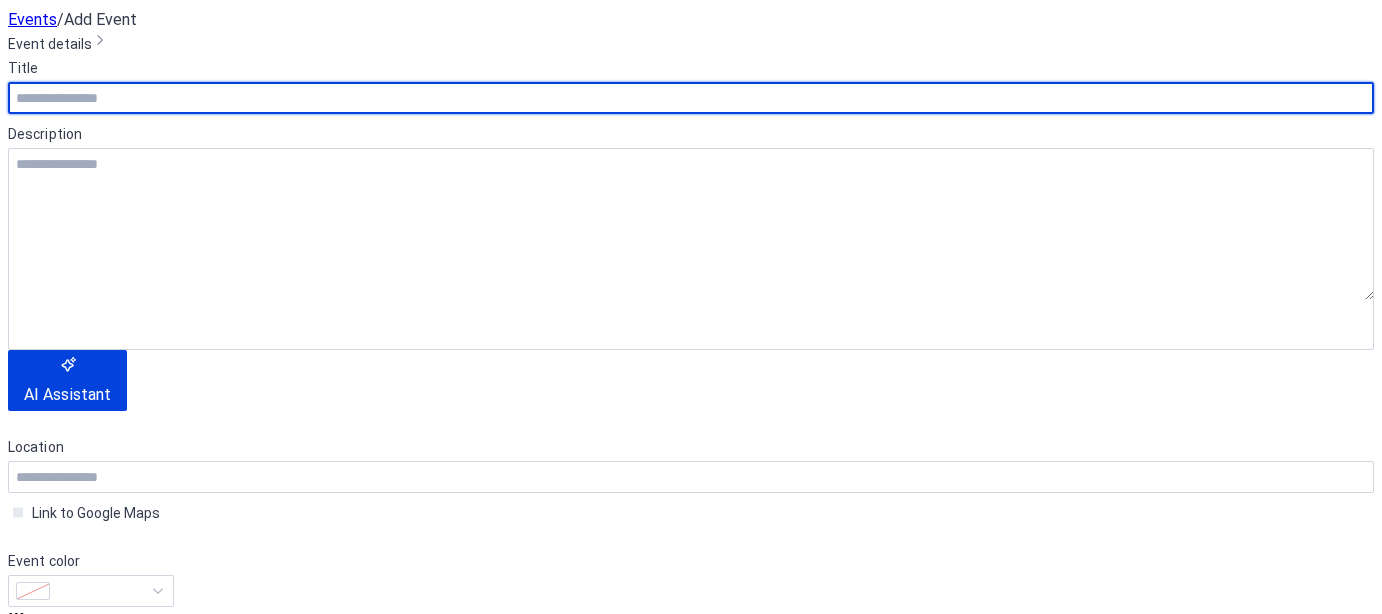 scroll, scrollTop: 0, scrollLeft: 0, axis: both 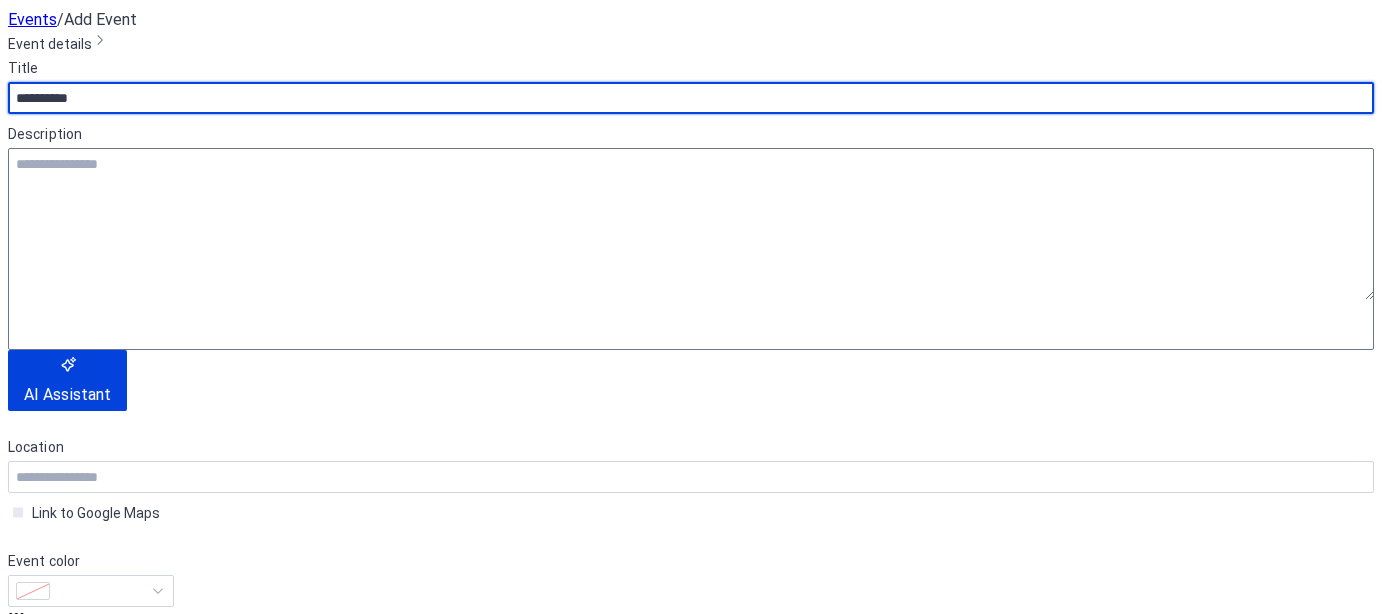type on "**********" 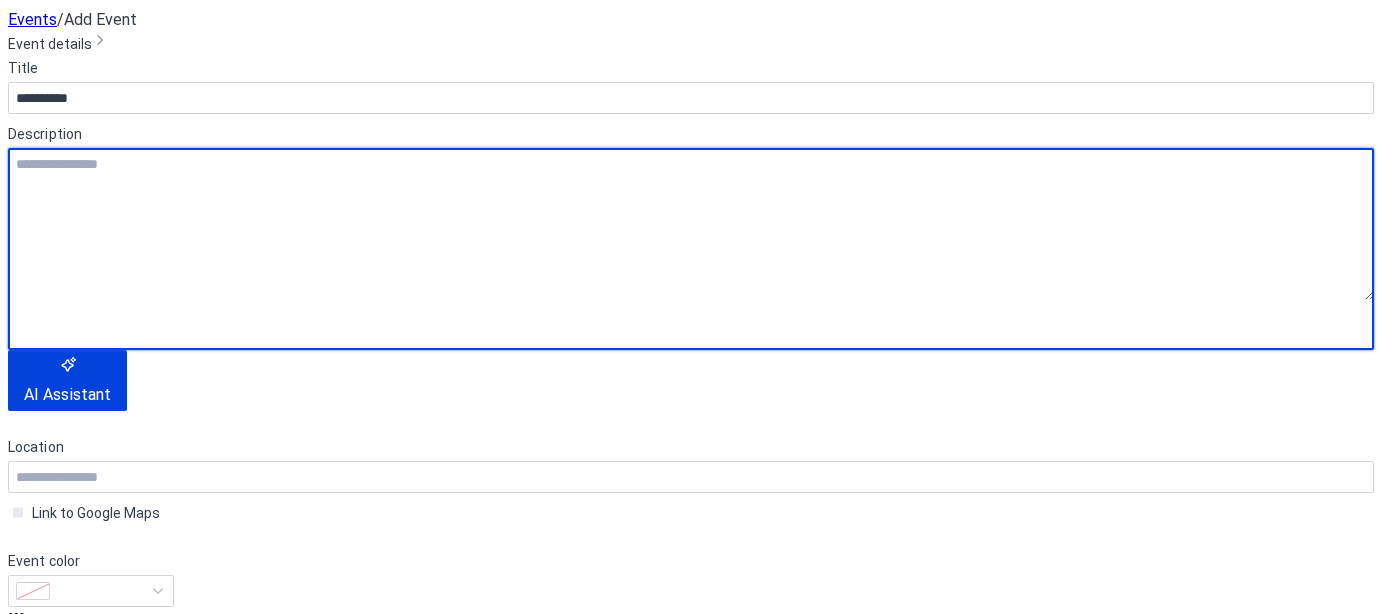 click at bounding box center (691, 224) 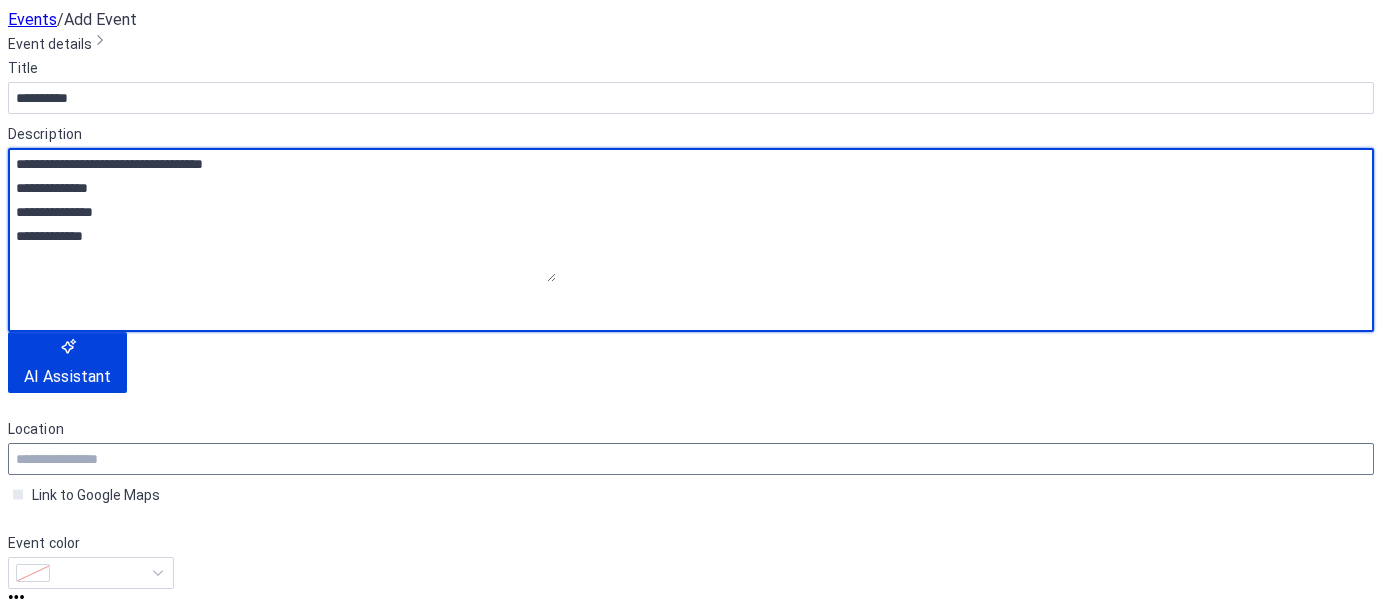 type on "**********" 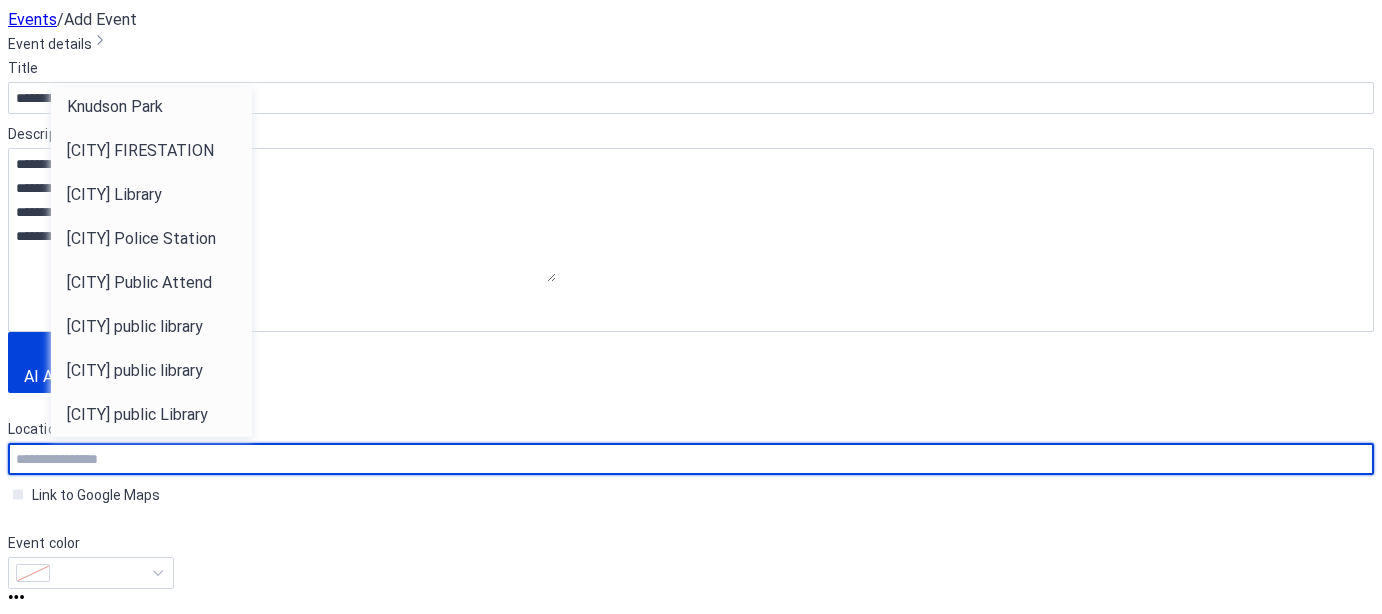 click at bounding box center [691, 459] 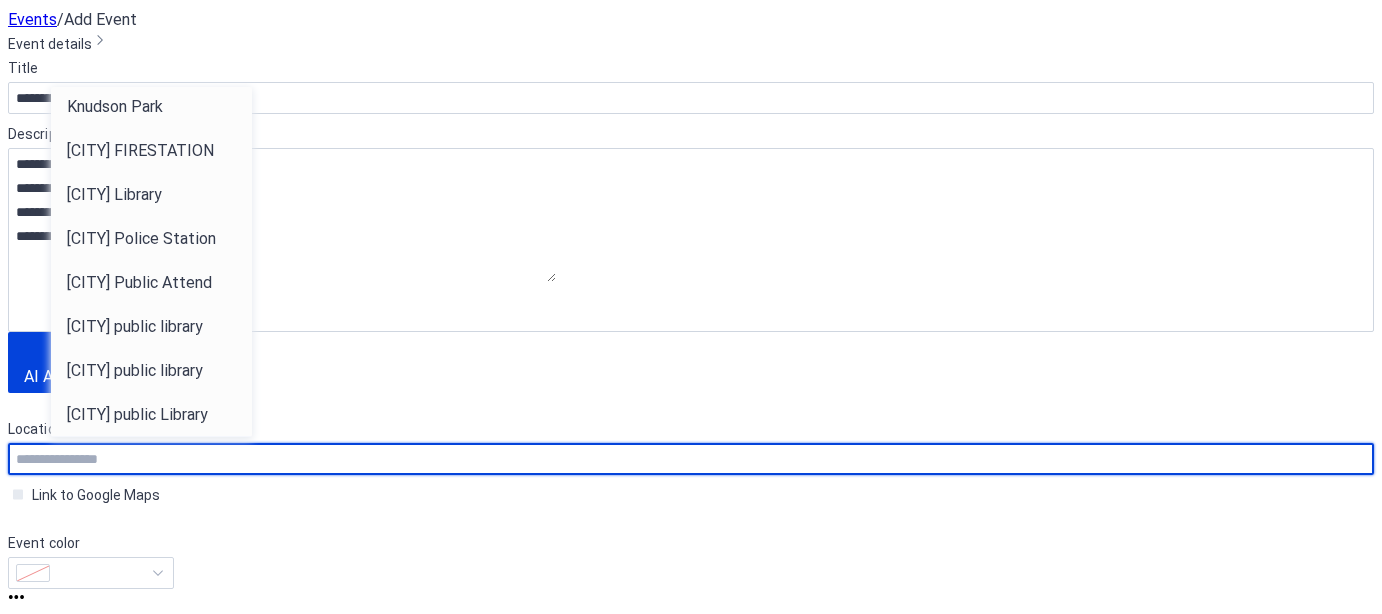 click on "[CITY] Public Library" at bounding box center (138, 459) 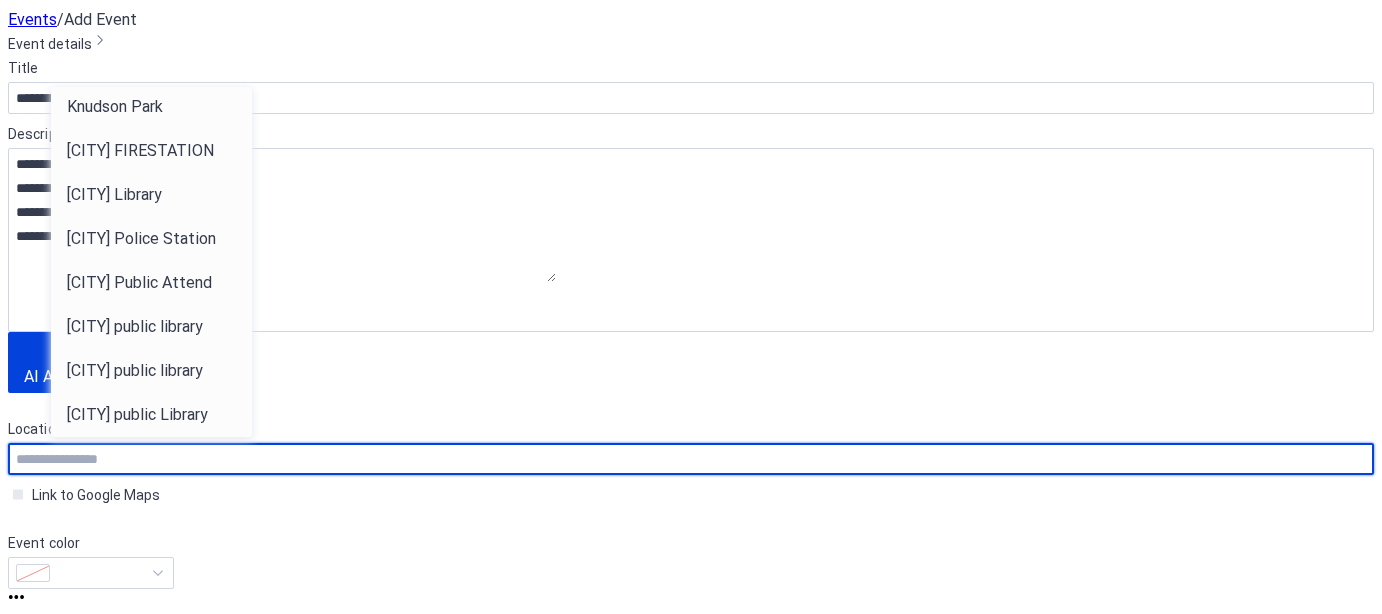 type on "**********" 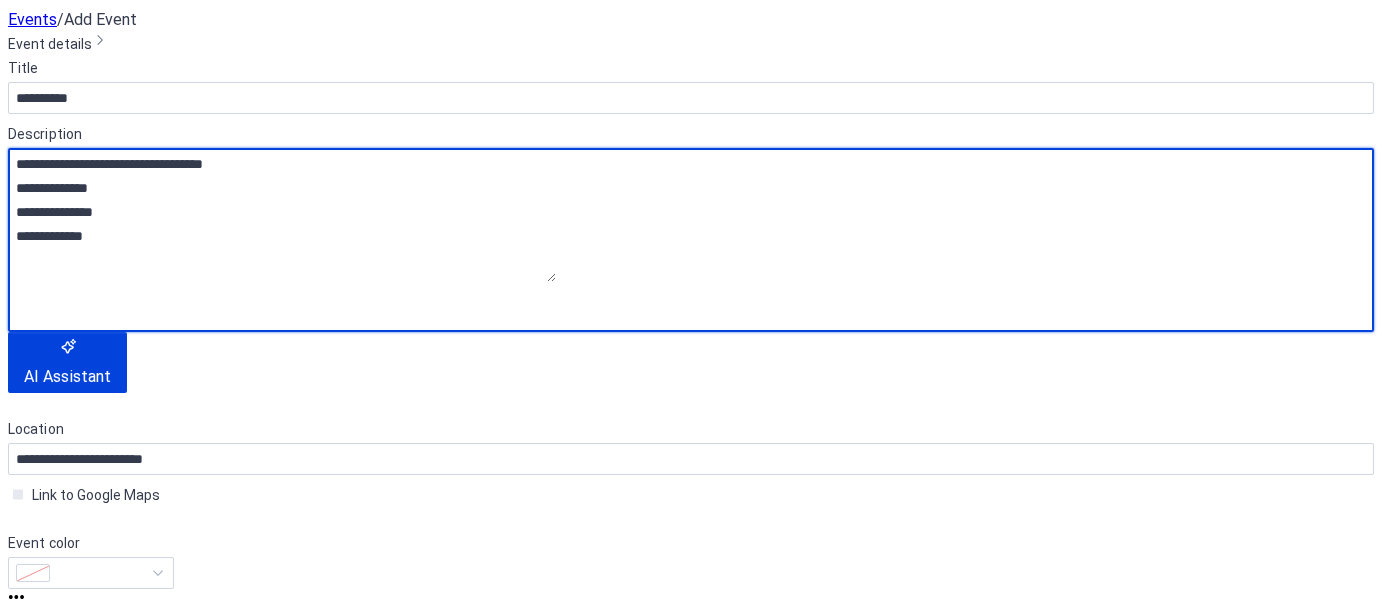 drag, startPoint x: 58, startPoint y: 244, endPoint x: 181, endPoint y: 308, distance: 138.65425 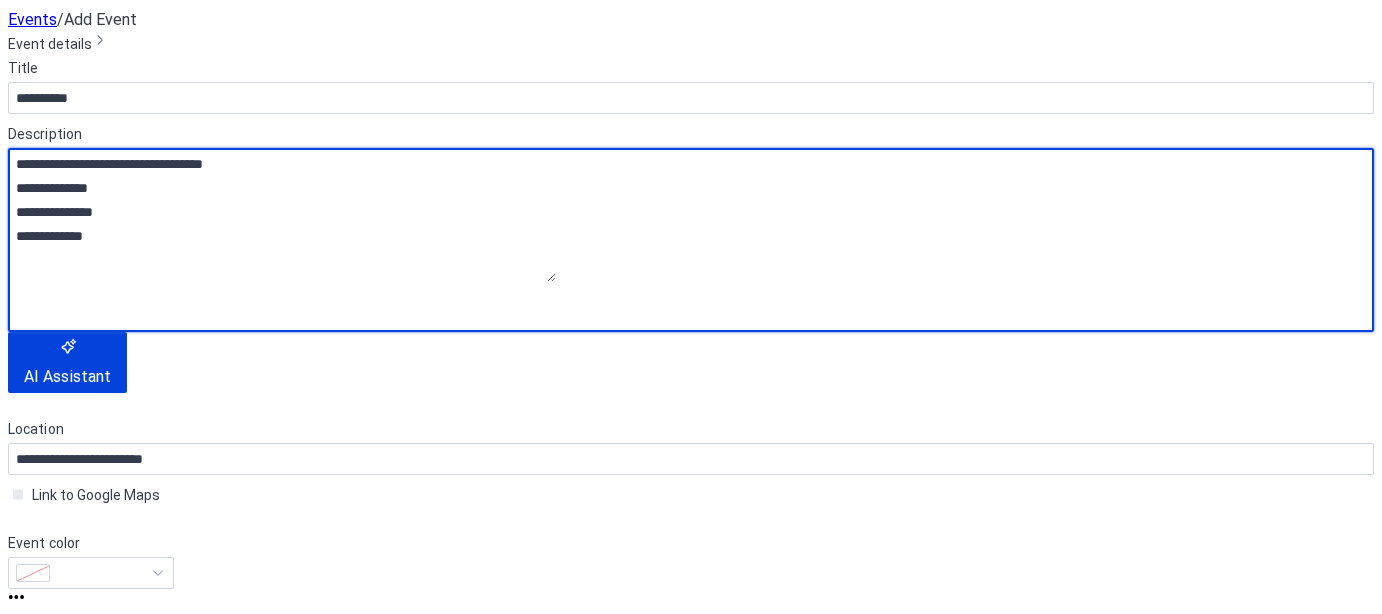 click on "**********" at bounding box center (282, 215) 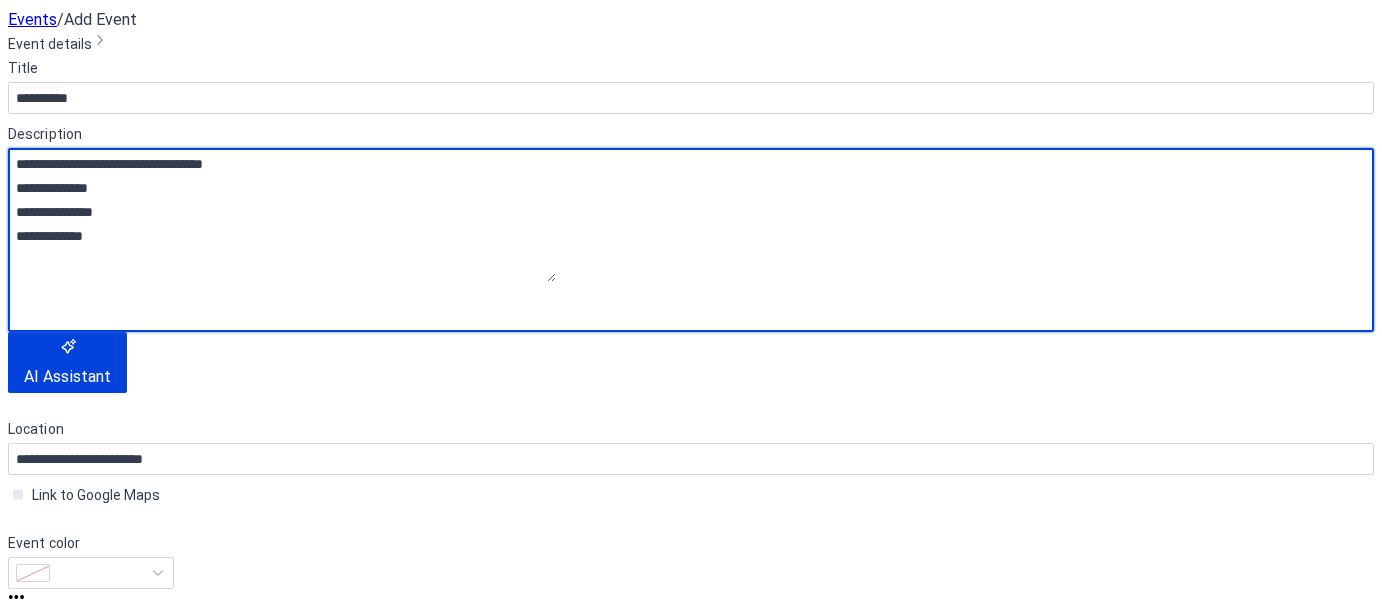 click on "**********" at bounding box center (282, 215) 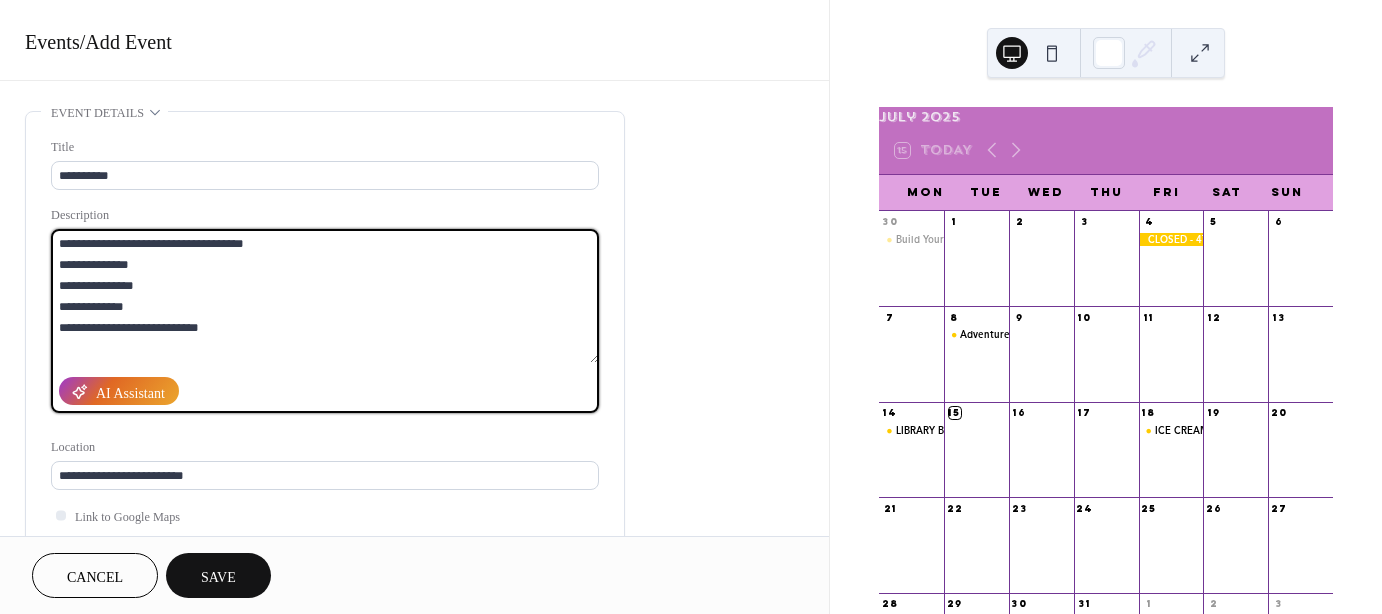 click on "**********" at bounding box center [325, 296] 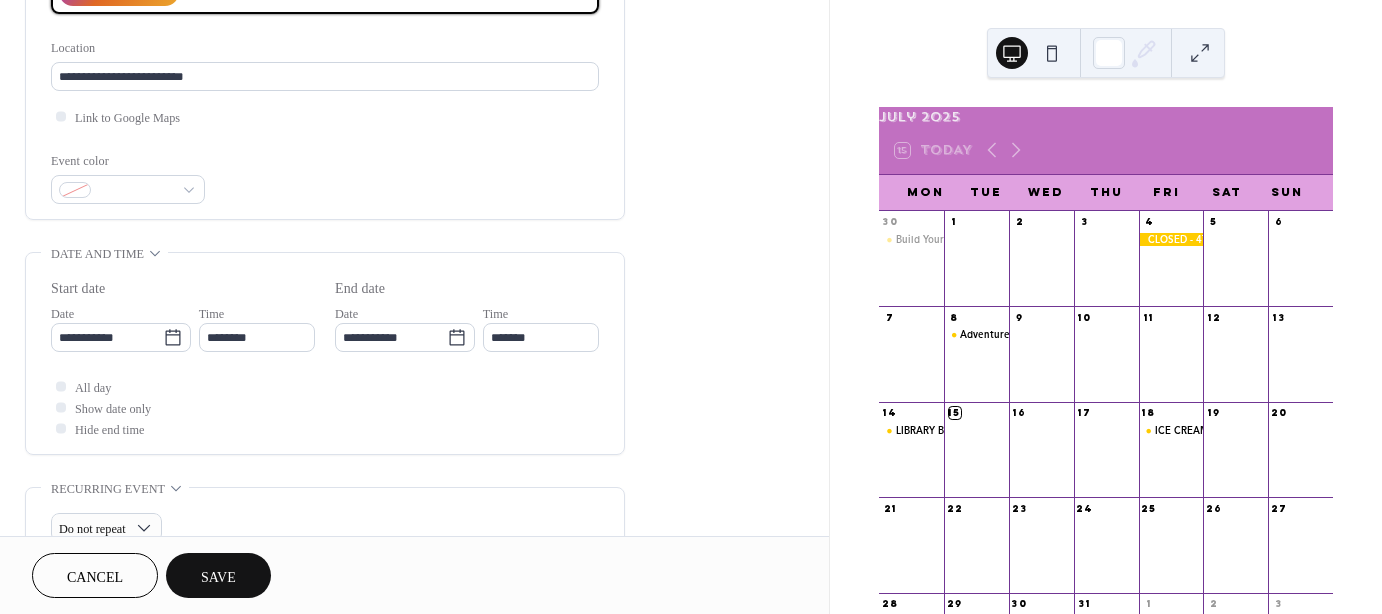 scroll, scrollTop: 0, scrollLeft: 0, axis: both 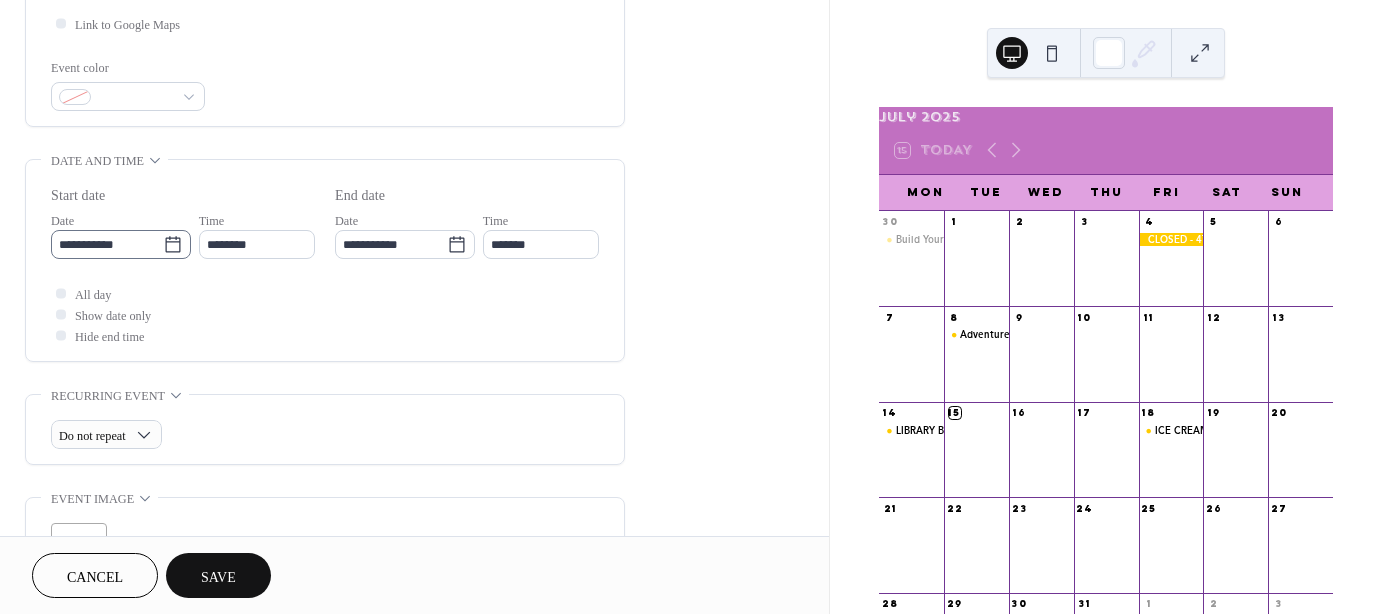 type on "**********" 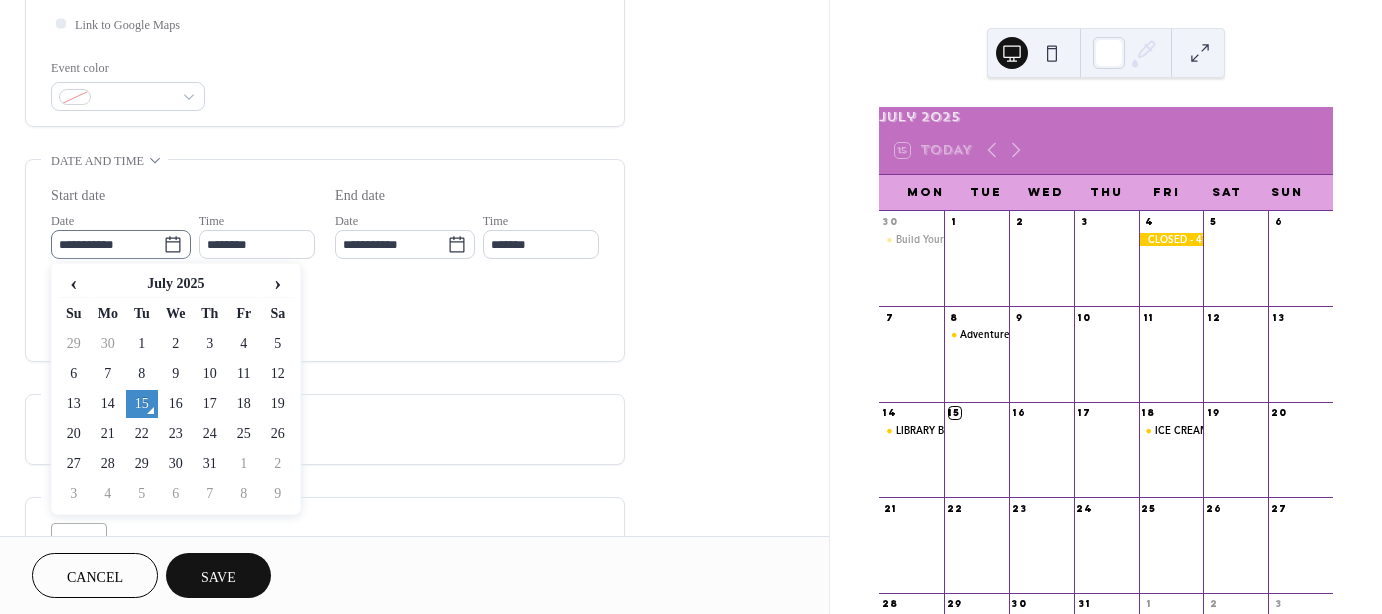 click 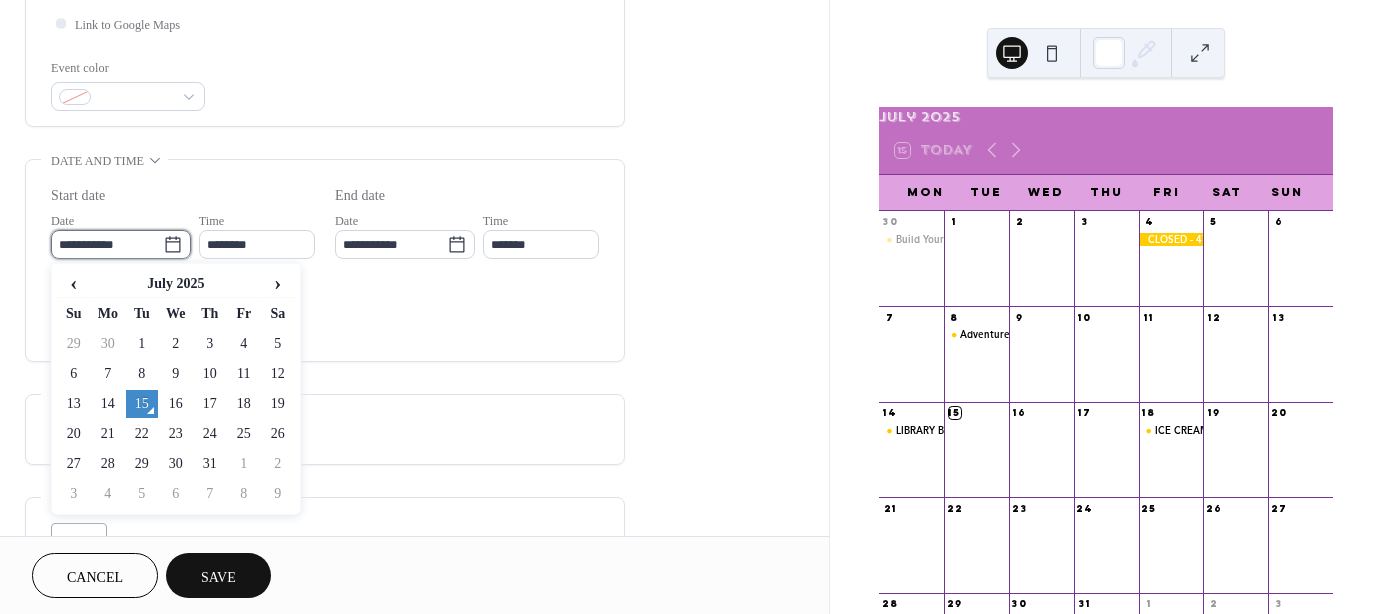 click on "**********" at bounding box center (107, 244) 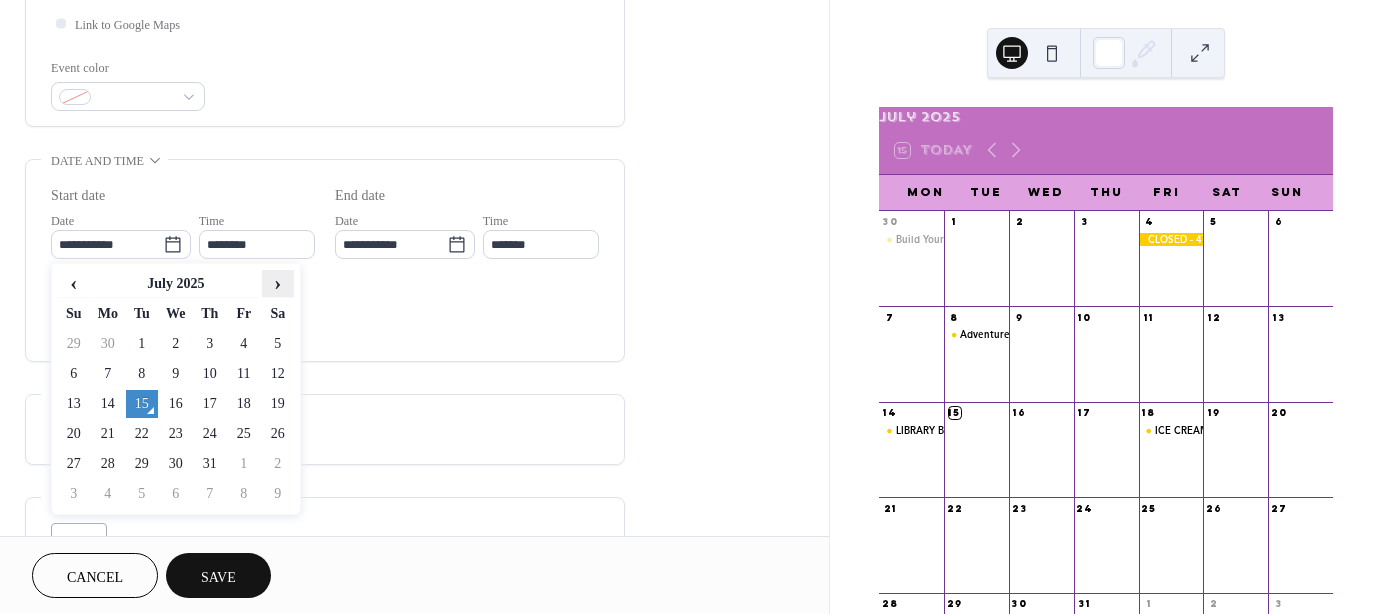 click on "›" at bounding box center [278, 283] 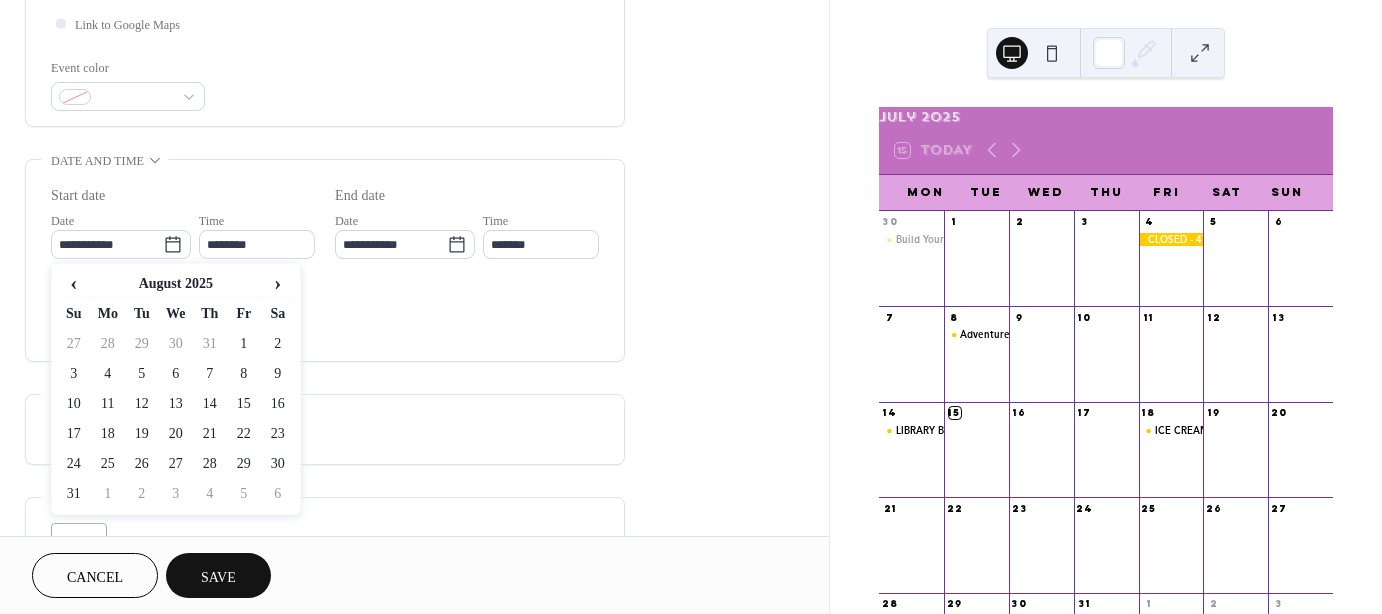 click on "6" at bounding box center (176, 374) 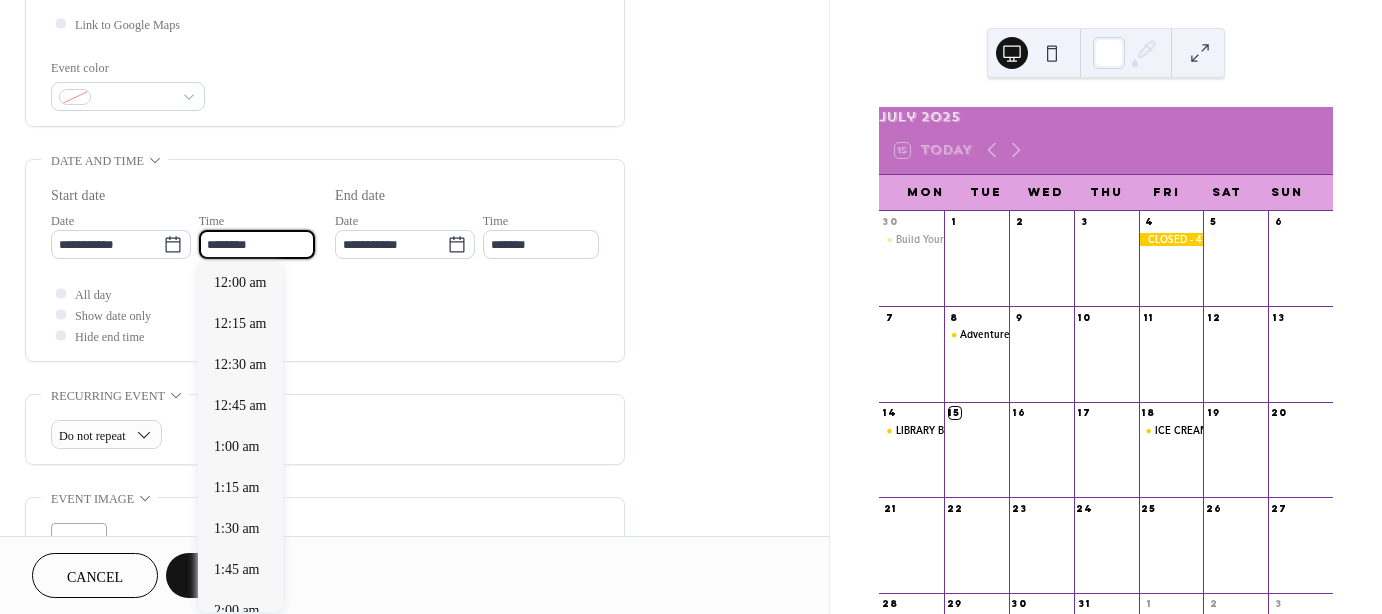 click on "********" at bounding box center [257, 244] 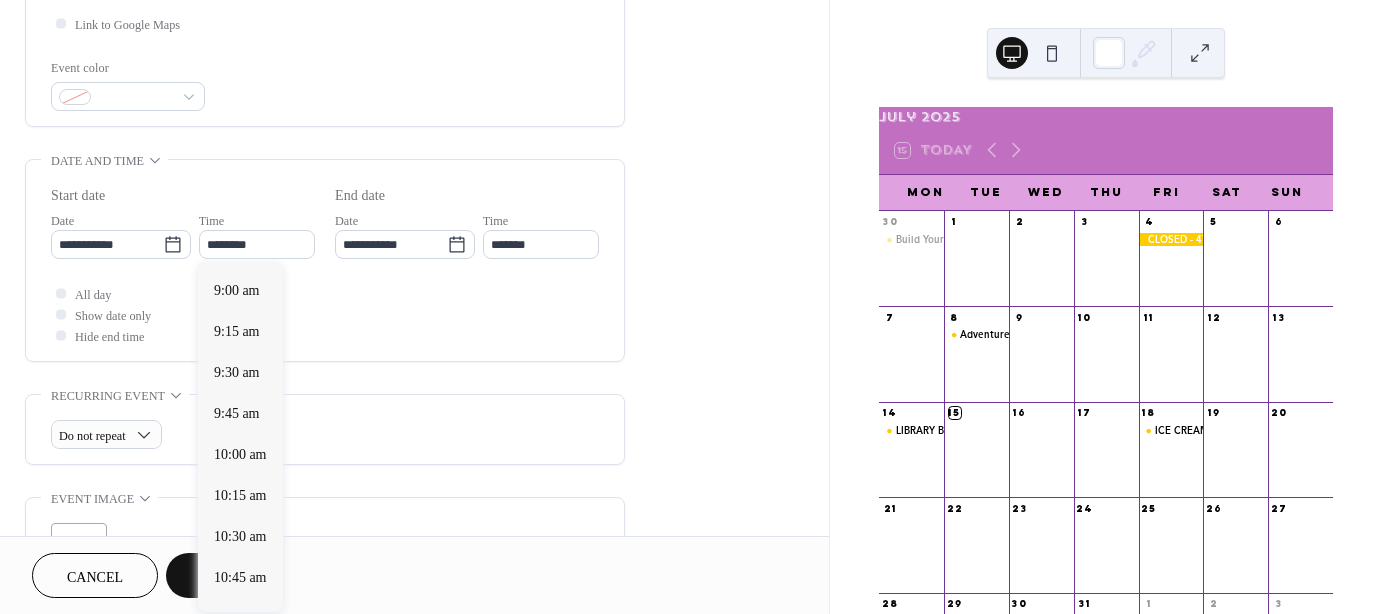 scroll, scrollTop: 1468, scrollLeft: 0, axis: vertical 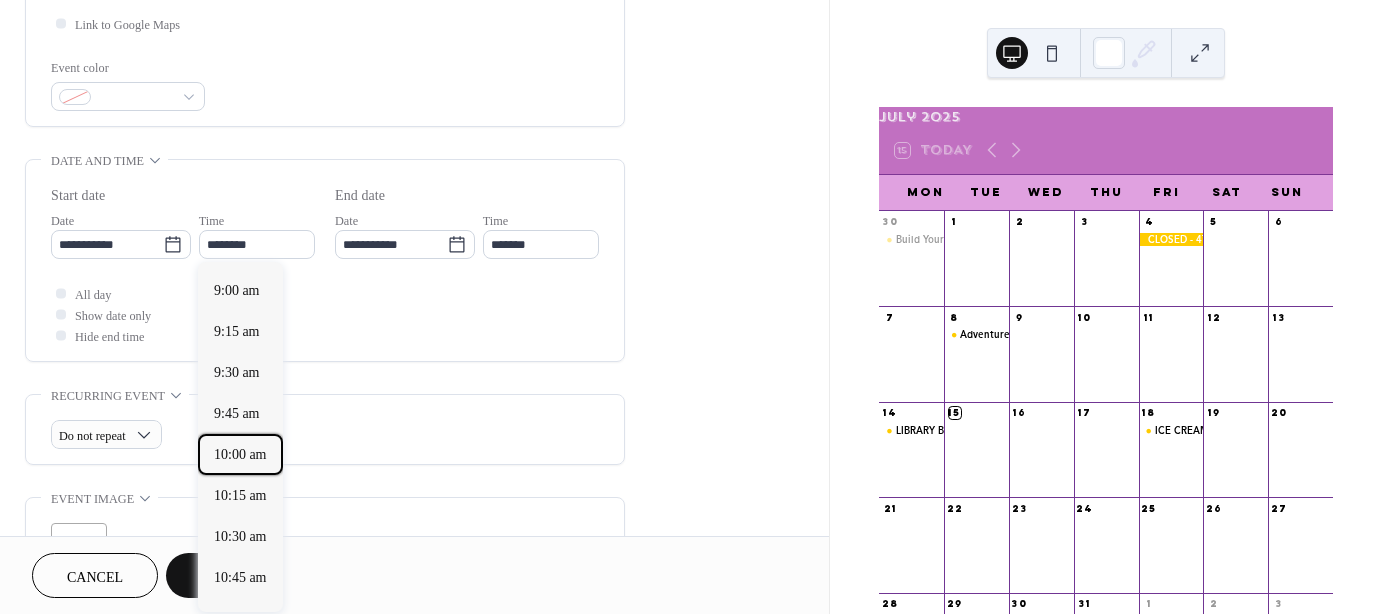 click on "10:00 am" at bounding box center [240, 454] 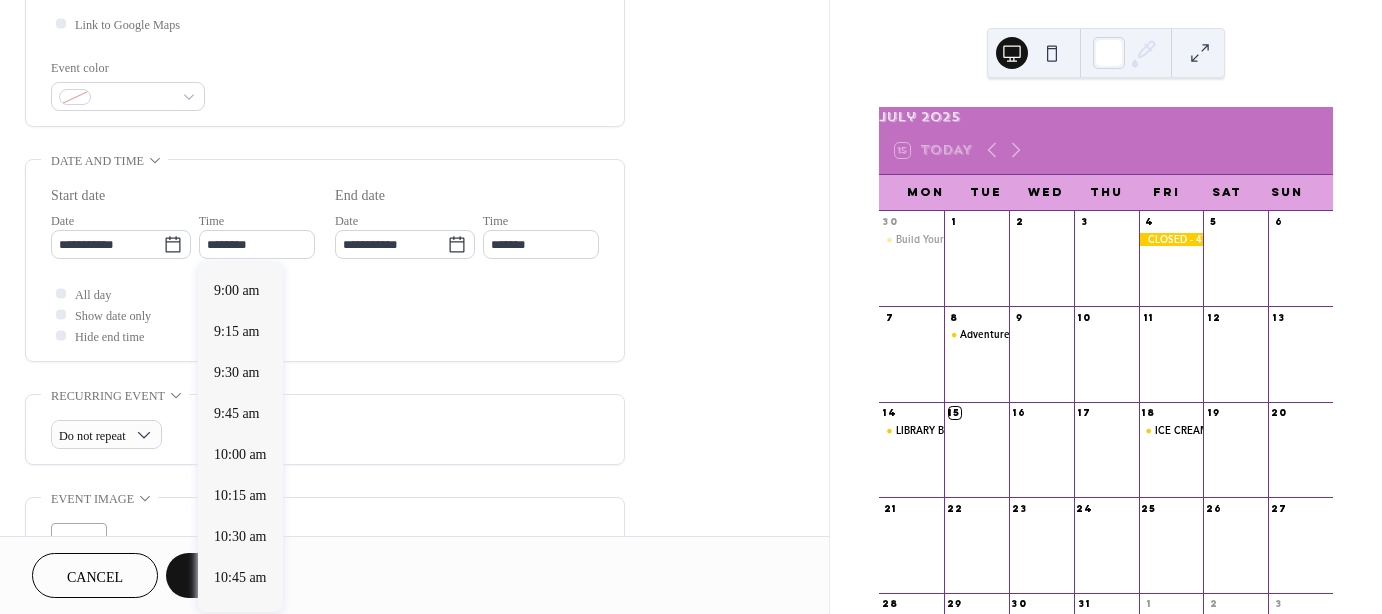 type on "********" 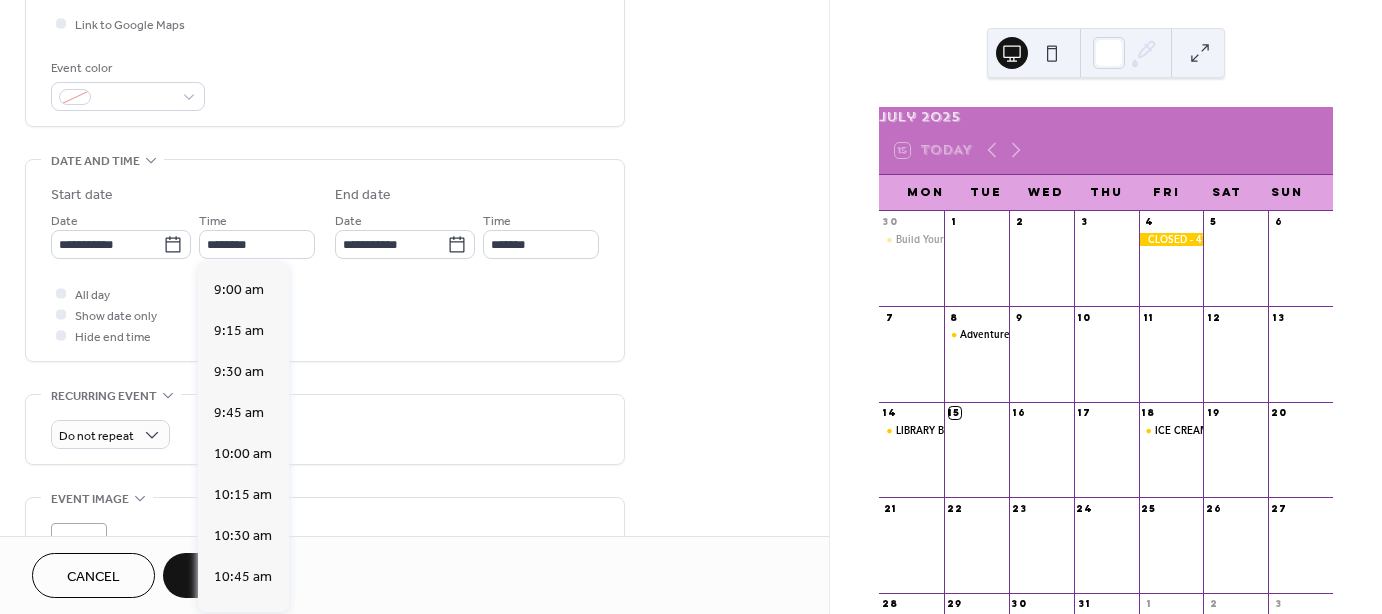 type on "********" 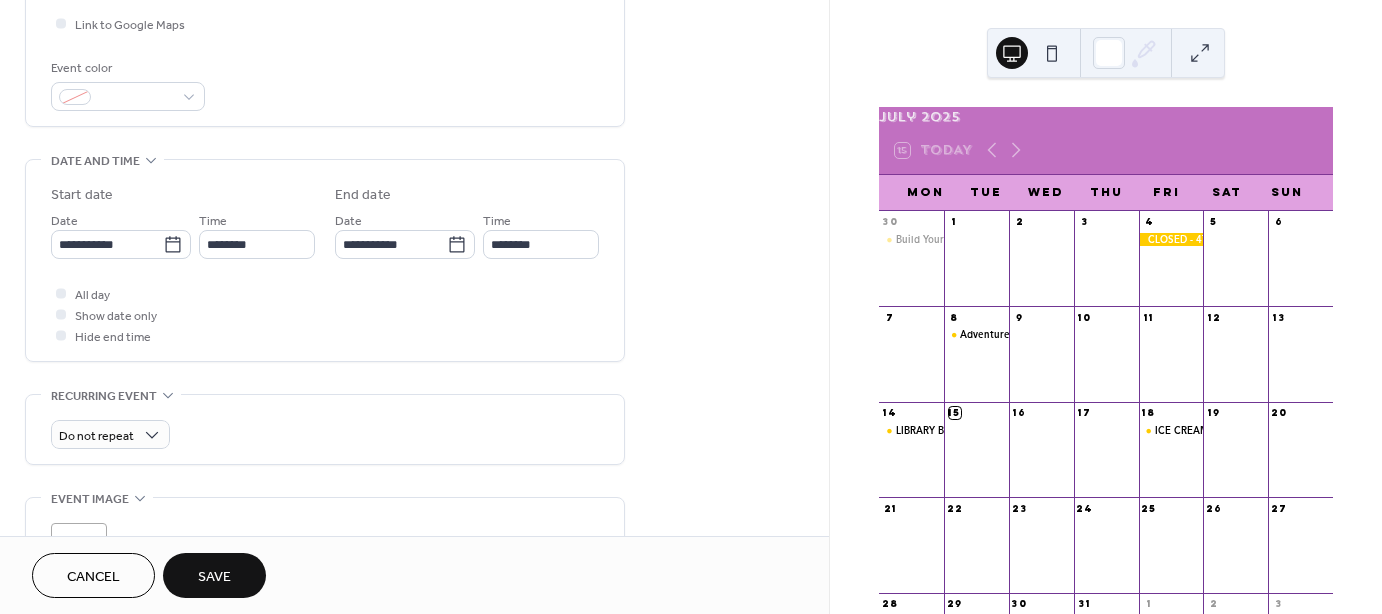 drag, startPoint x: 821, startPoint y: 230, endPoint x: 817, endPoint y: 264, distance: 34.234486 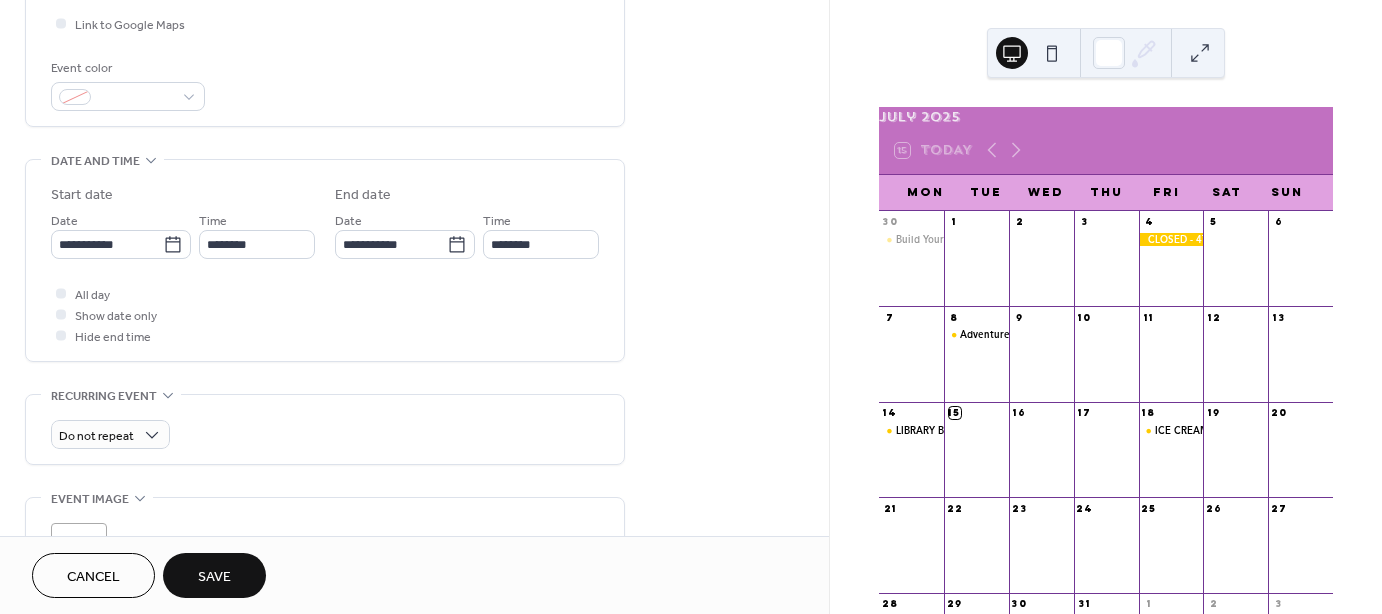 click on "**********" at bounding box center (414, 228) 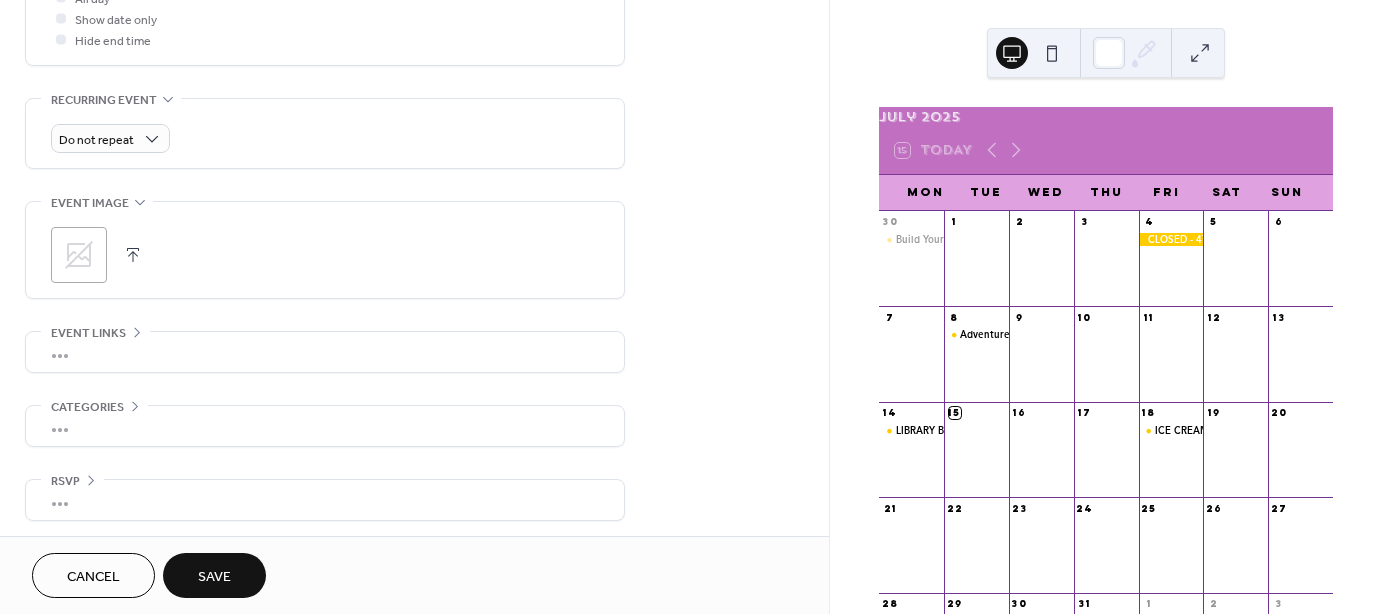 scroll, scrollTop: 790, scrollLeft: 0, axis: vertical 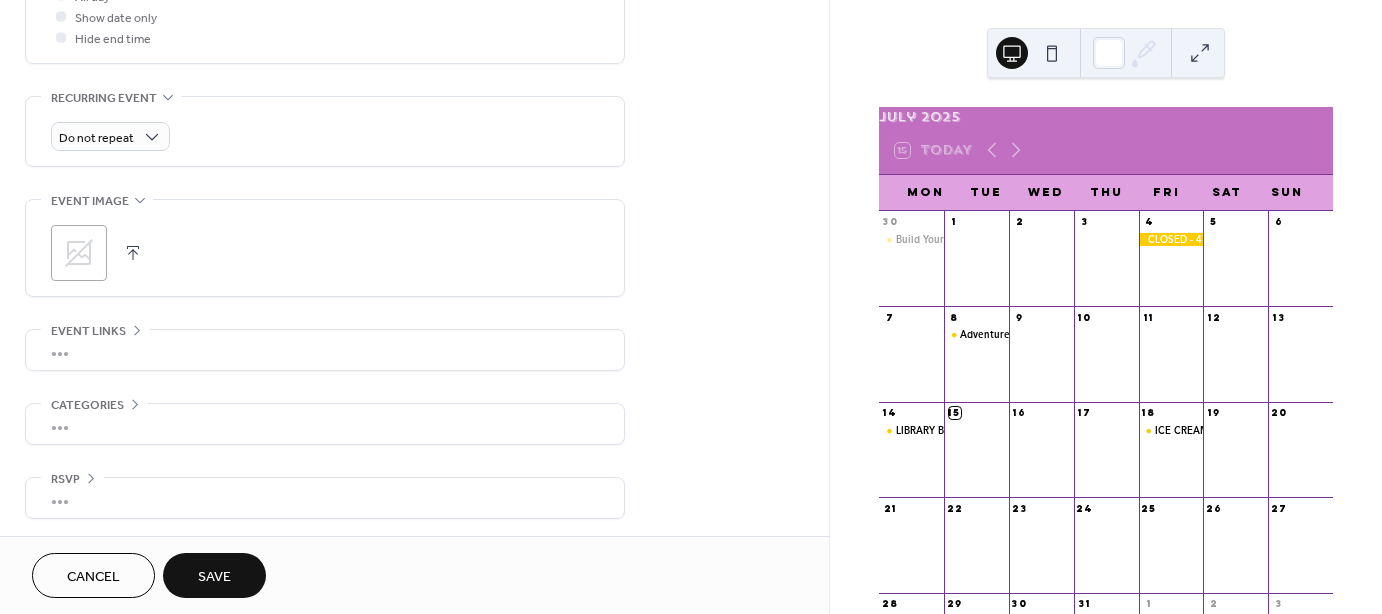 click on "Save" at bounding box center (214, 577) 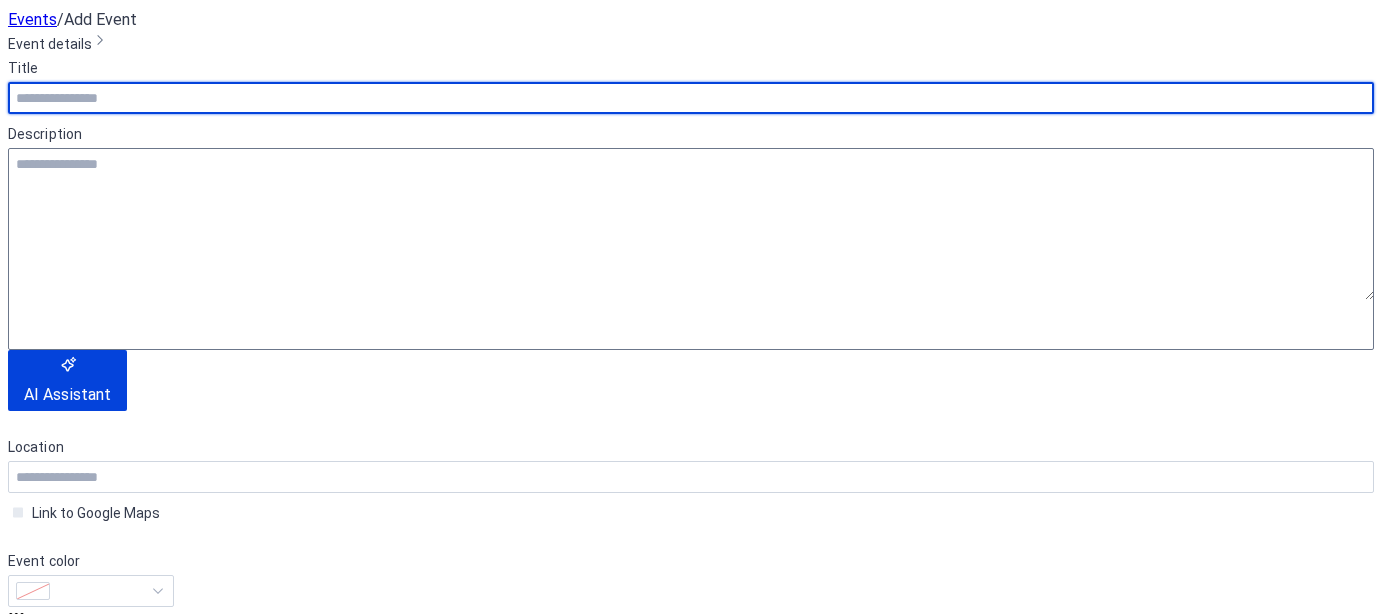scroll, scrollTop: 0, scrollLeft: 0, axis: both 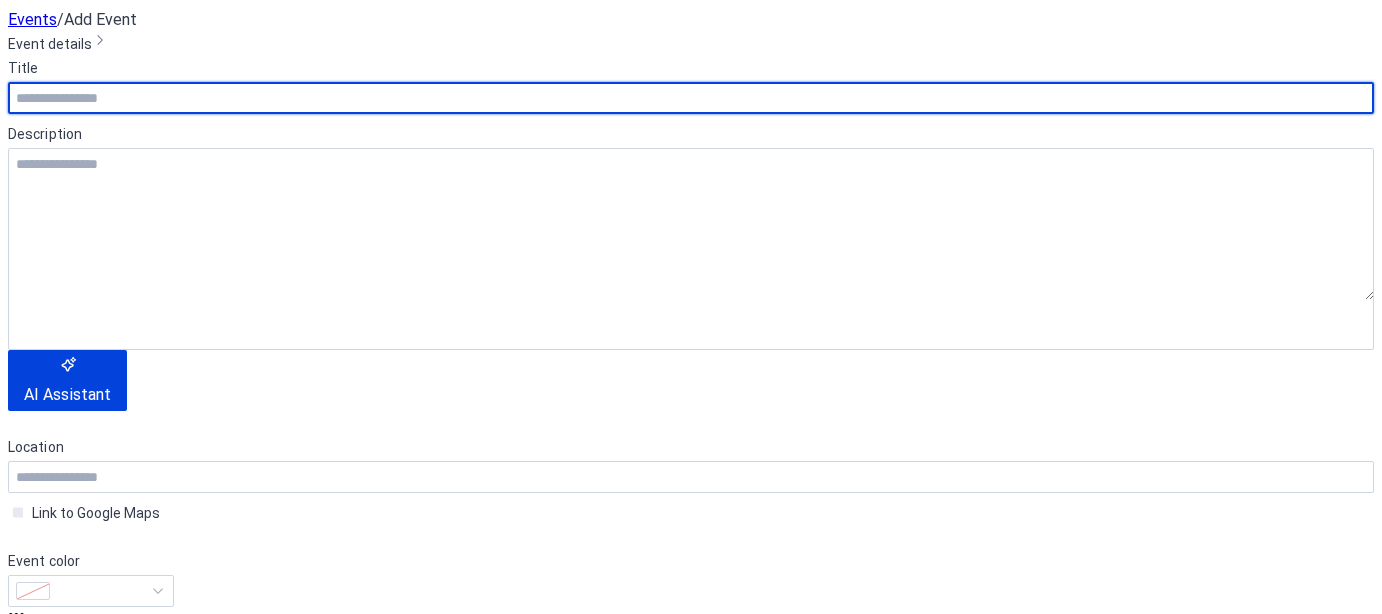 click at bounding box center [691, 98] 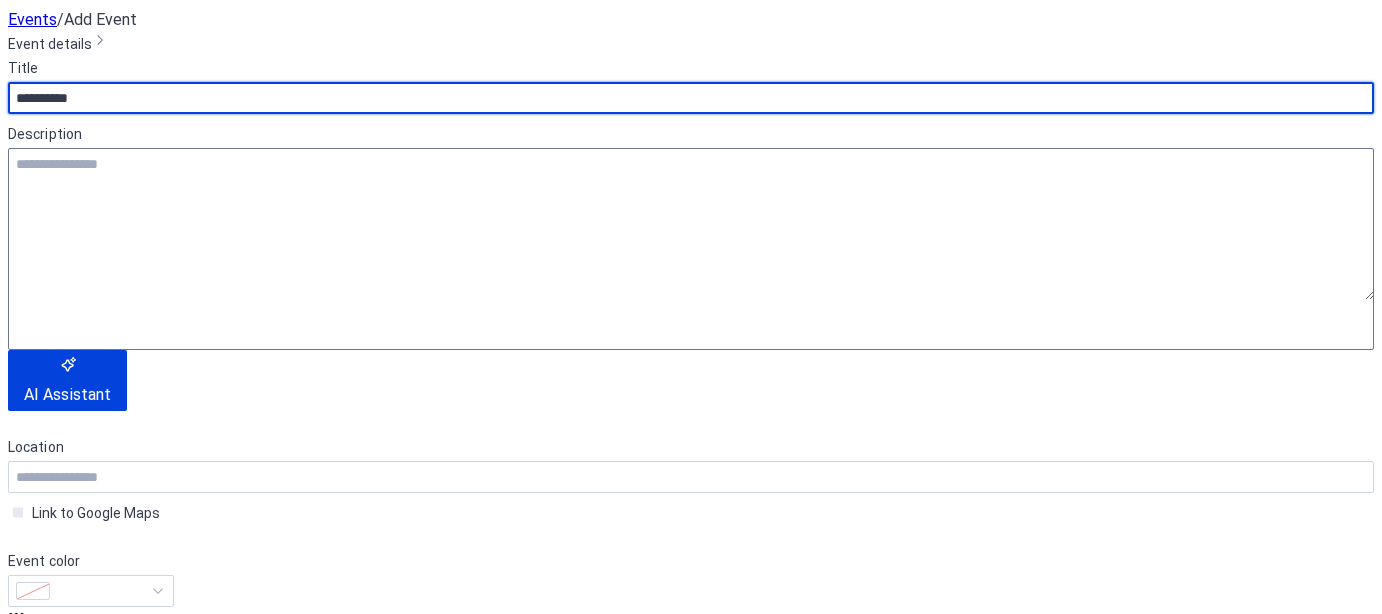type on "**********" 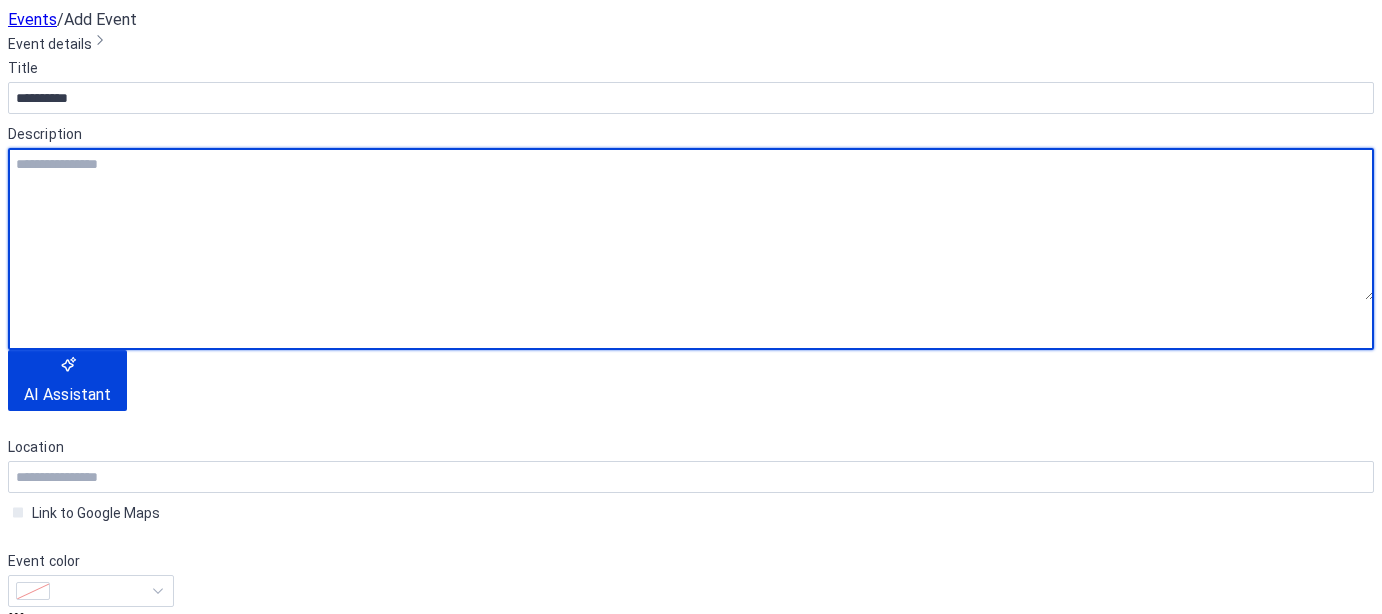 drag, startPoint x: 133, startPoint y: 264, endPoint x: 143, endPoint y: 239, distance: 26.925823 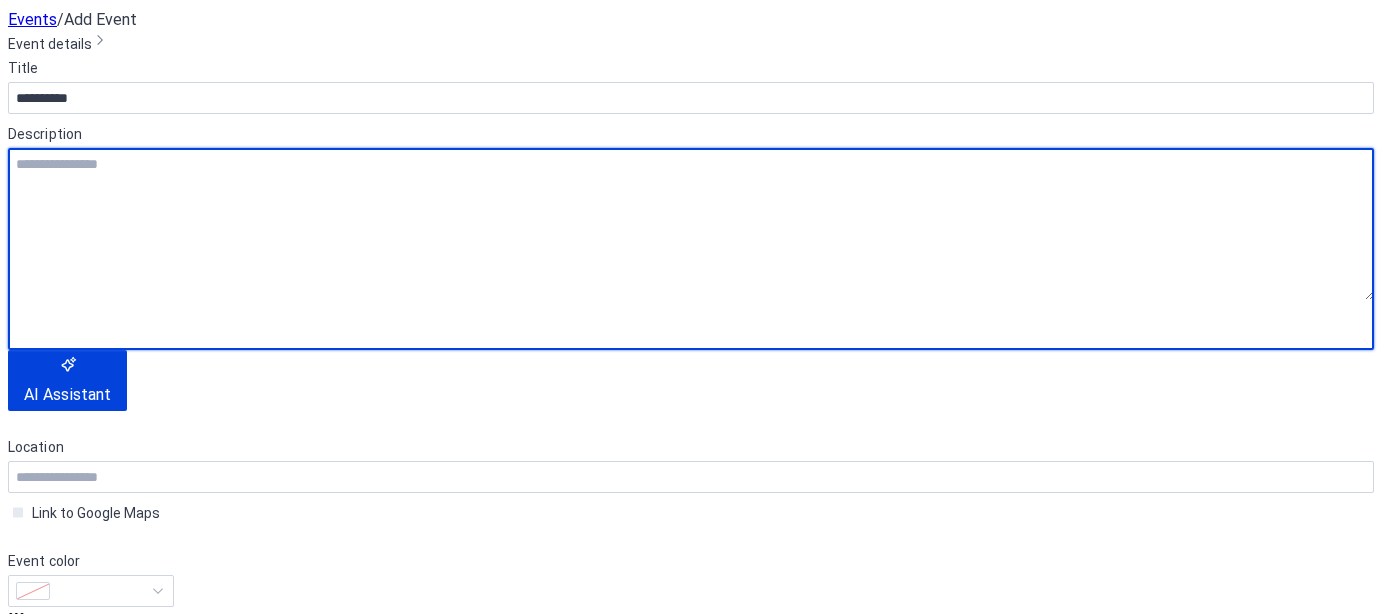 paste on "**********" 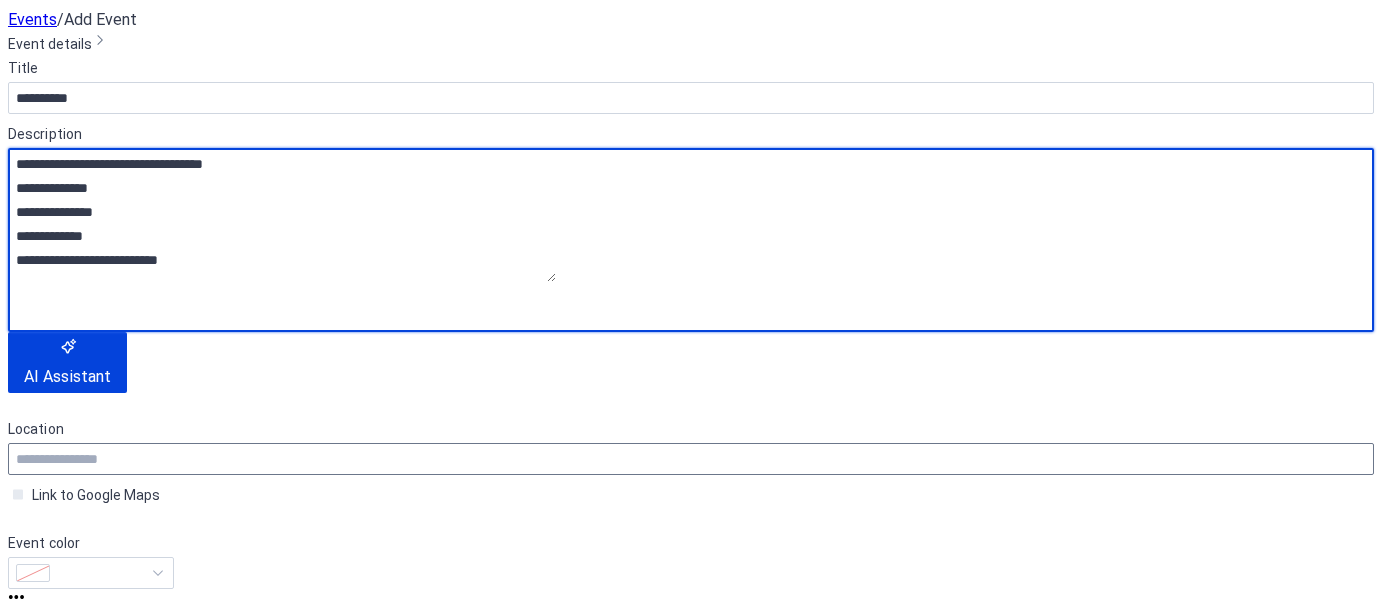 type on "**********" 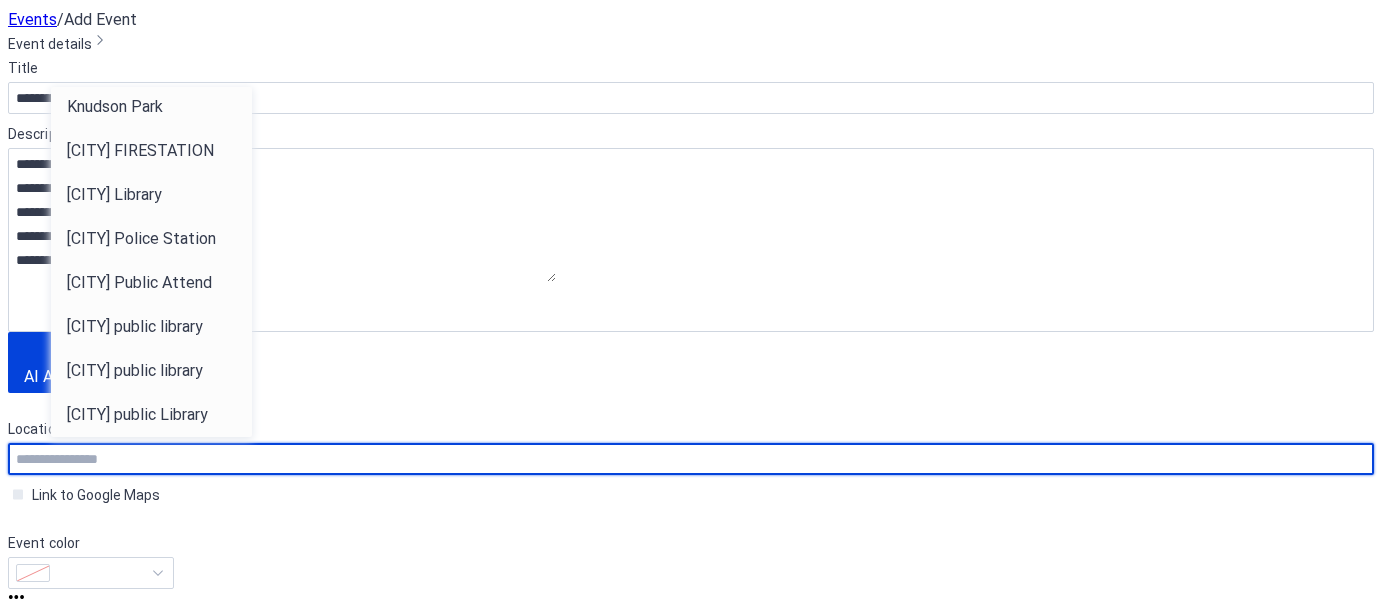 click at bounding box center [691, 459] 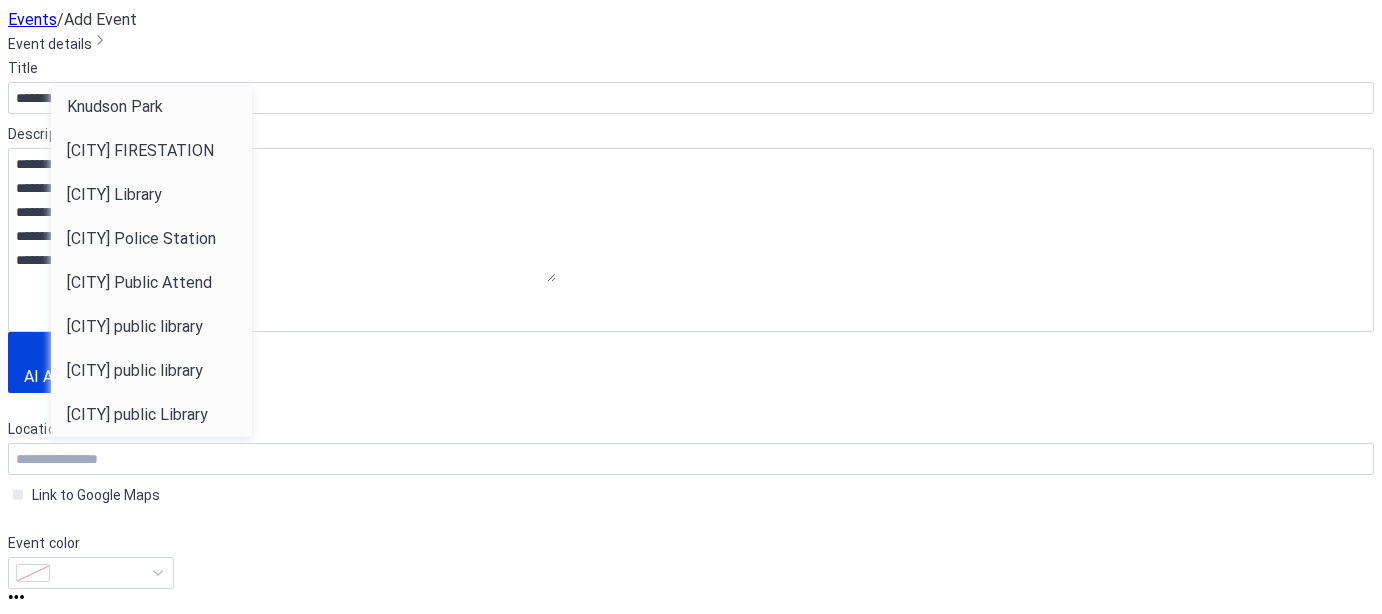 click on "[CITY] Public Library" at bounding box center (138, 459) 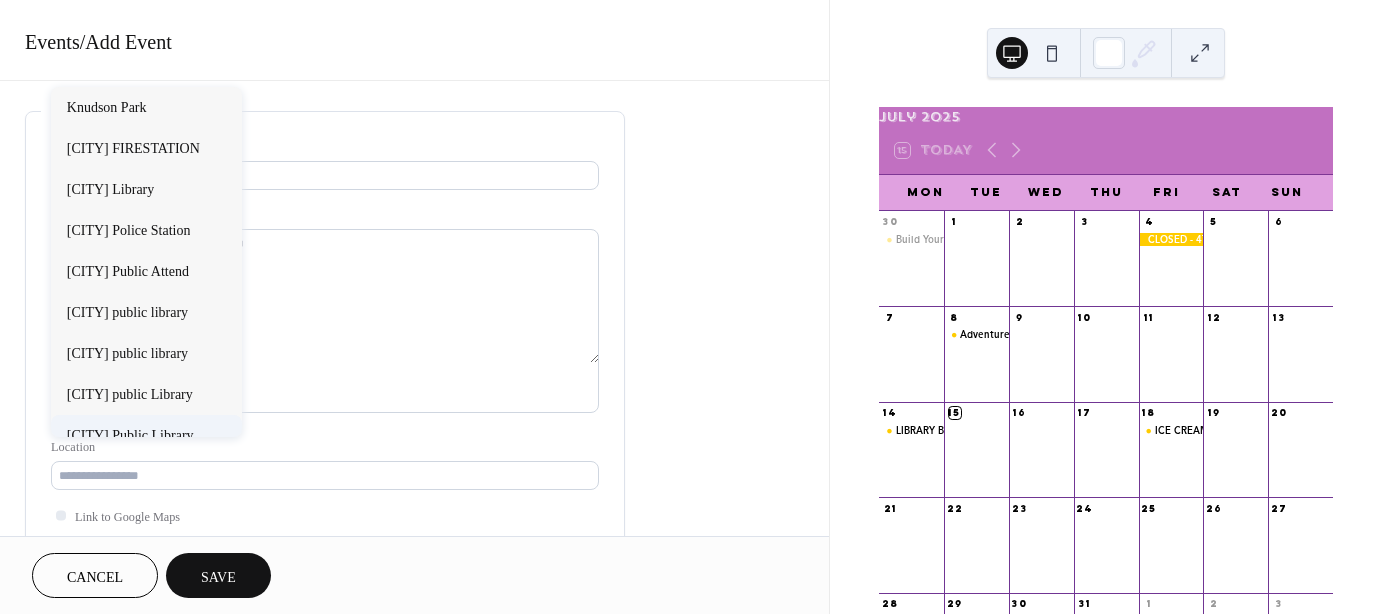type on "**********" 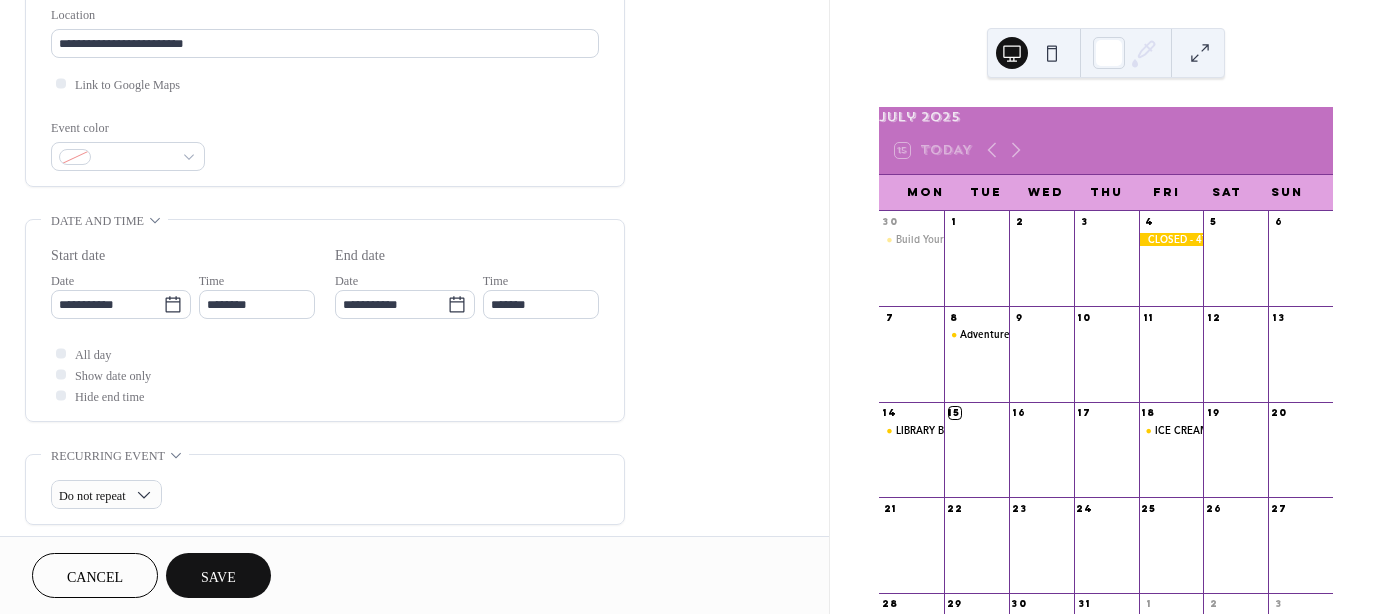 scroll, scrollTop: 452, scrollLeft: 0, axis: vertical 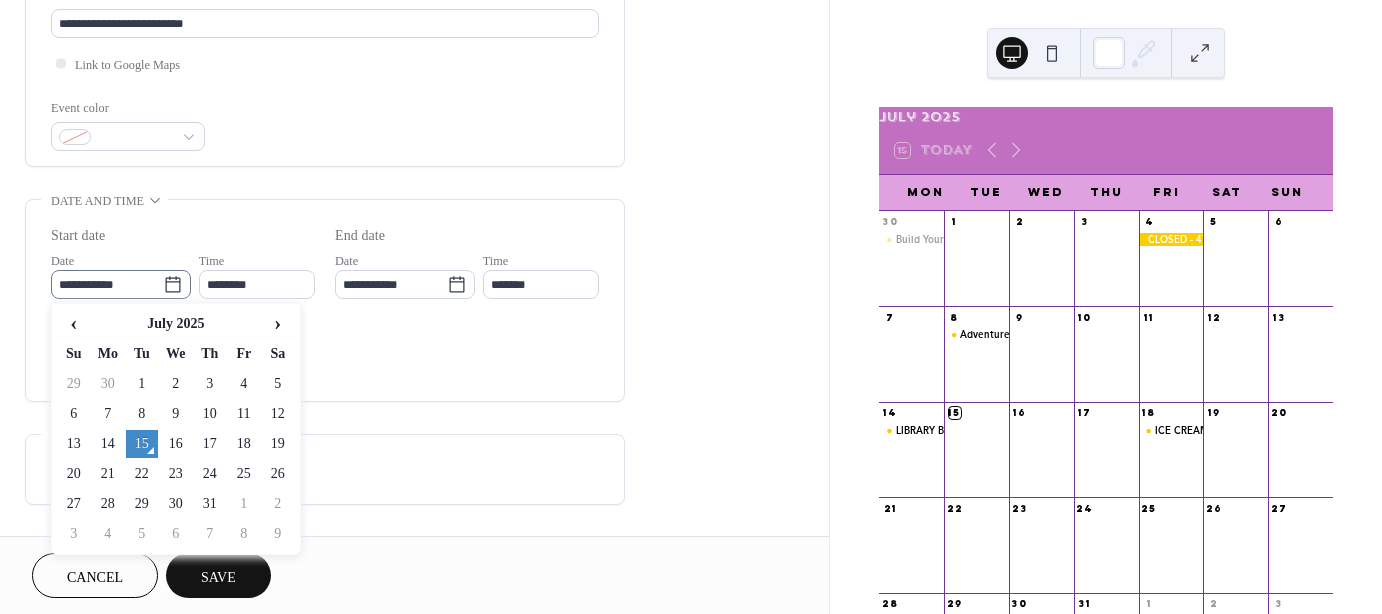 click 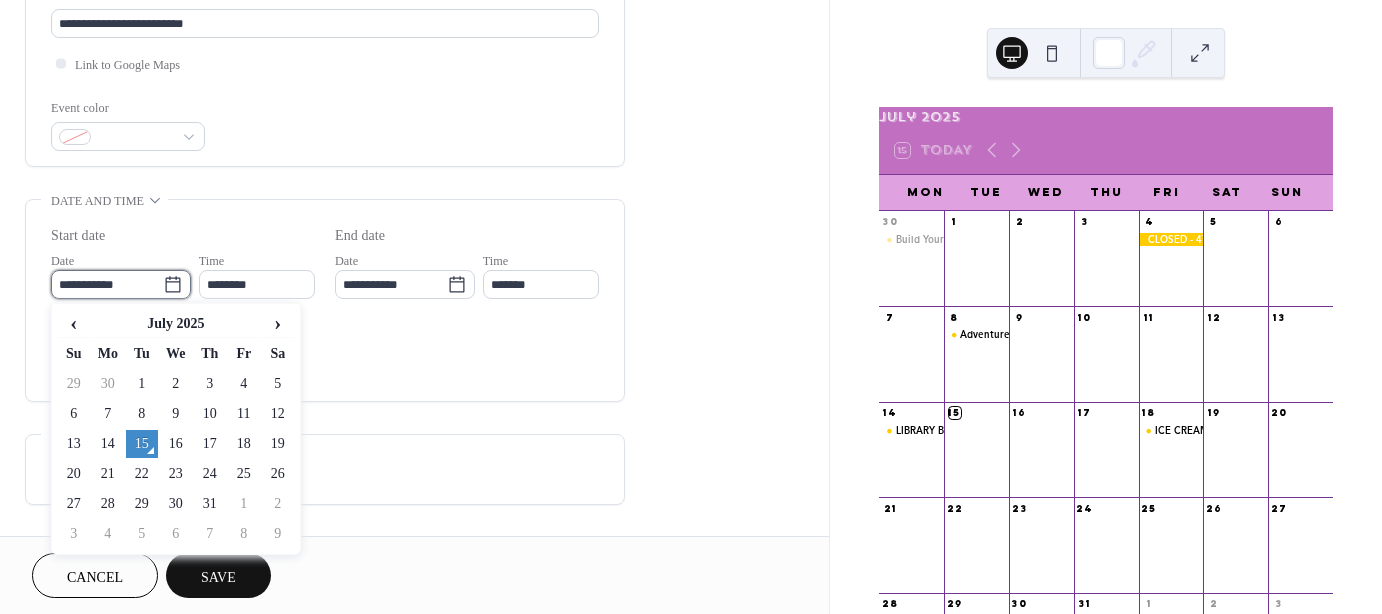 click on "**********" at bounding box center [107, 284] 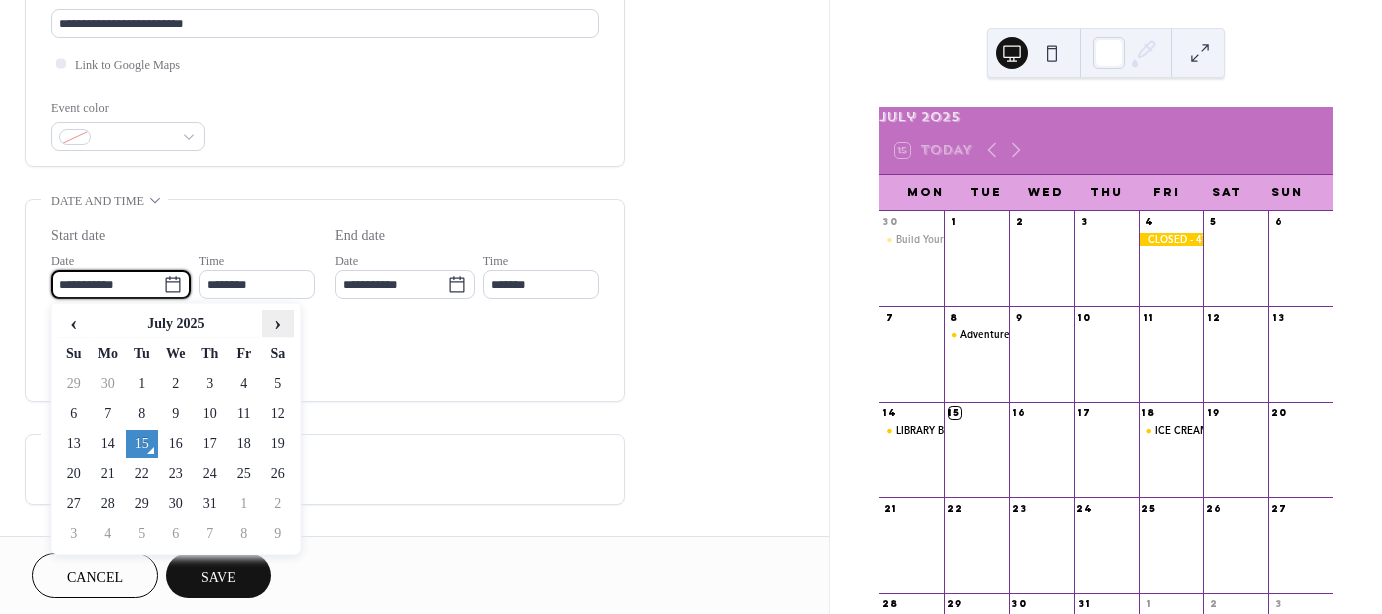 click on "›" at bounding box center [278, 323] 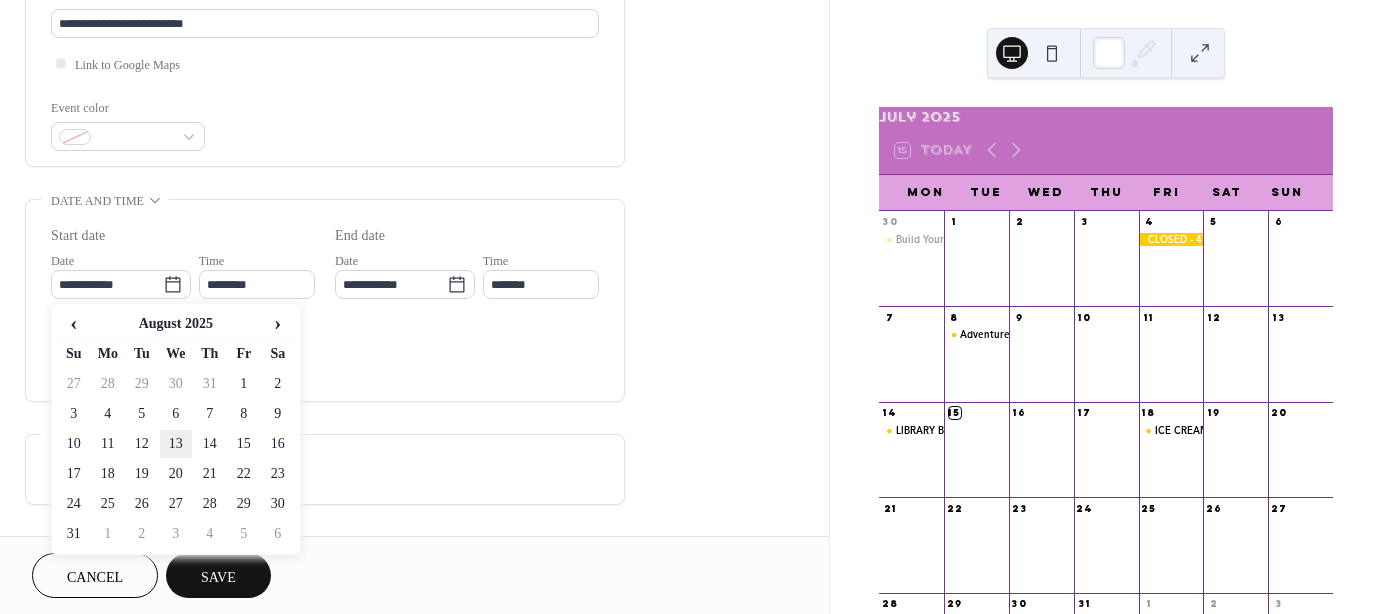 click on "13" at bounding box center [176, 444] 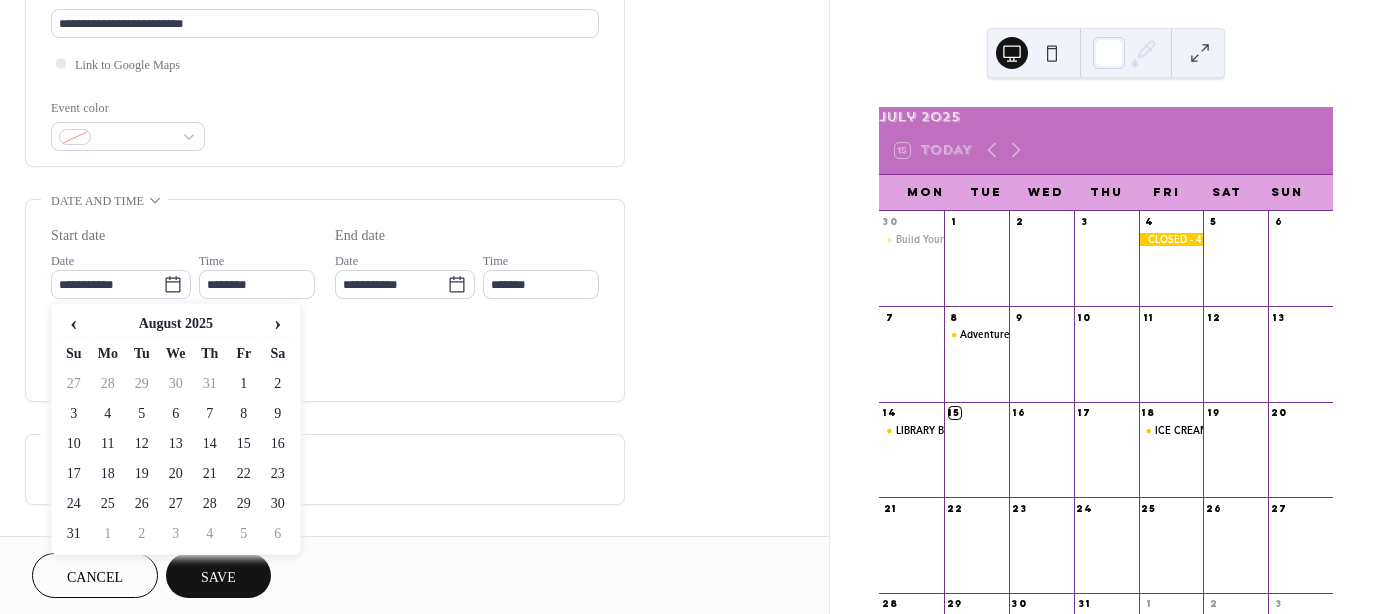 type on "**********" 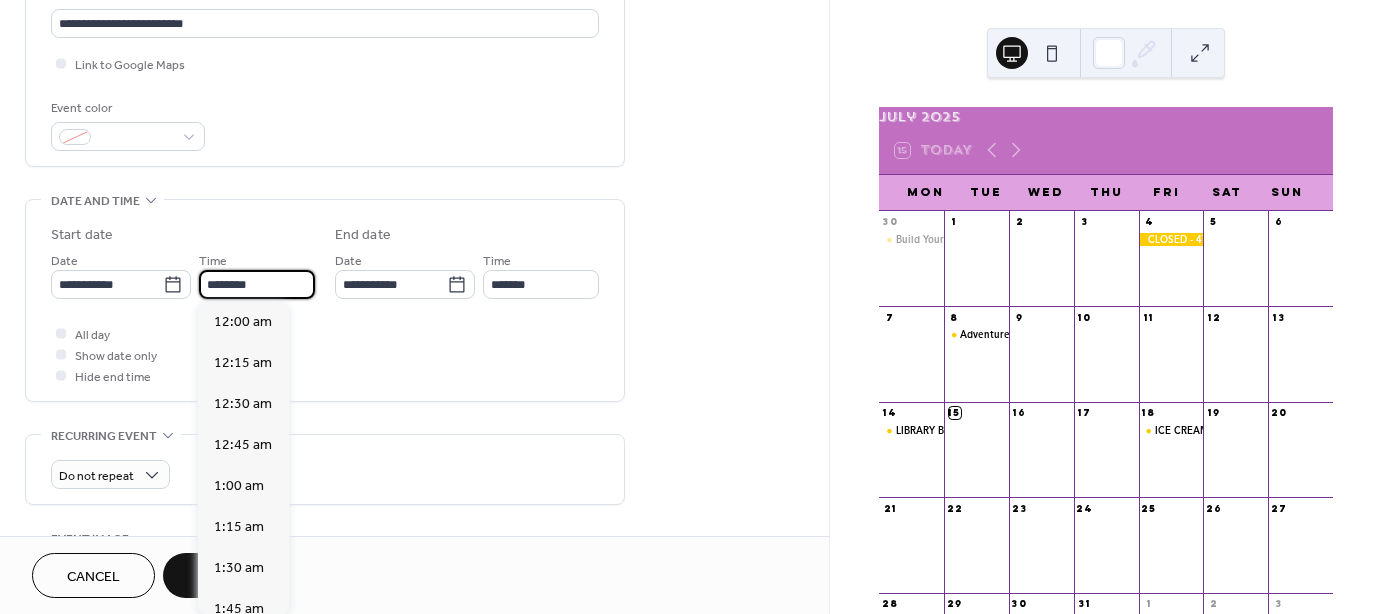 click on "********" at bounding box center [257, 284] 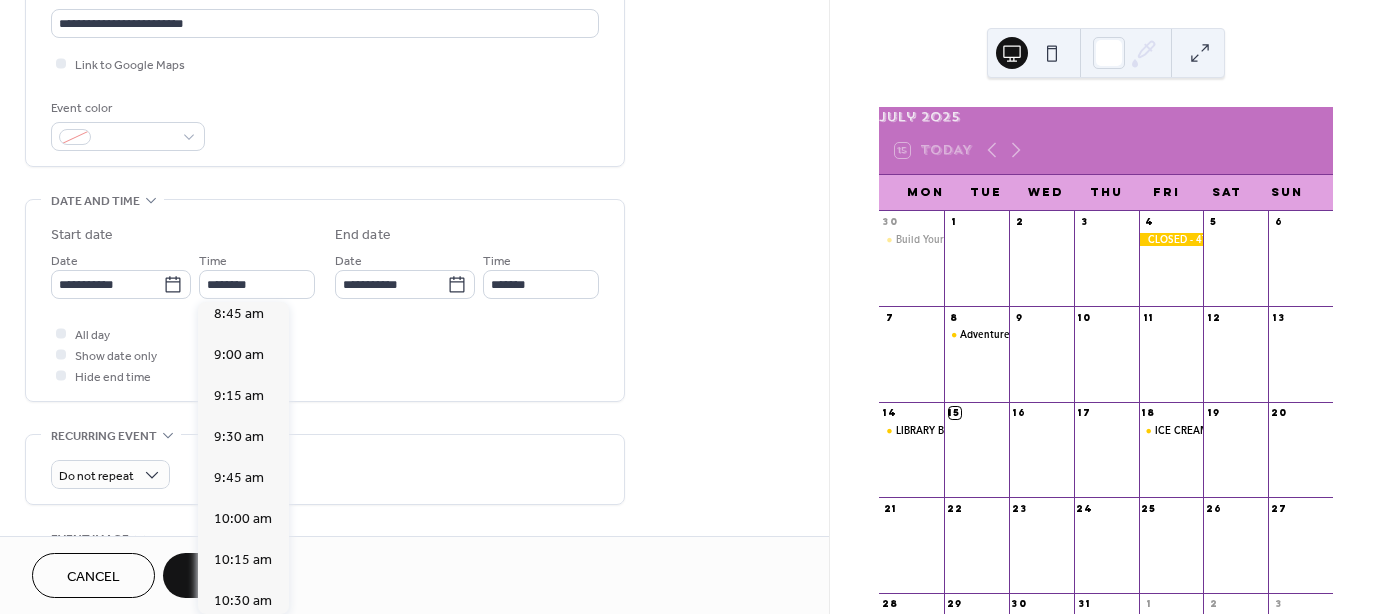 scroll, scrollTop: 1453, scrollLeft: 0, axis: vertical 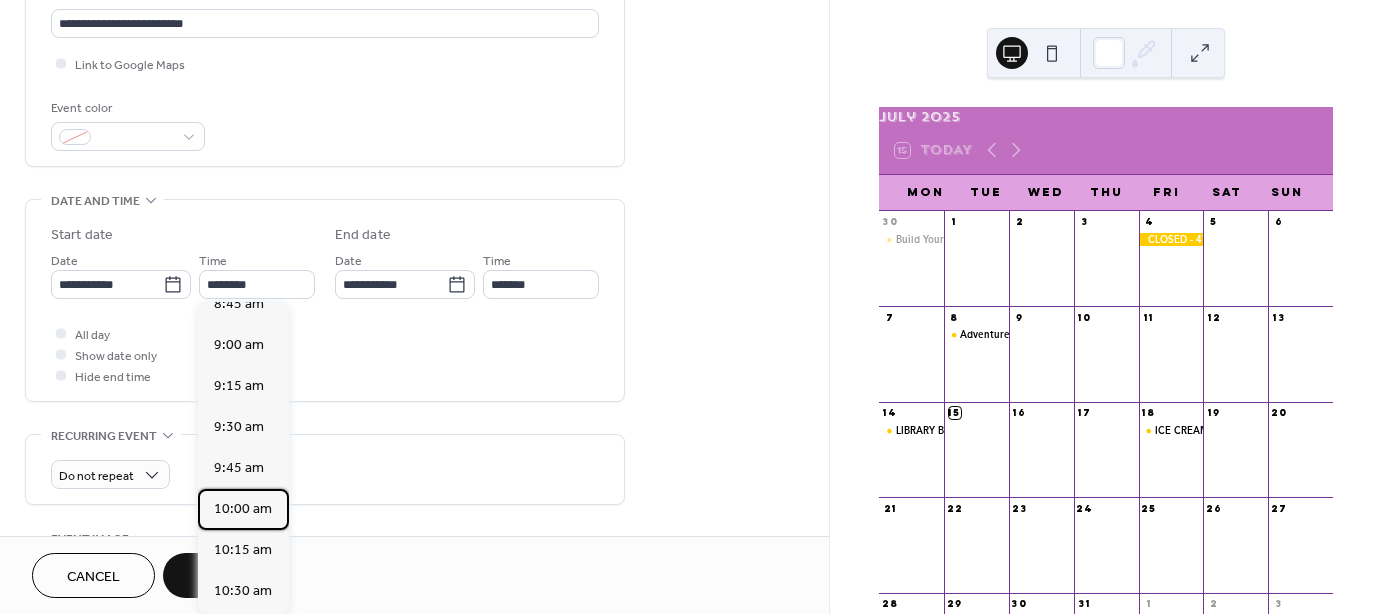 click on "10:00 am" at bounding box center (243, 509) 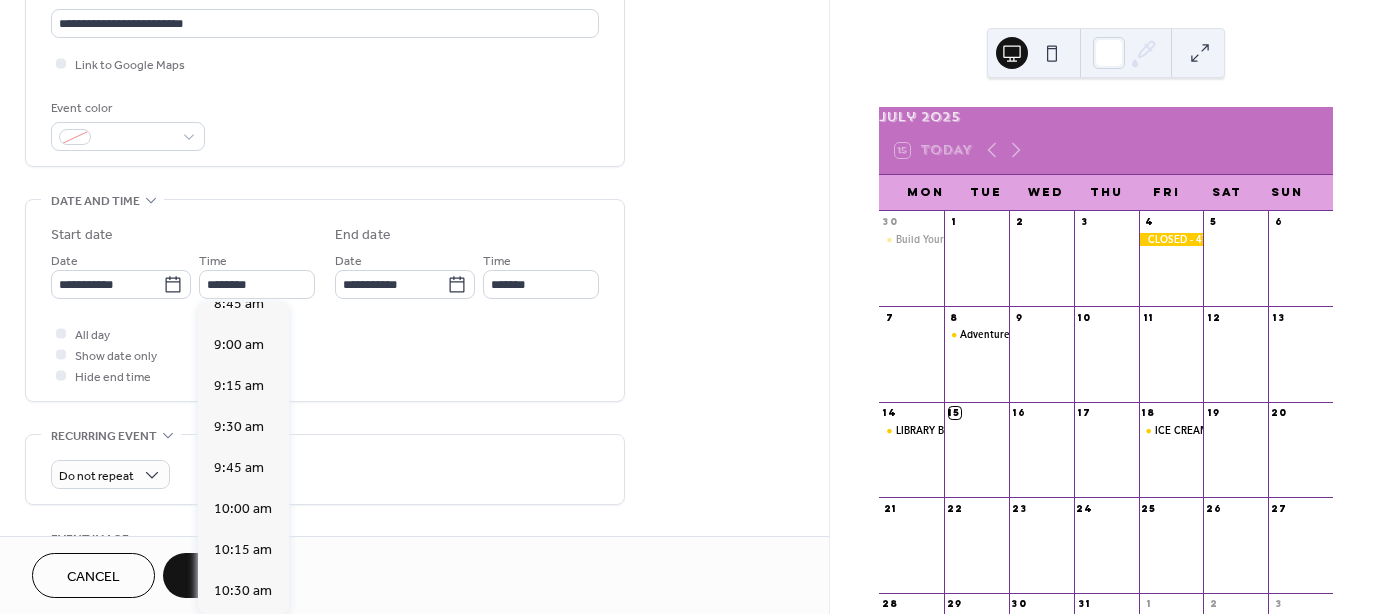 type on "********" 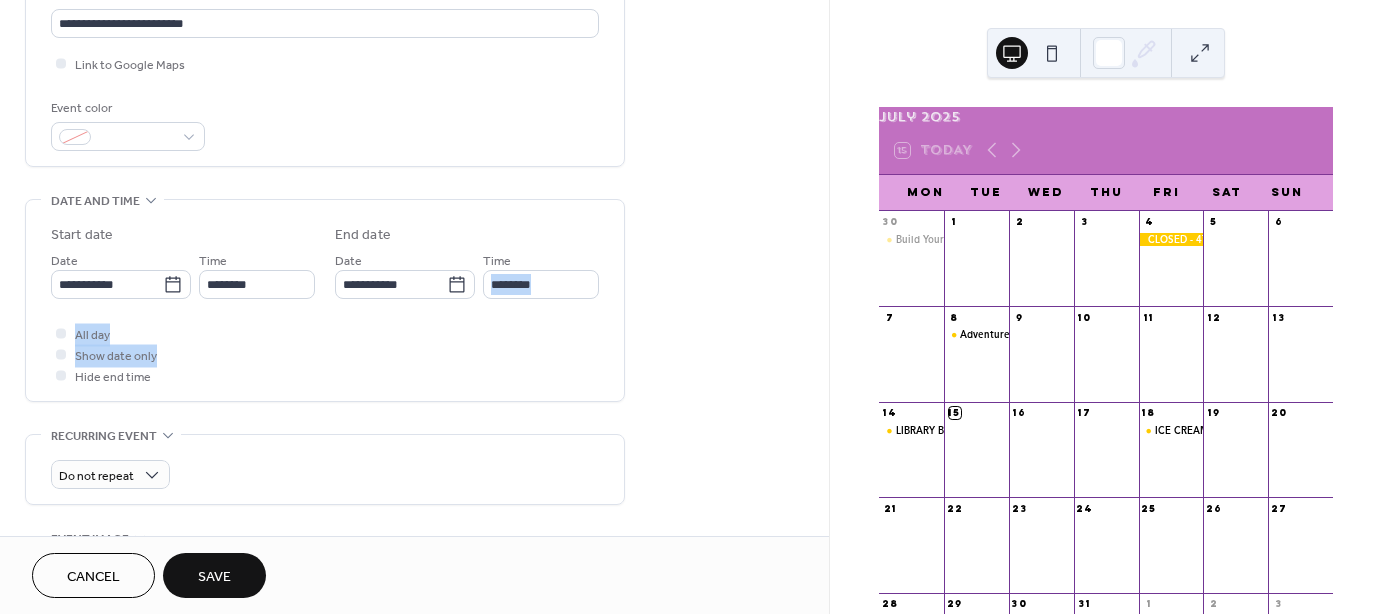 drag, startPoint x: 822, startPoint y: 286, endPoint x: 808, endPoint y: 333, distance: 49.0408 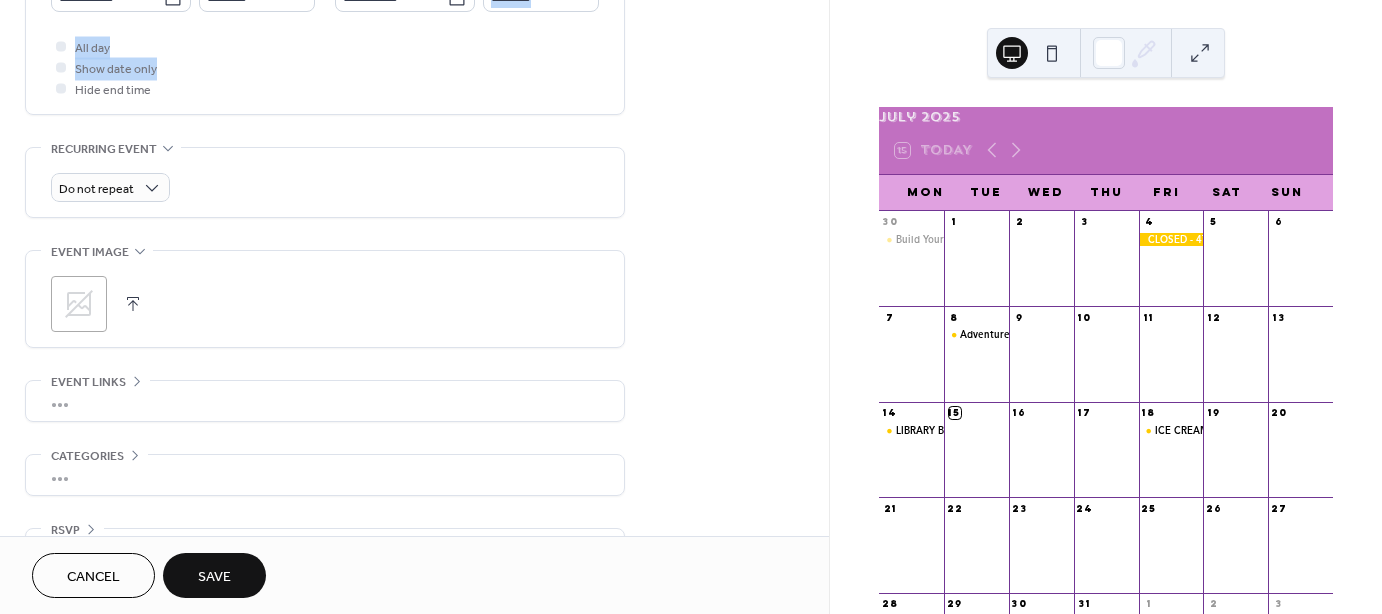 scroll, scrollTop: 790, scrollLeft: 0, axis: vertical 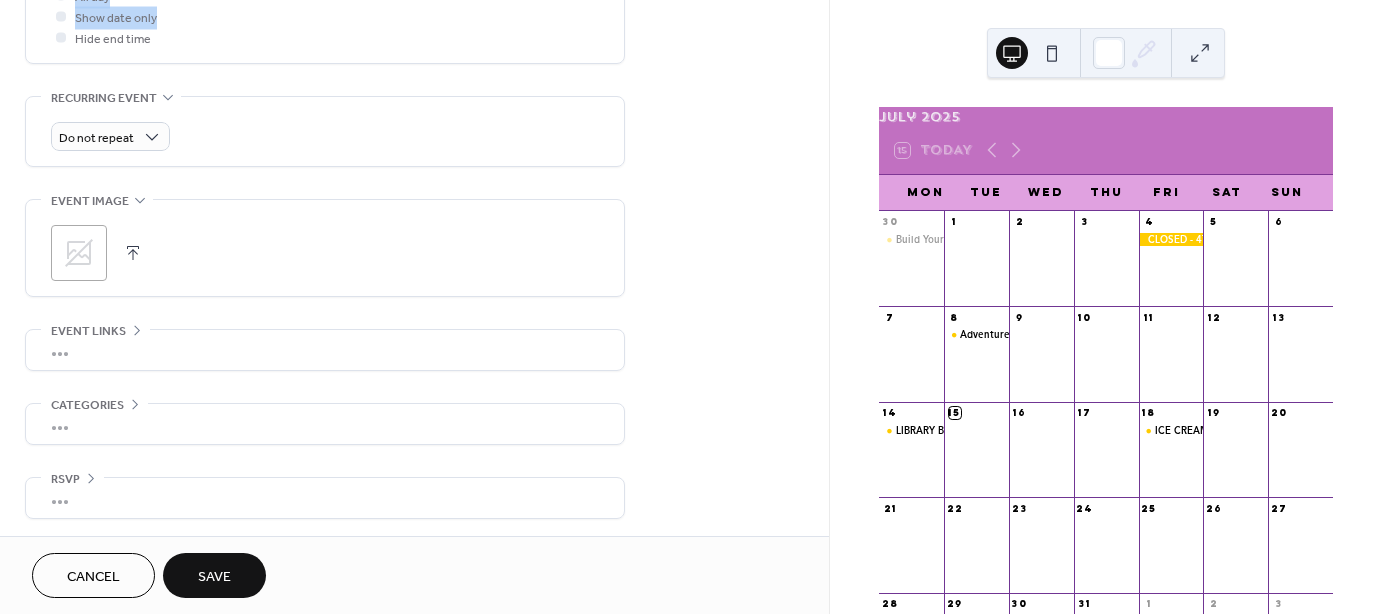 click on "Save" at bounding box center (214, 577) 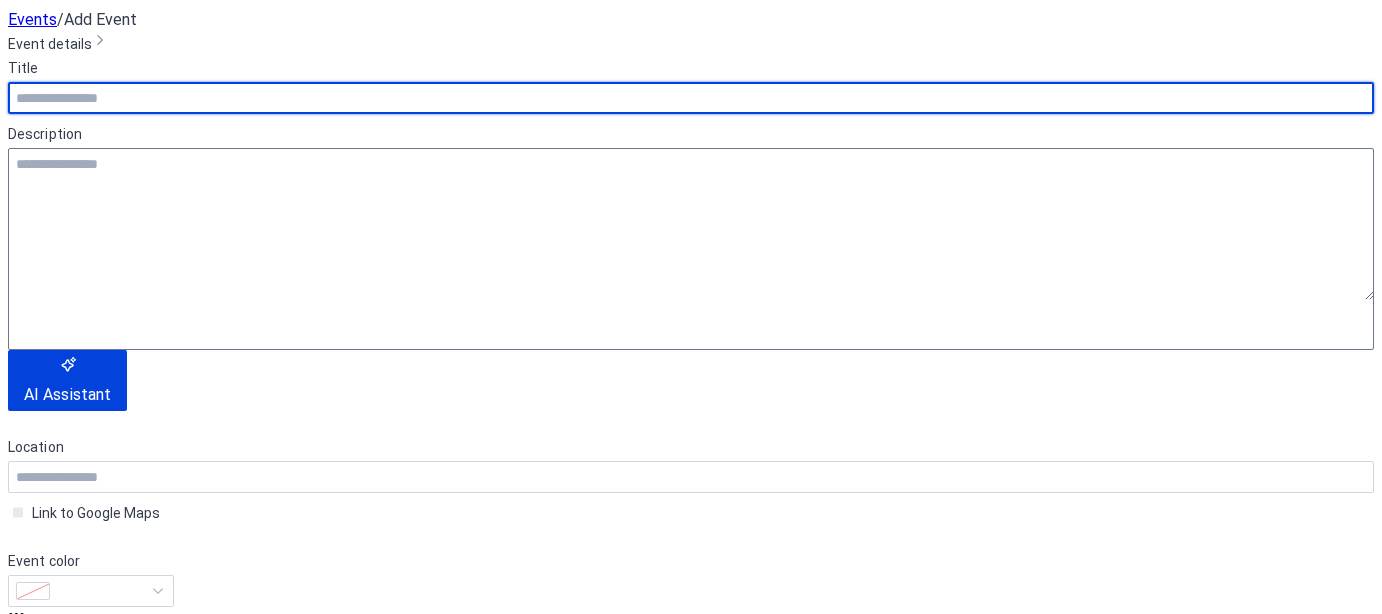 scroll, scrollTop: 0, scrollLeft: 0, axis: both 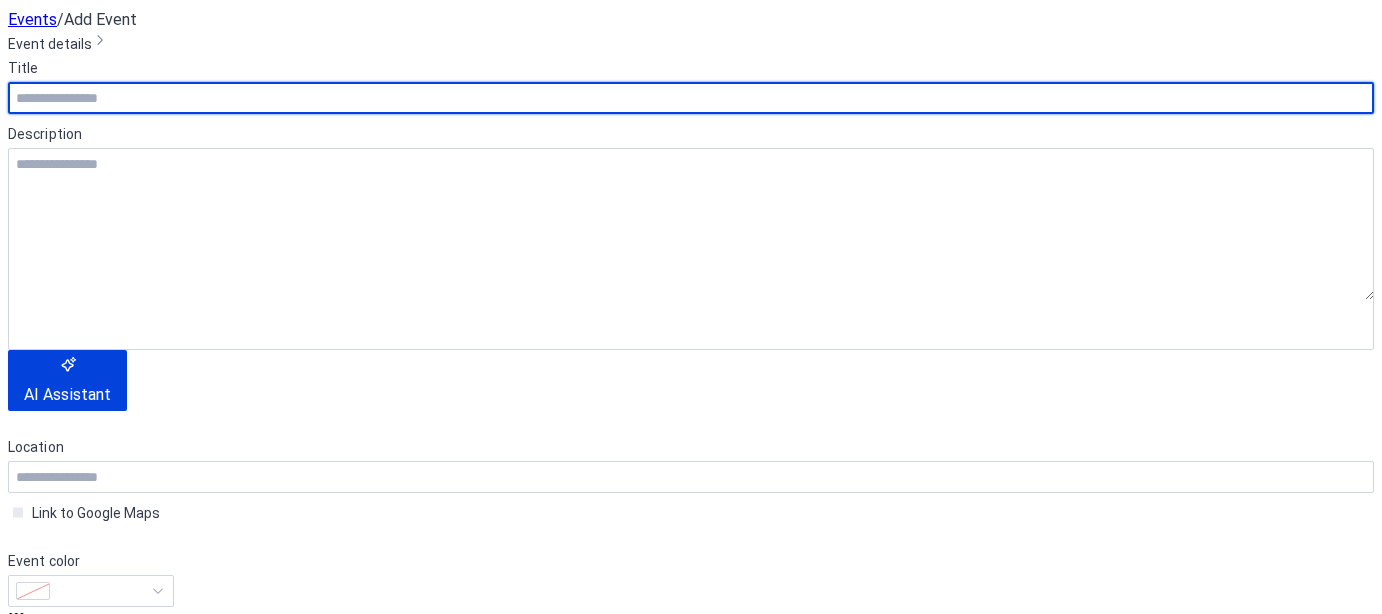 drag, startPoint x: 255, startPoint y: 171, endPoint x: 217, endPoint y: 155, distance: 41.231056 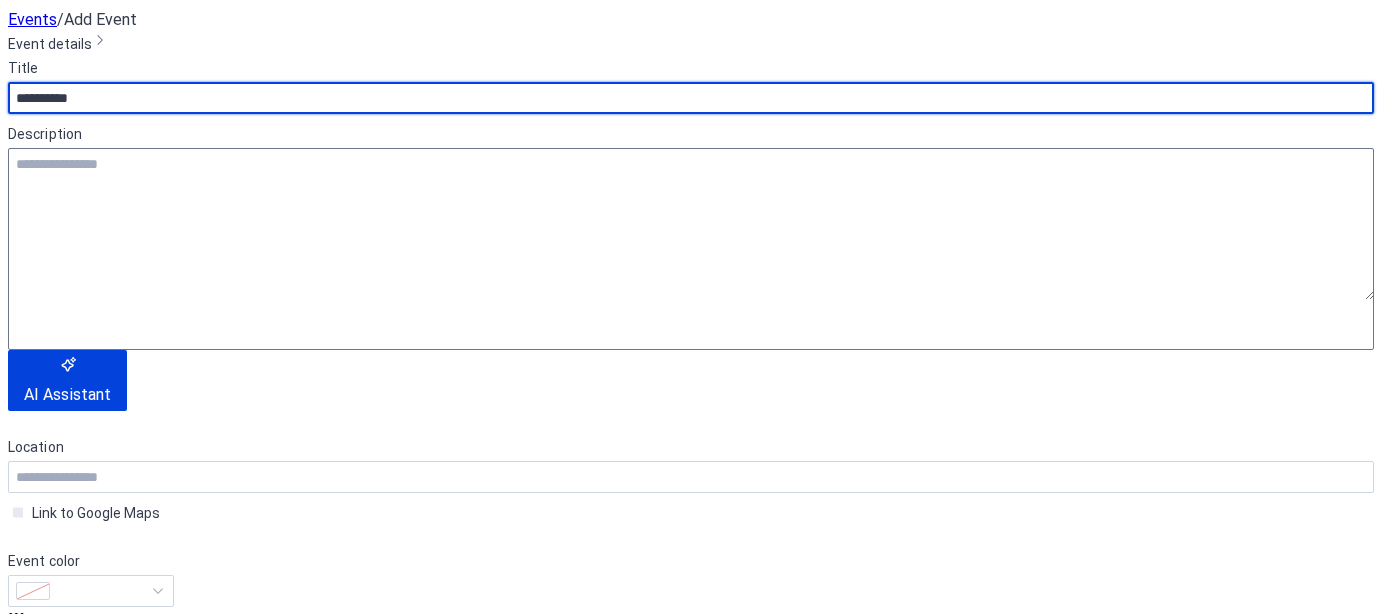 type on "**********" 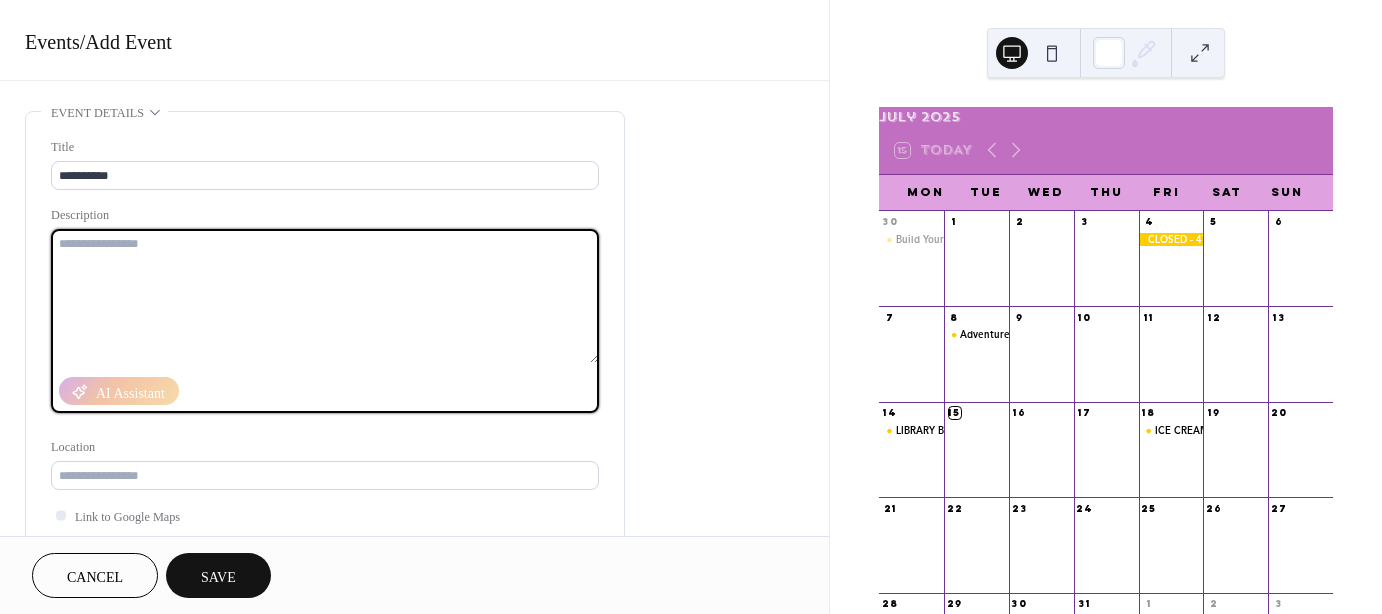 click at bounding box center [325, 296] 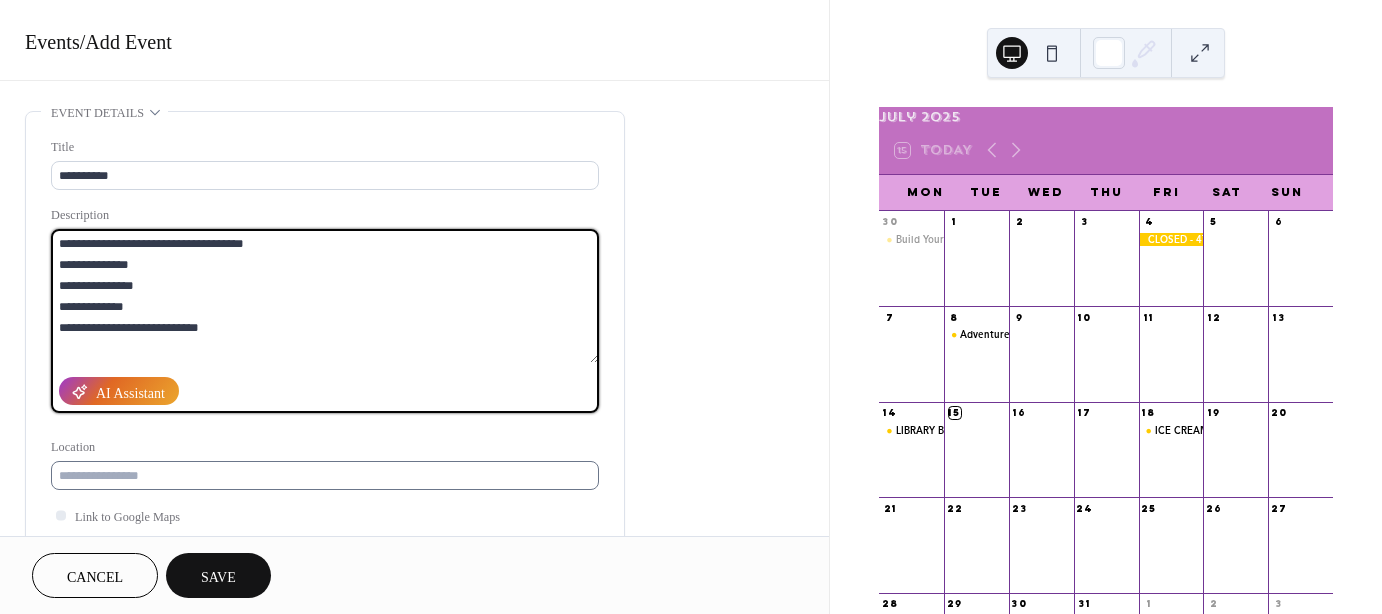 type on "**********" 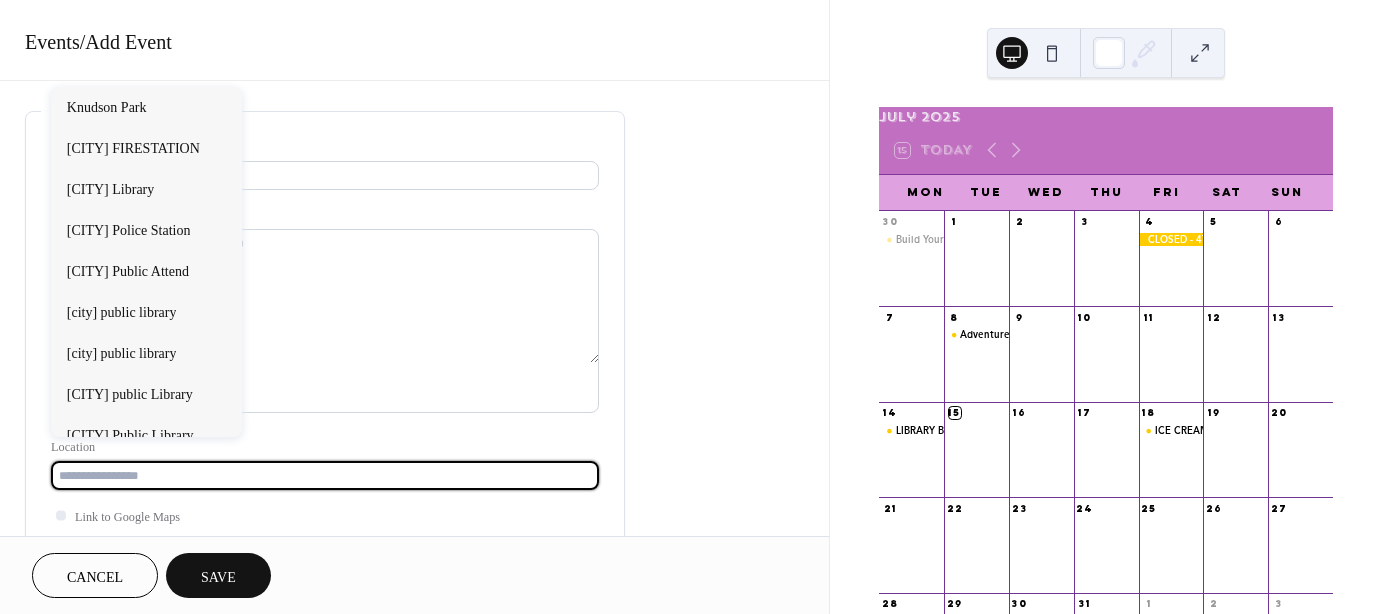 click at bounding box center [325, 475] 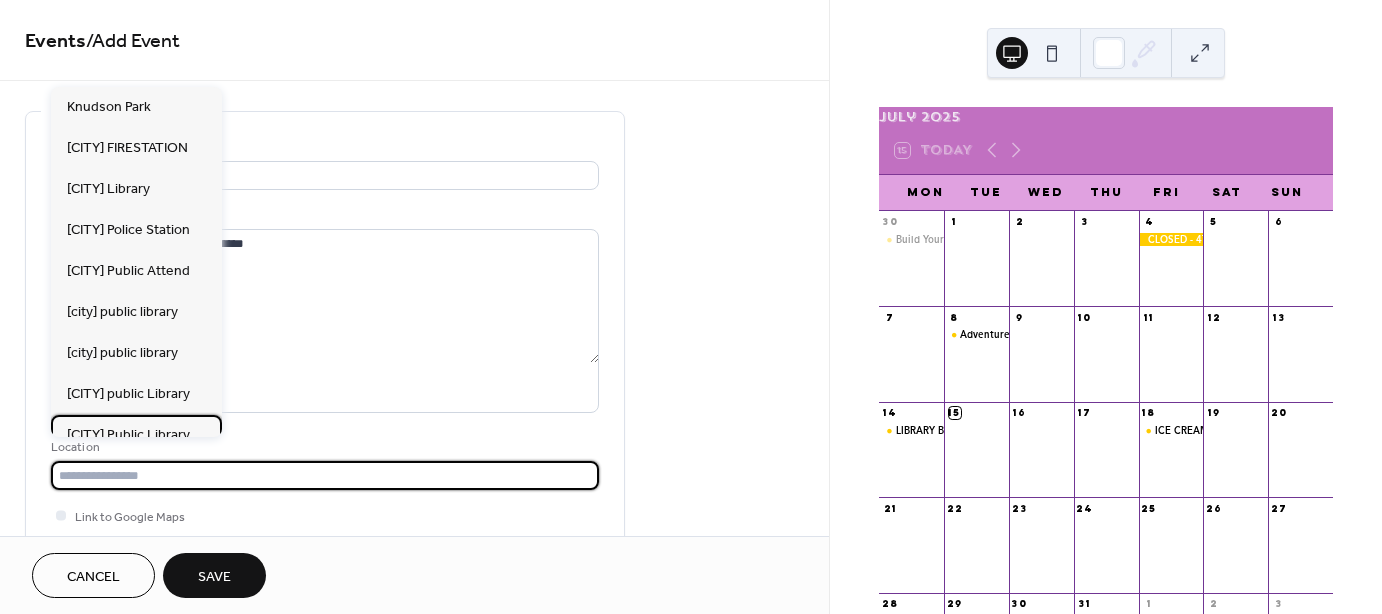 click on "[CITY] Public Library" at bounding box center [128, 434] 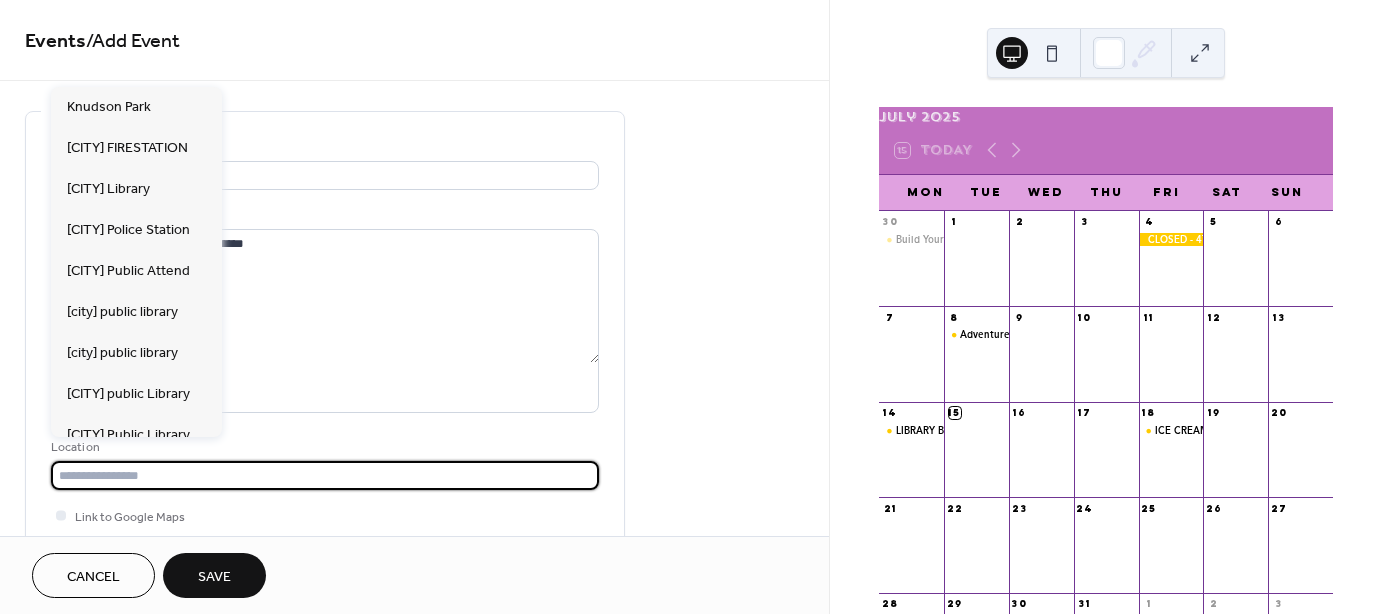 type on "**********" 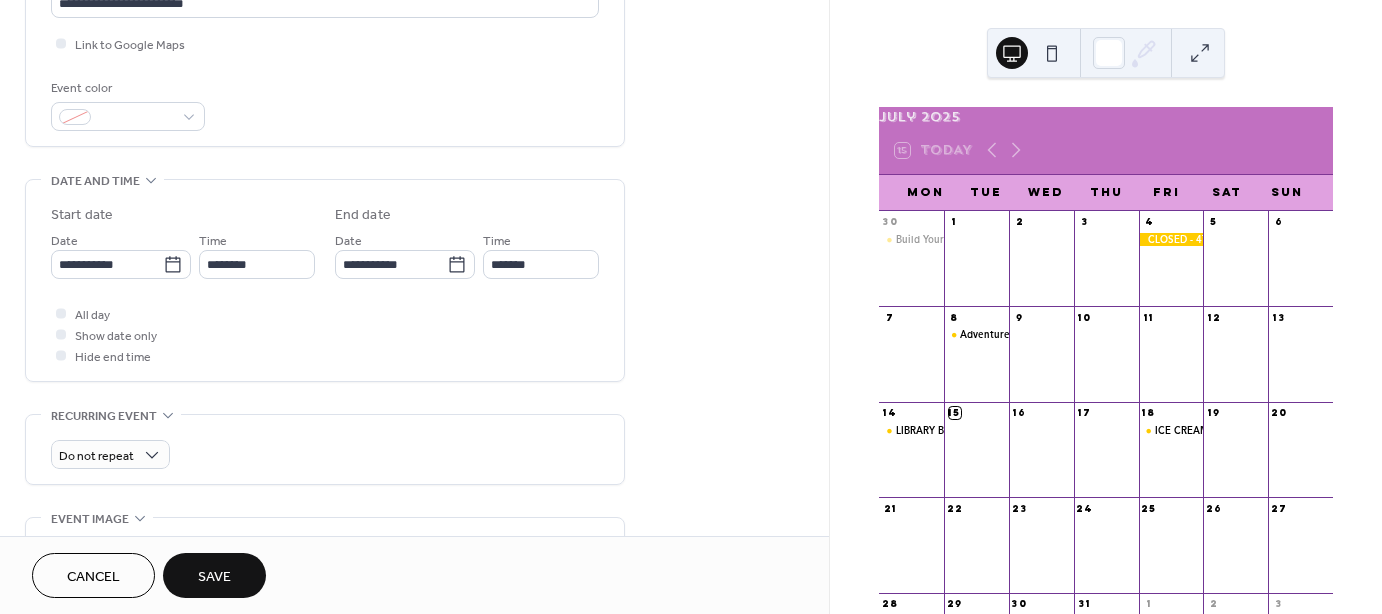 scroll, scrollTop: 474, scrollLeft: 0, axis: vertical 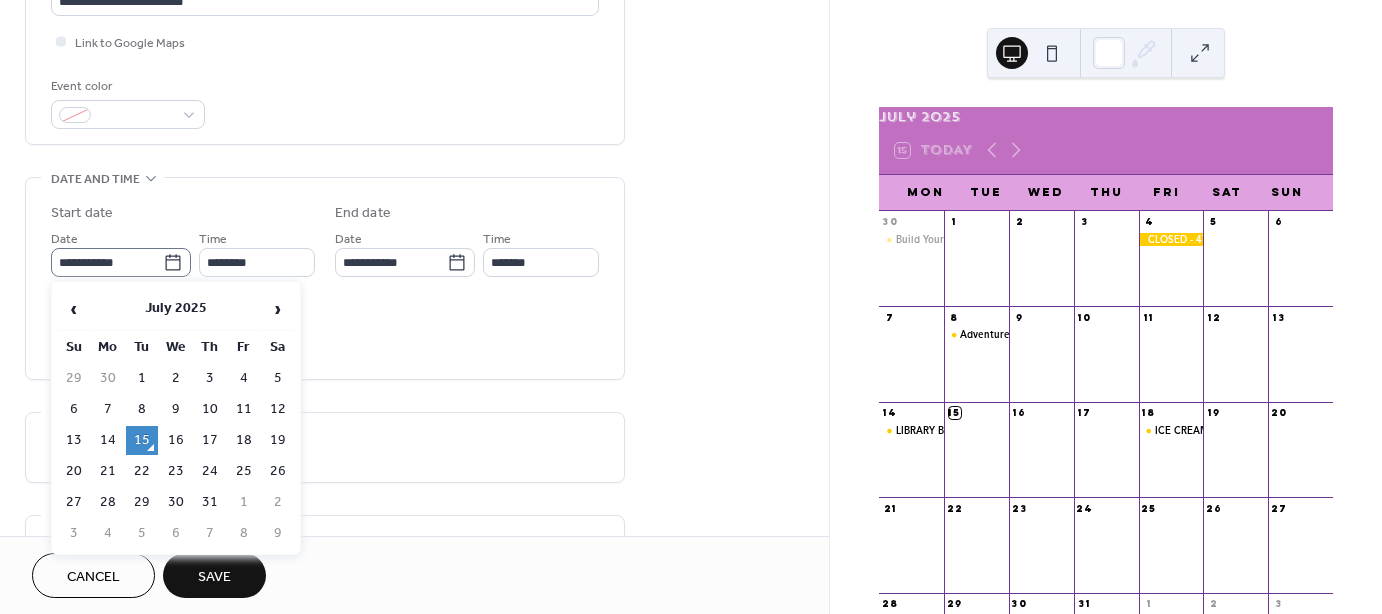 click 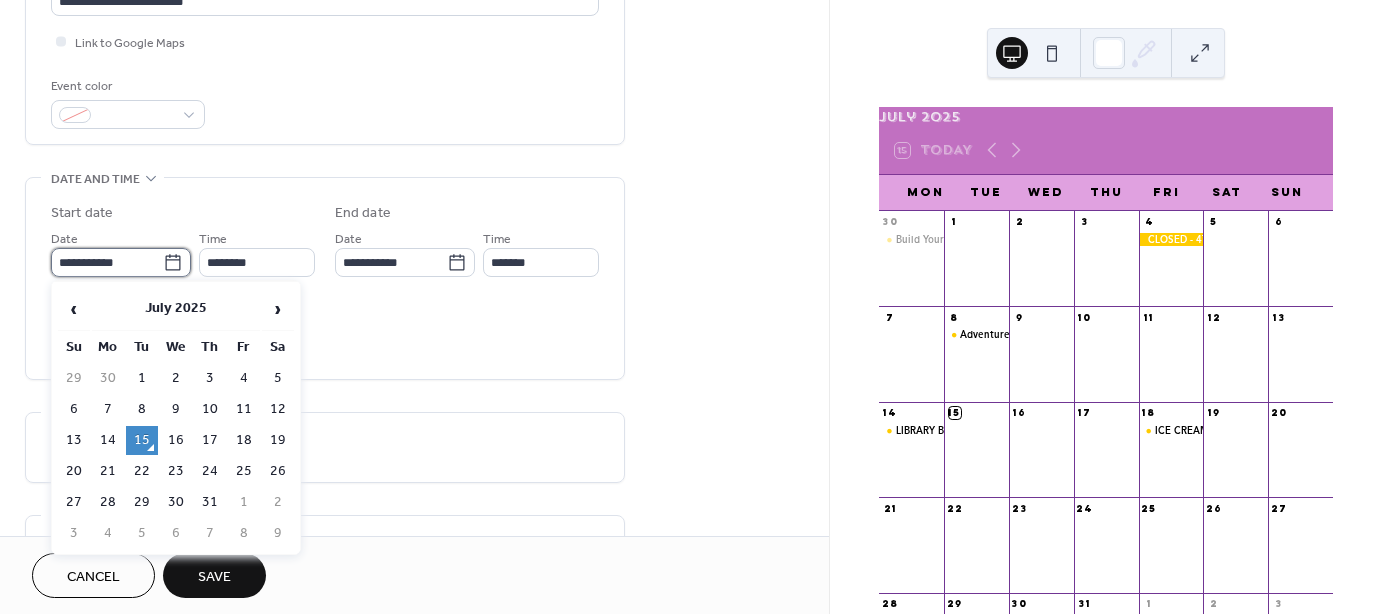 click on "**********" at bounding box center [107, 262] 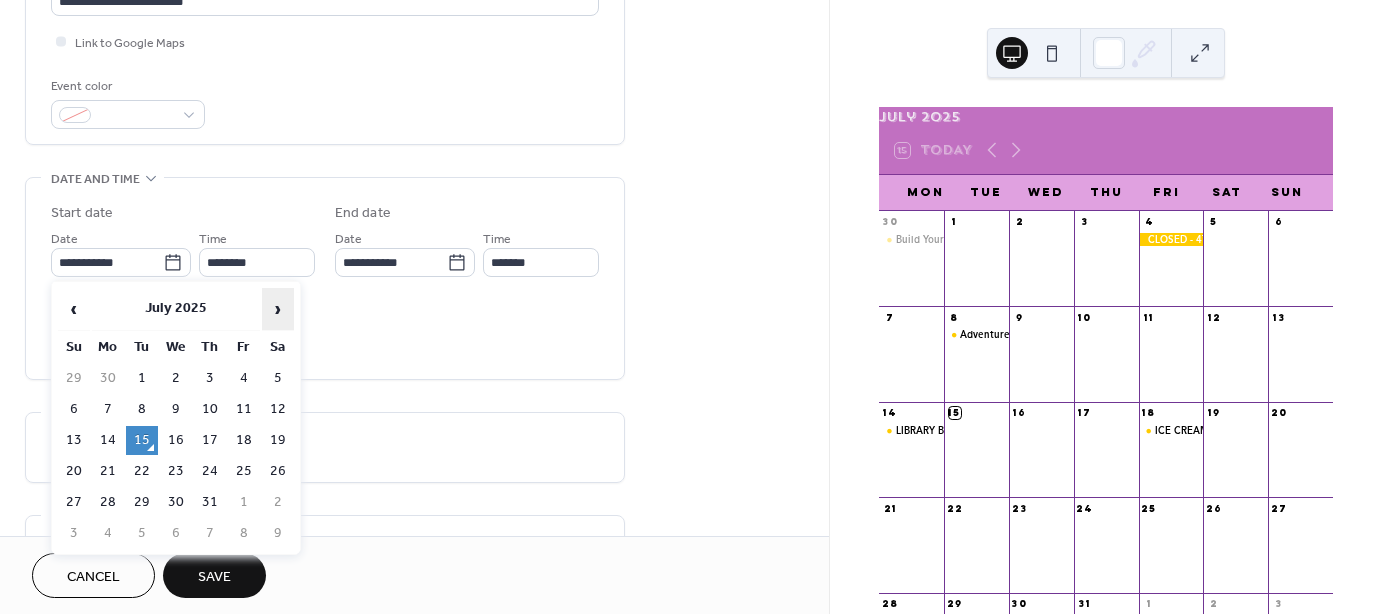 click on "›" at bounding box center [278, 309] 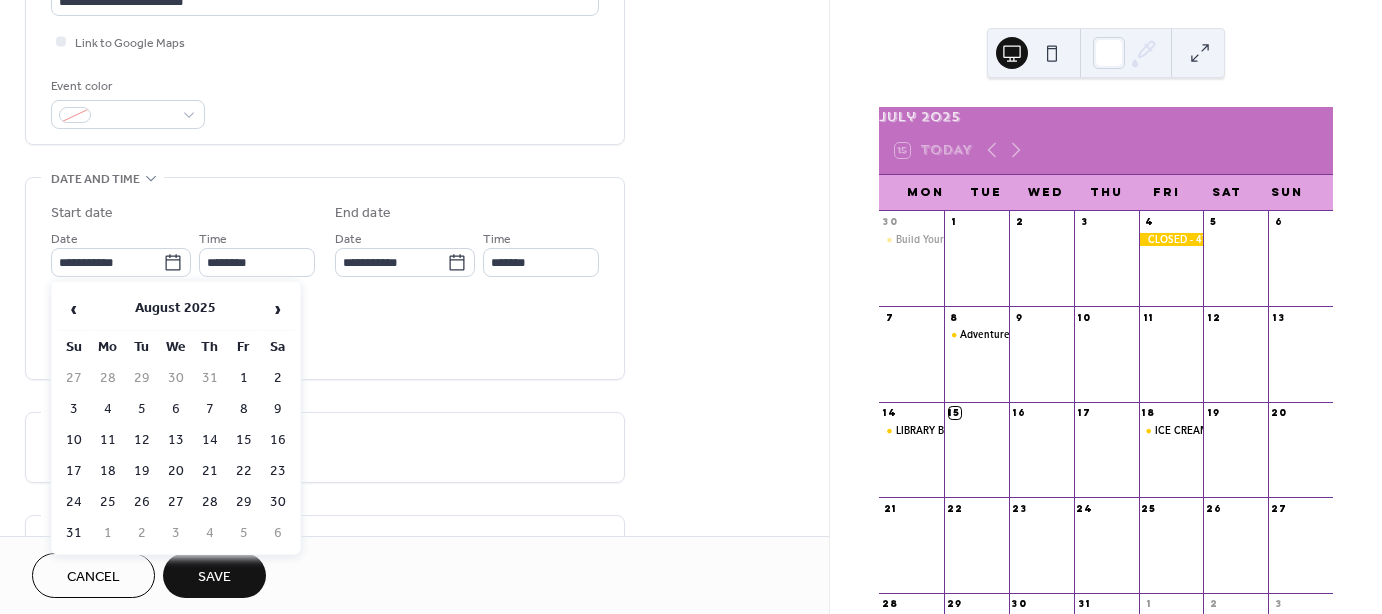 click on "20" at bounding box center [176, 471] 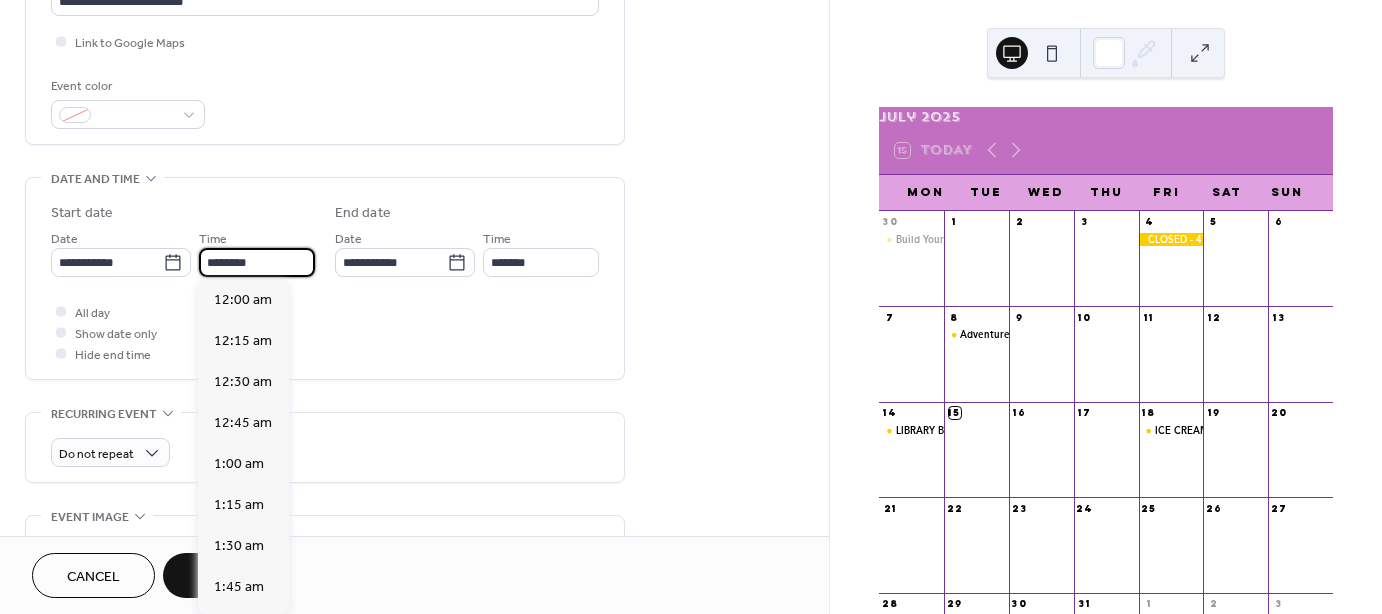 scroll, scrollTop: 1968, scrollLeft: 0, axis: vertical 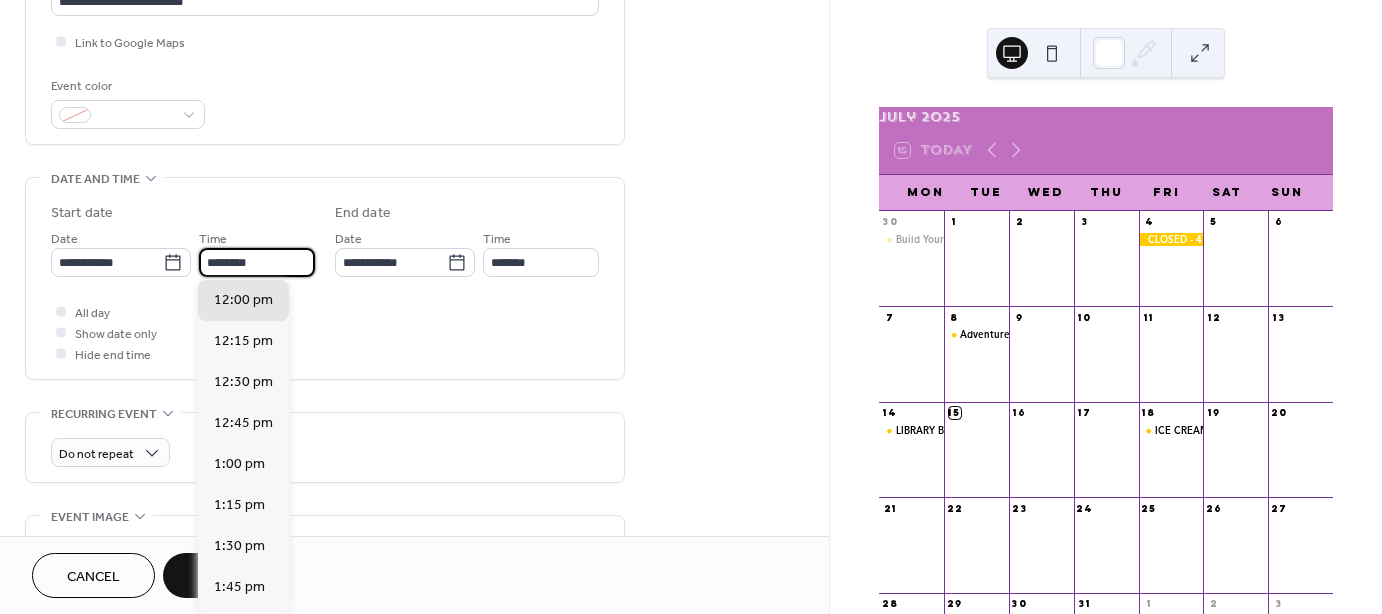 click on "********" at bounding box center (257, 262) 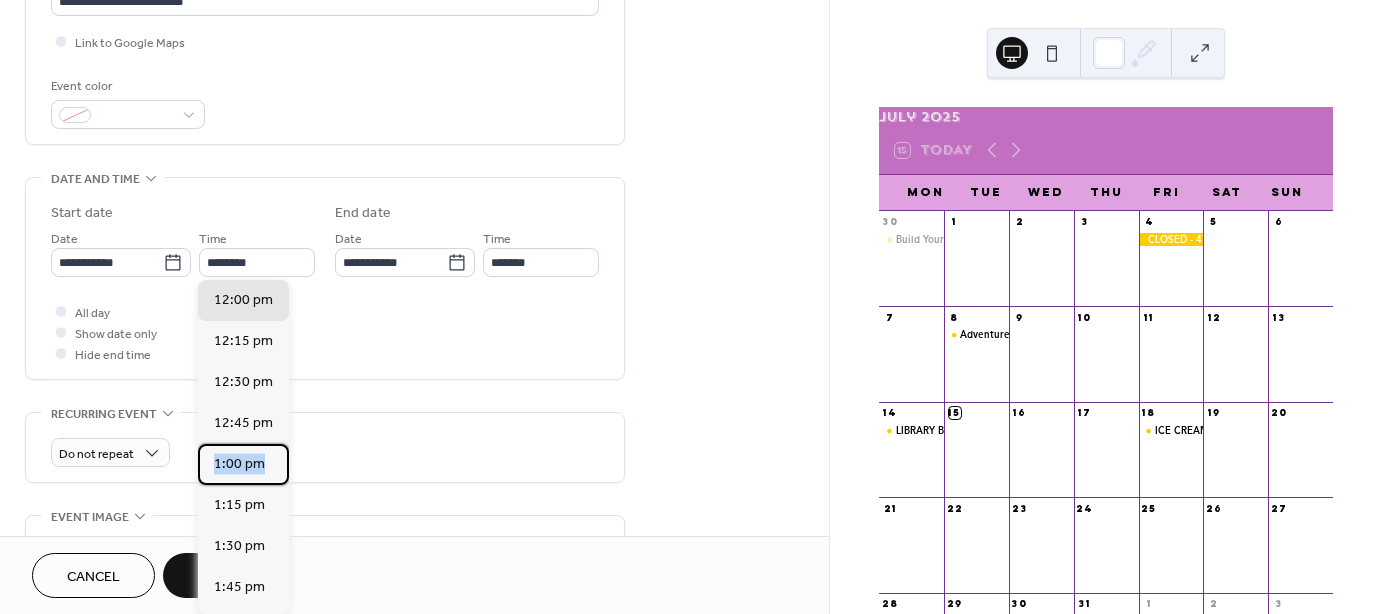 drag, startPoint x: 285, startPoint y: 455, endPoint x: 288, endPoint y: 431, distance: 24.186773 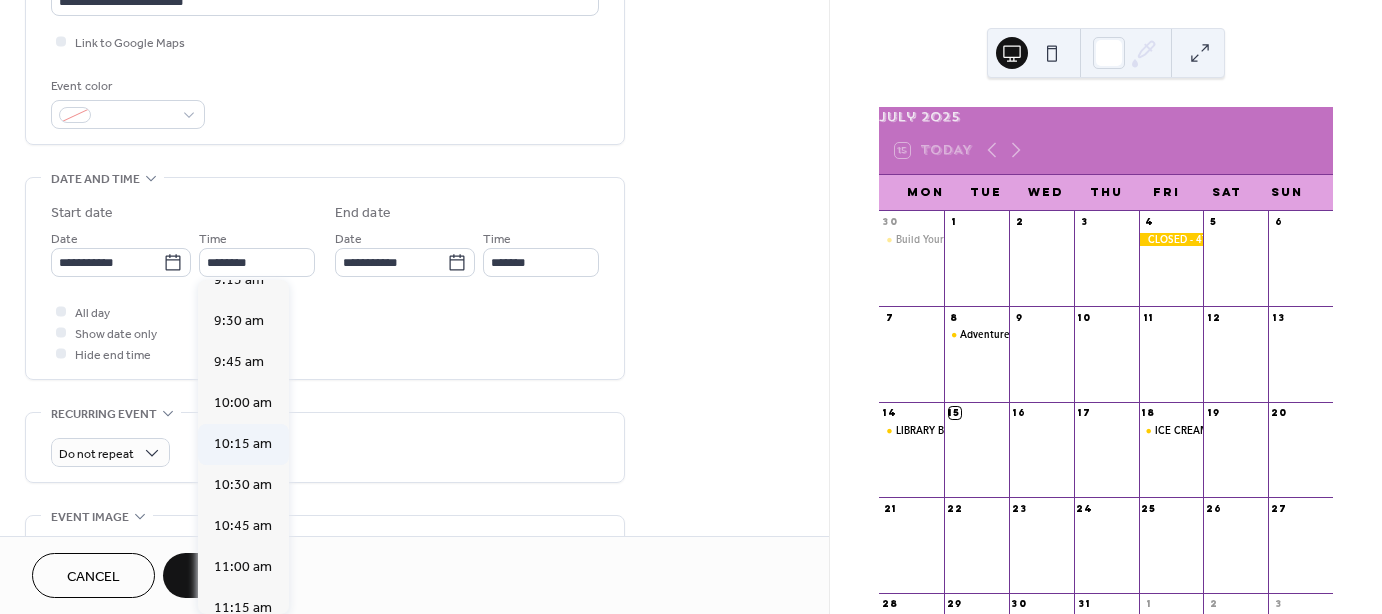 scroll, scrollTop: 1546, scrollLeft: 0, axis: vertical 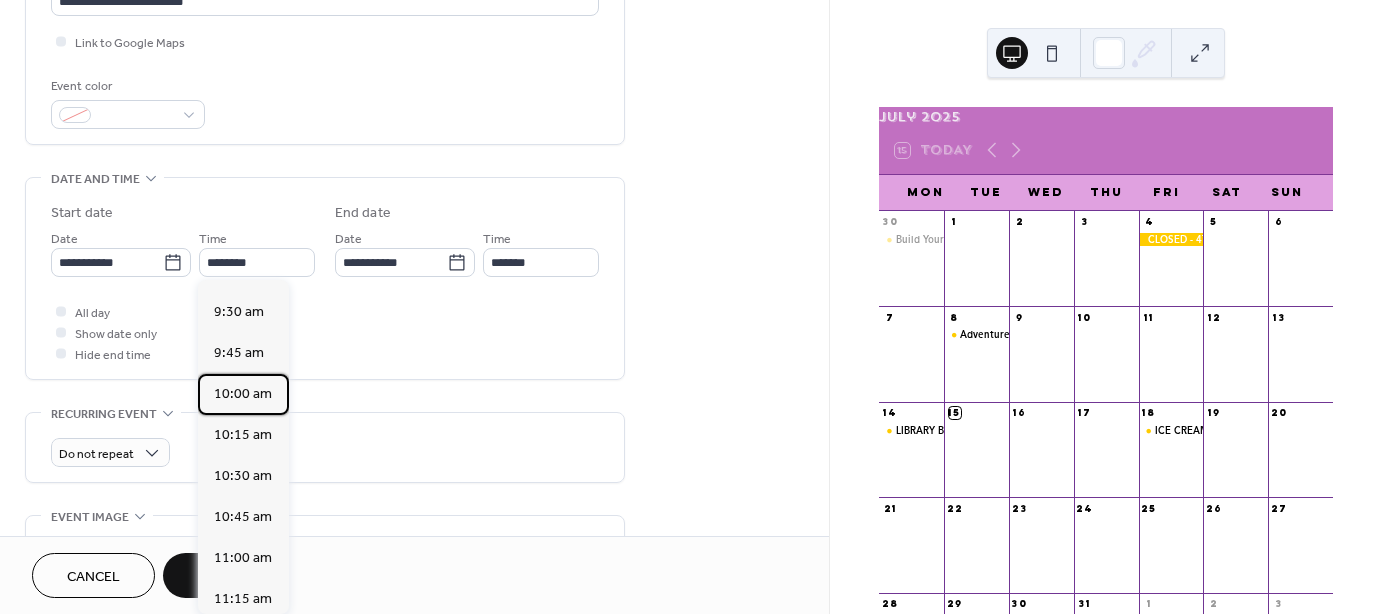 click on "10:00 am" at bounding box center (243, 393) 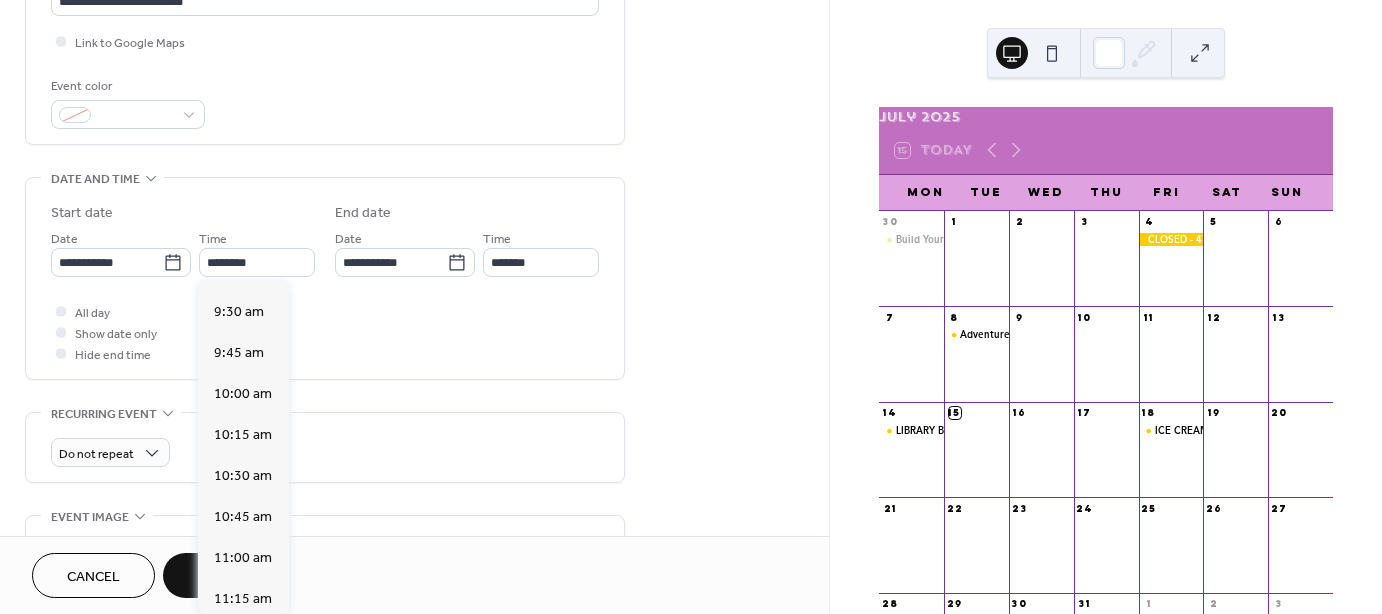 type on "********" 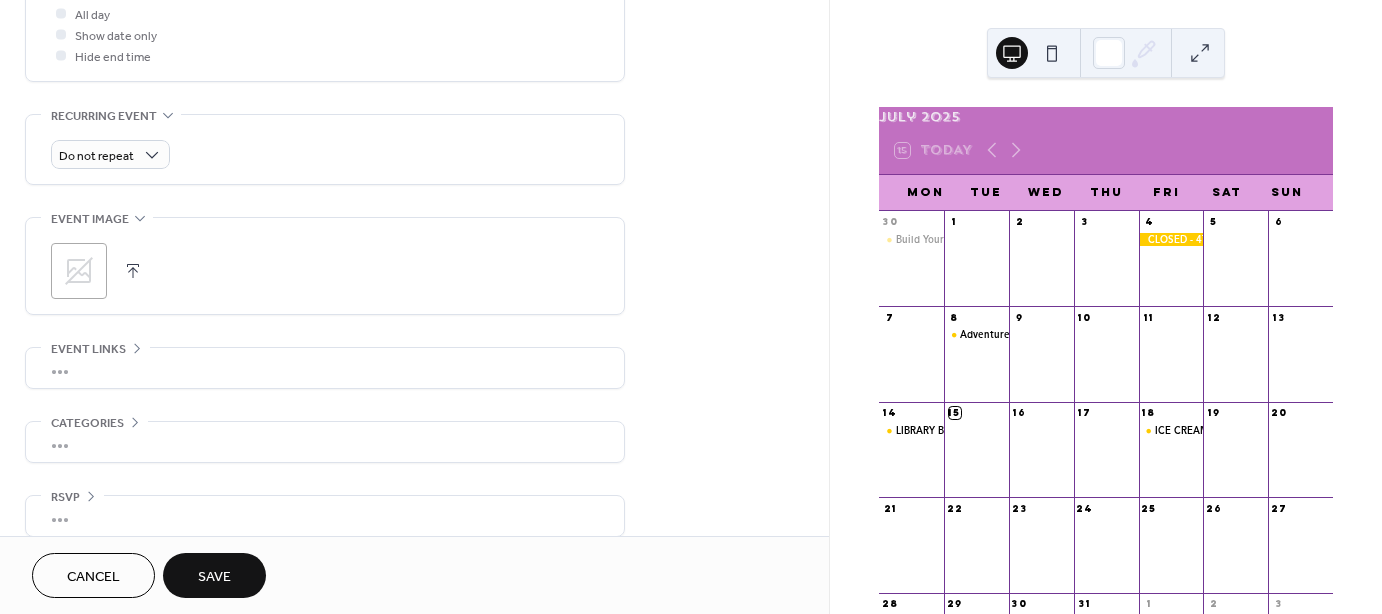 scroll, scrollTop: 790, scrollLeft: 0, axis: vertical 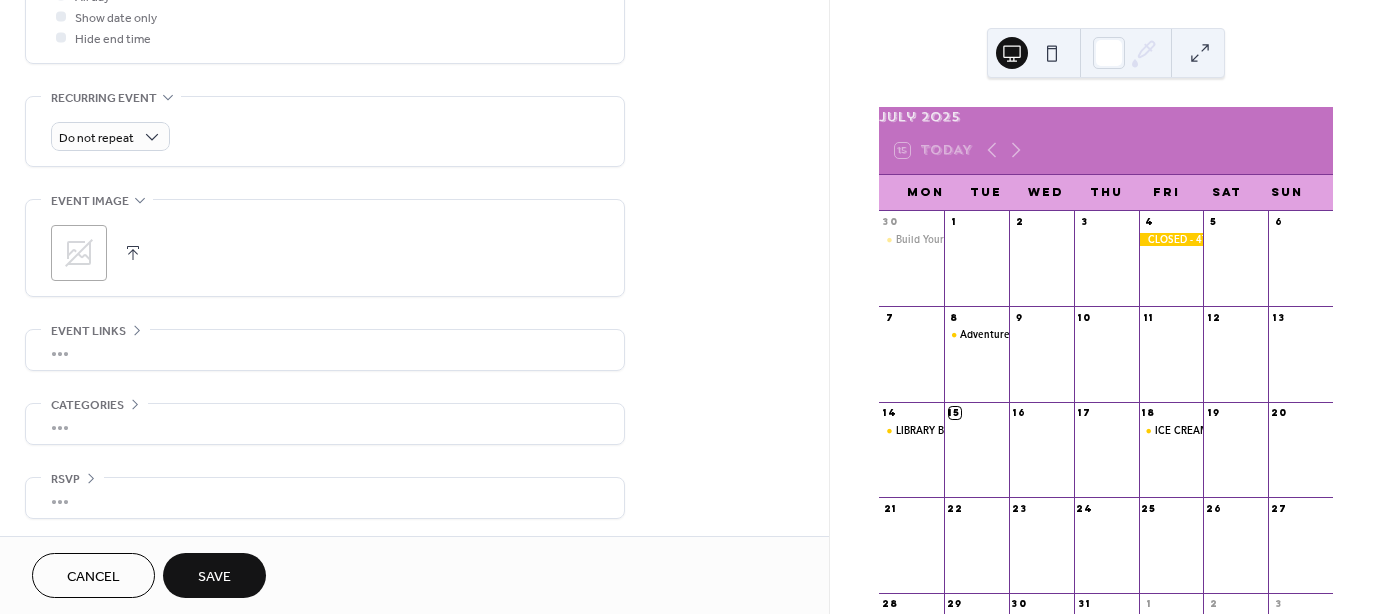 click on "Save" at bounding box center [214, 577] 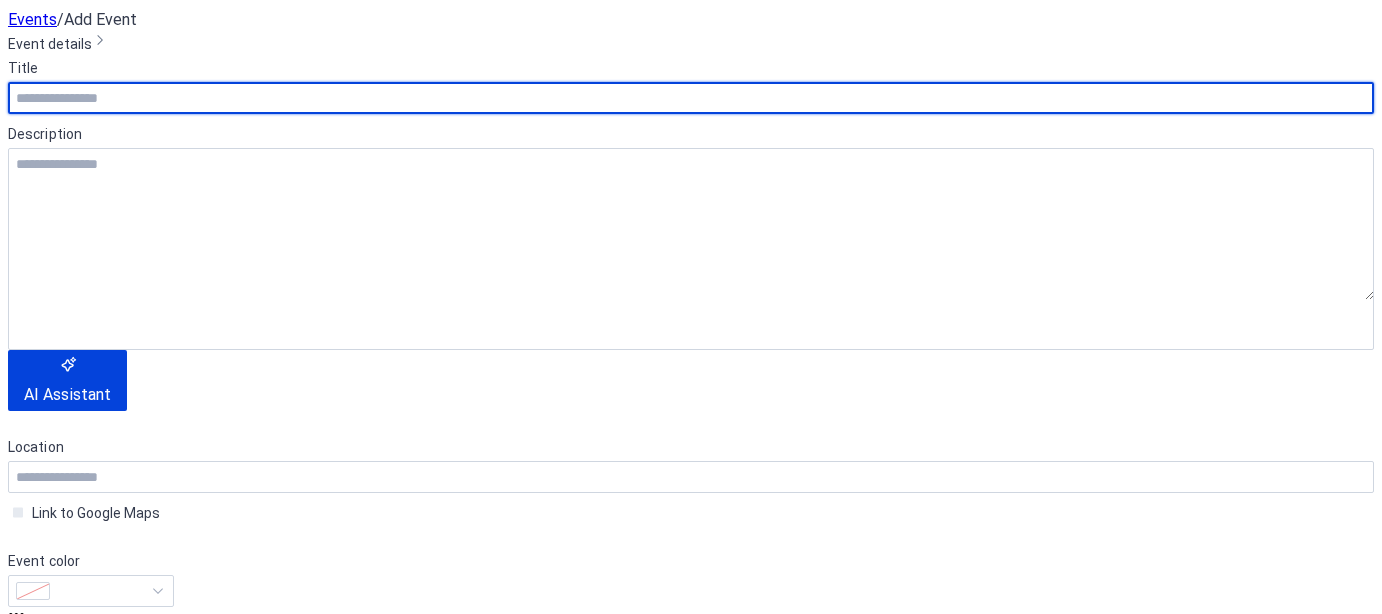scroll, scrollTop: 0, scrollLeft: 0, axis: both 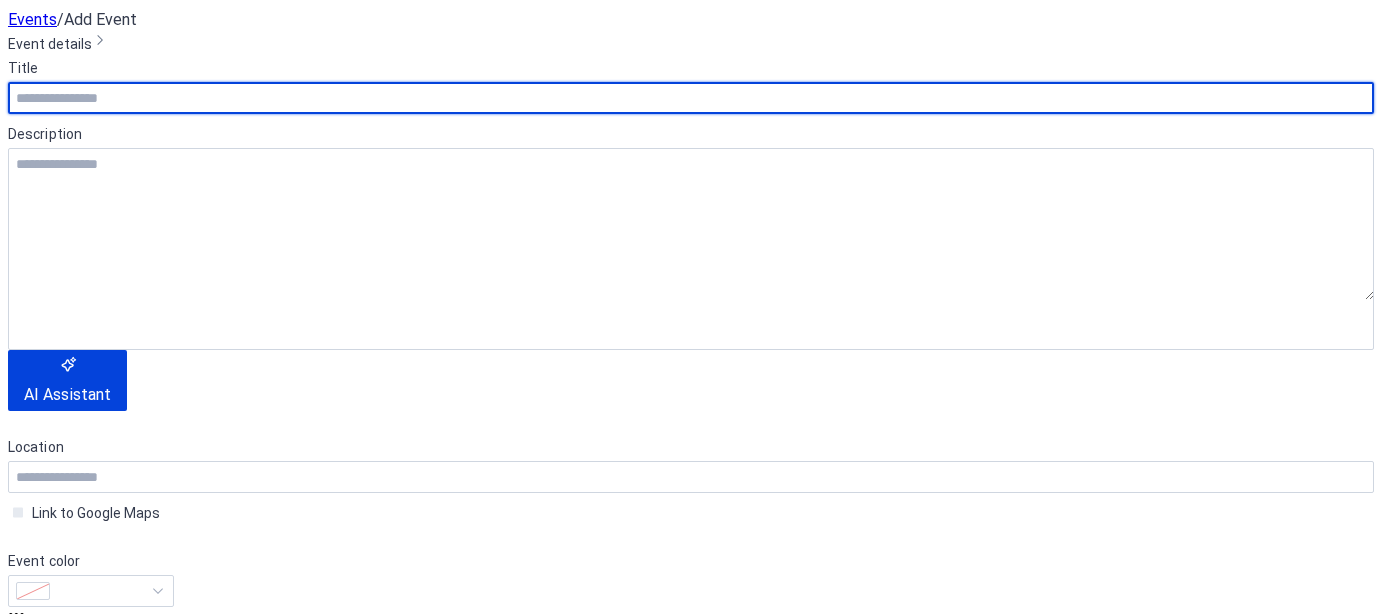 click at bounding box center [691, 98] 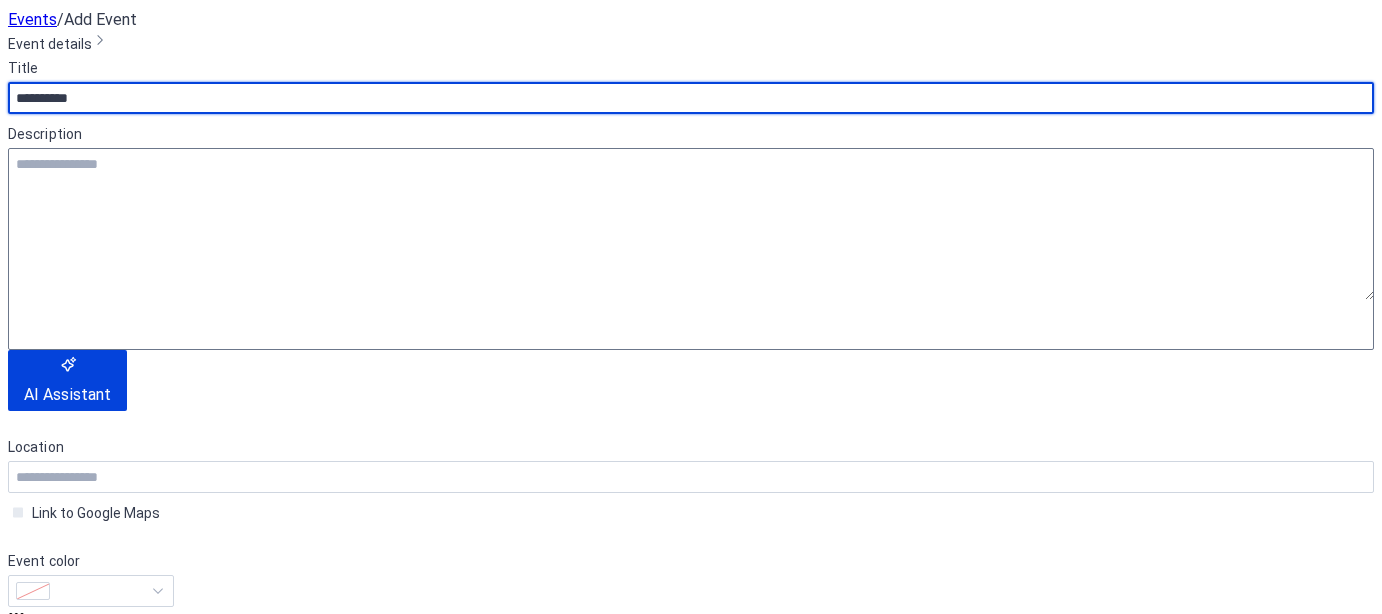 type on "**********" 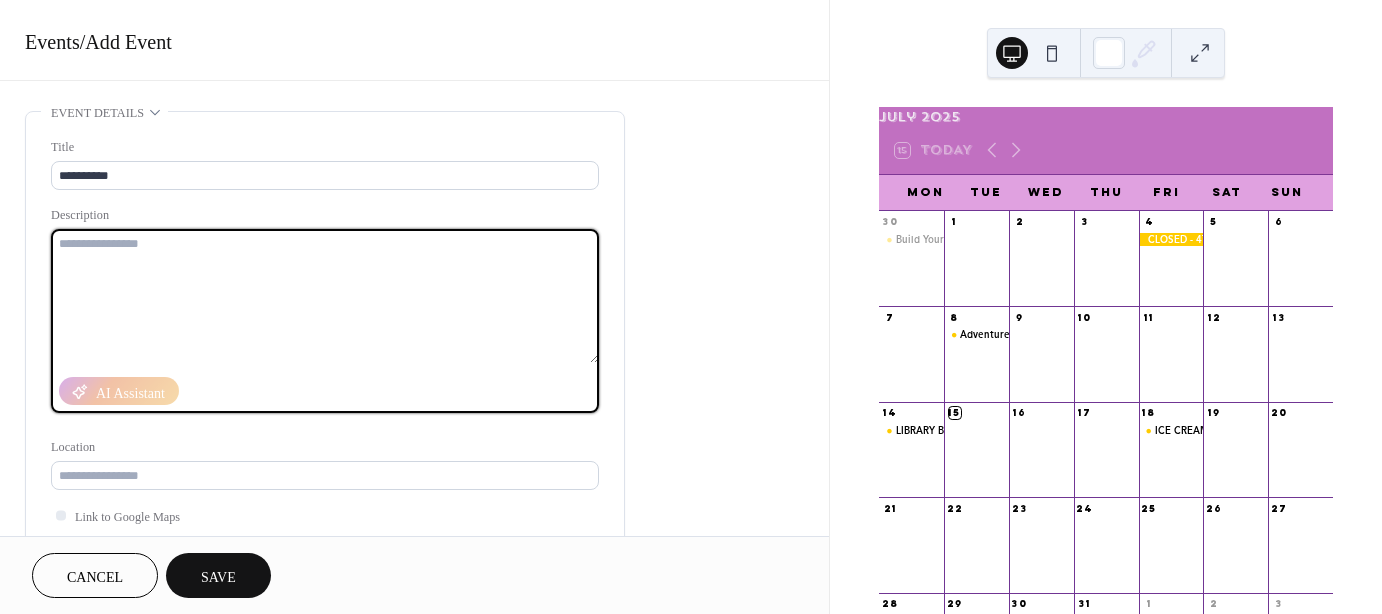 click at bounding box center (325, 296) 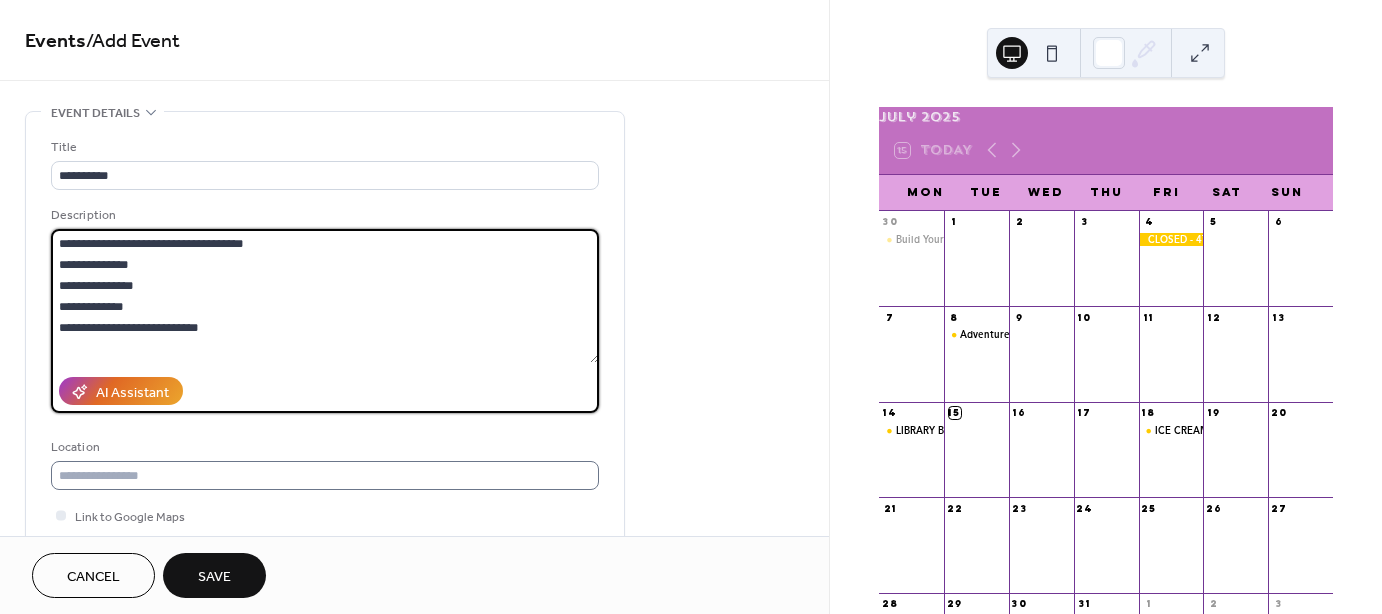 type on "**********" 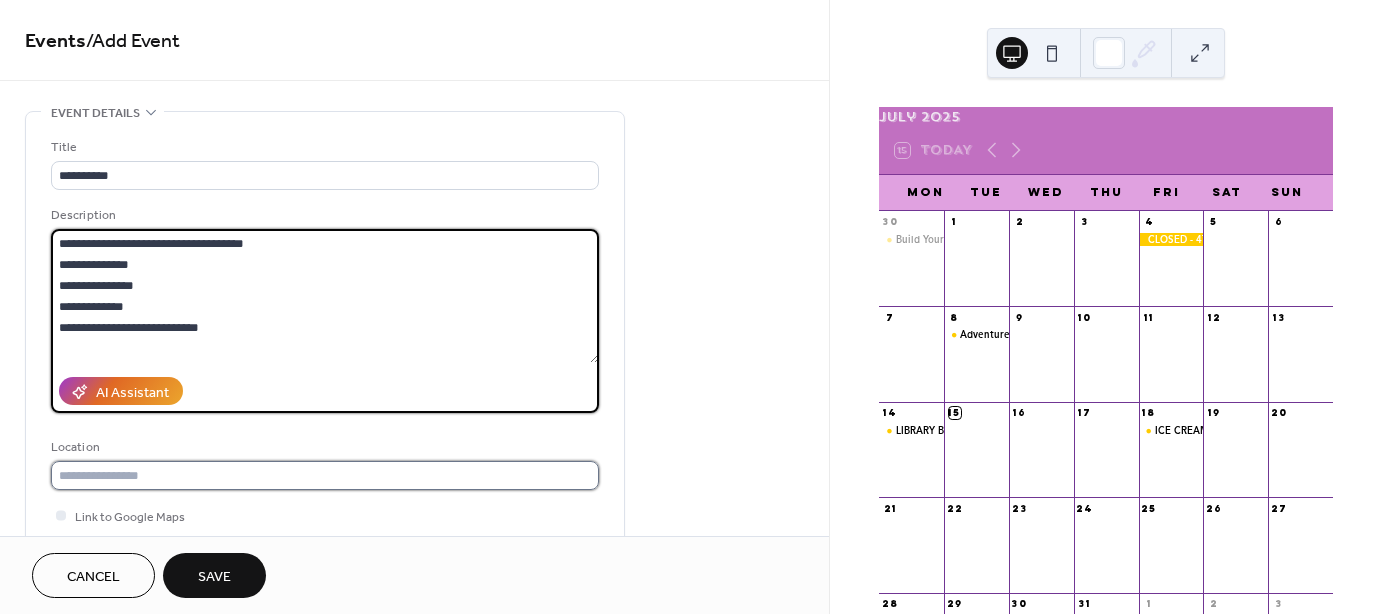 click at bounding box center [325, 475] 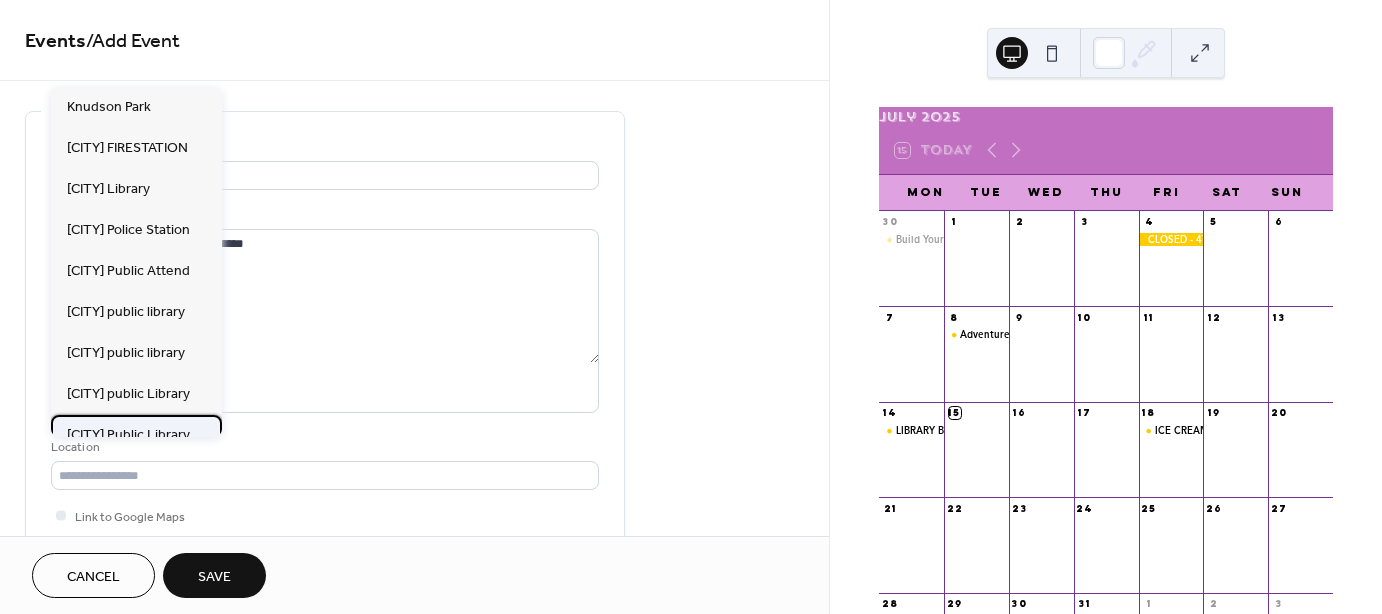 click on "[CITY] Public Library" at bounding box center (128, 434) 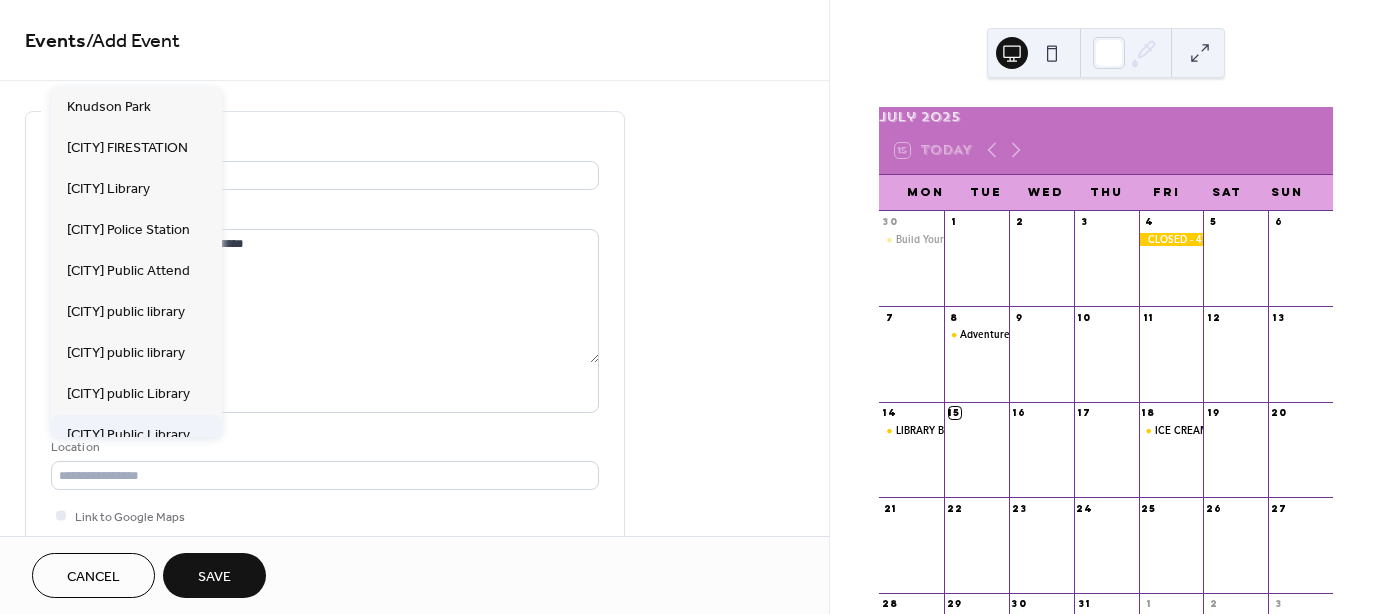 type on "**********" 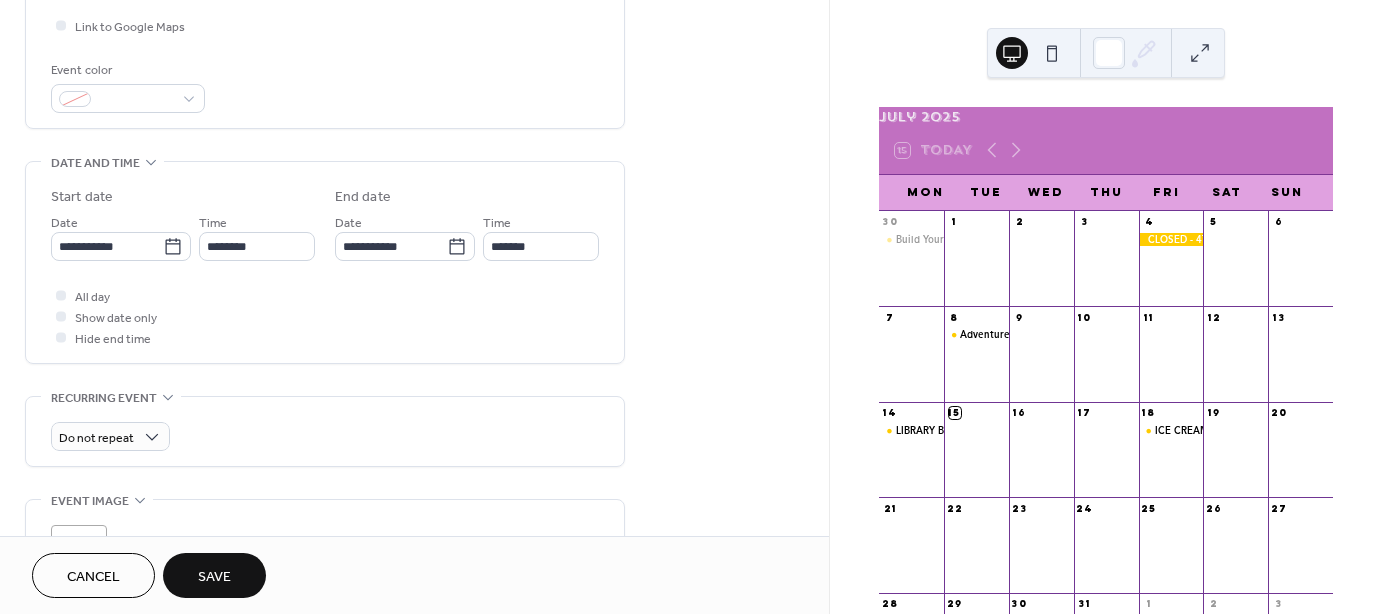 scroll, scrollTop: 506, scrollLeft: 0, axis: vertical 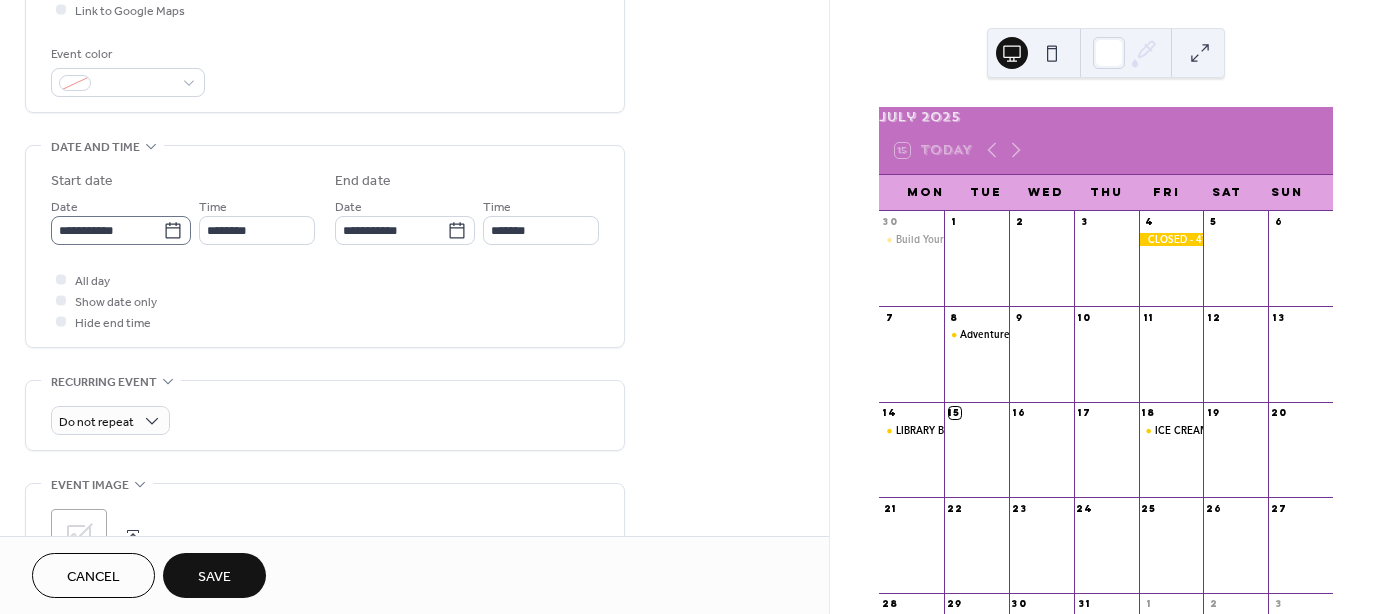 click 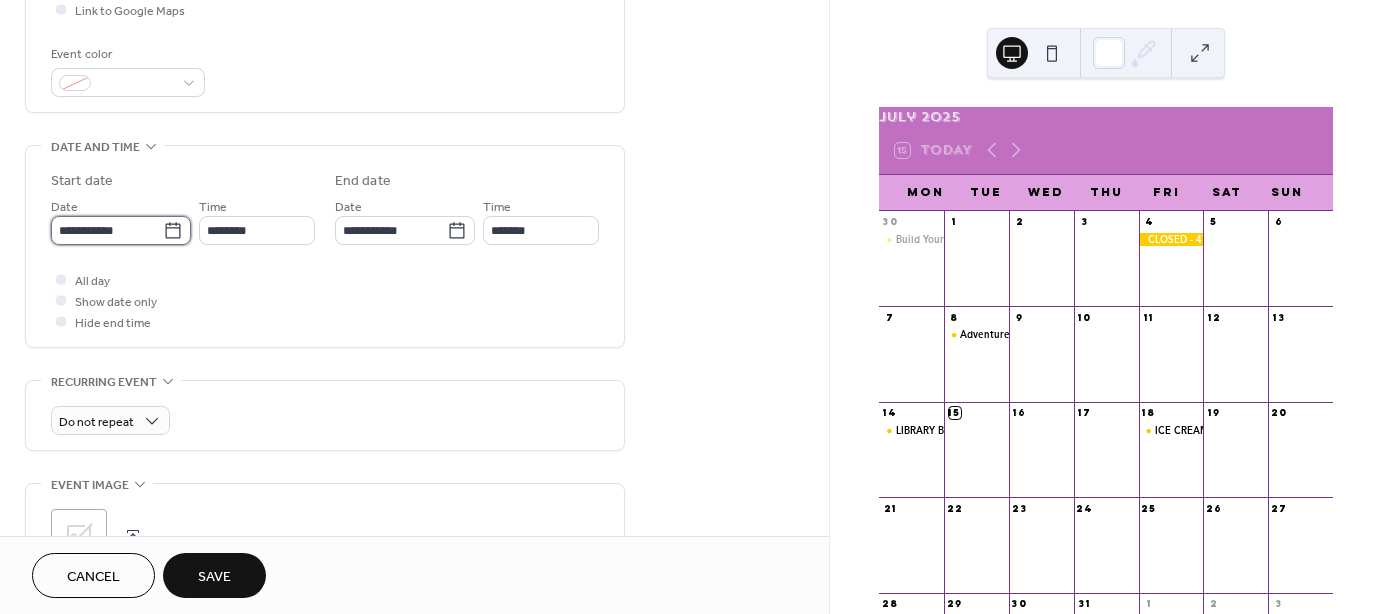 click on "**********" at bounding box center (107, 230) 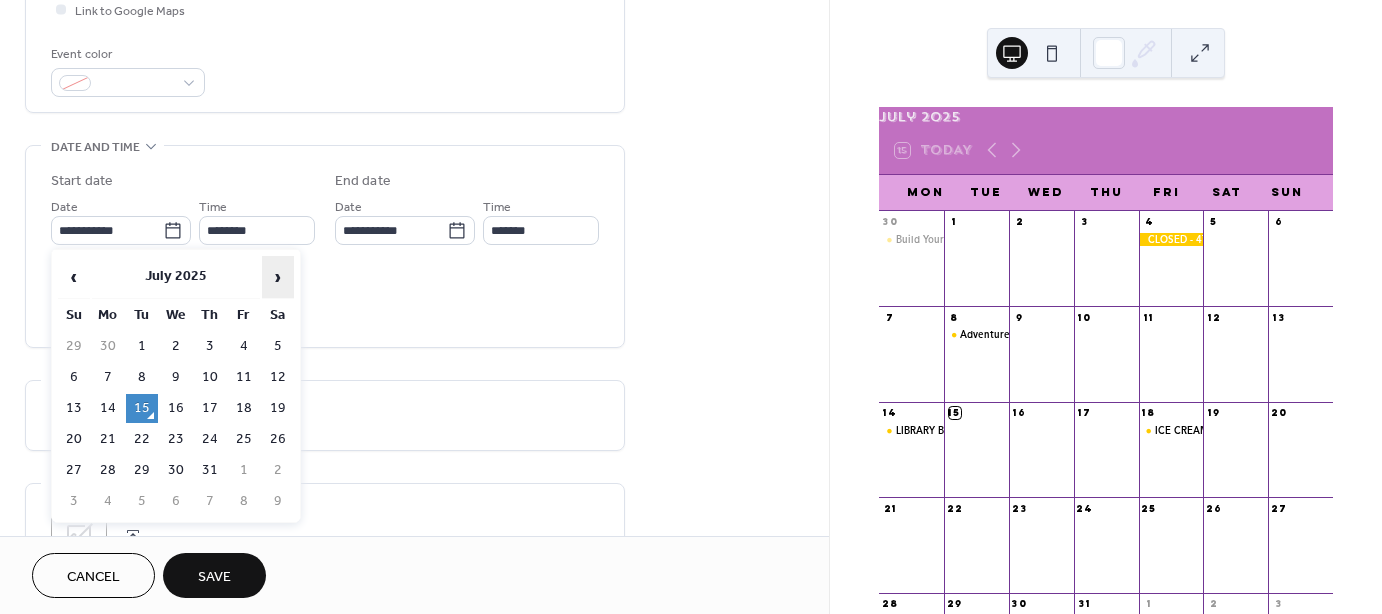click on "›" at bounding box center (278, 277) 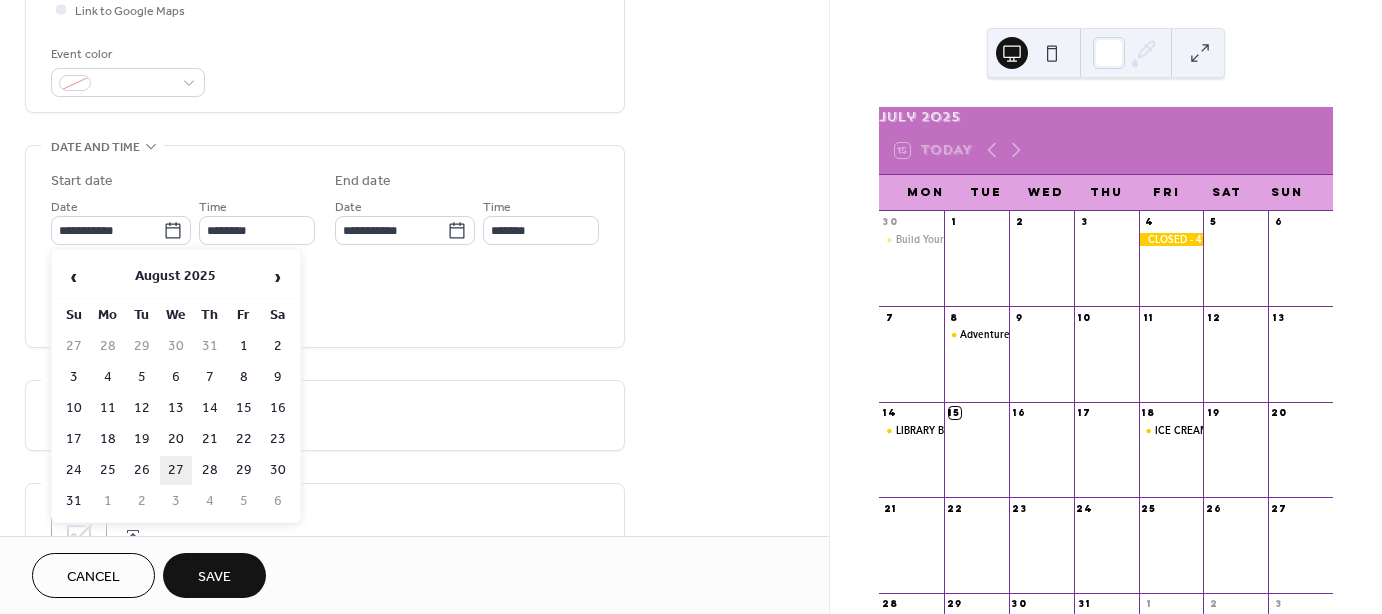 click on "27" at bounding box center [176, 470] 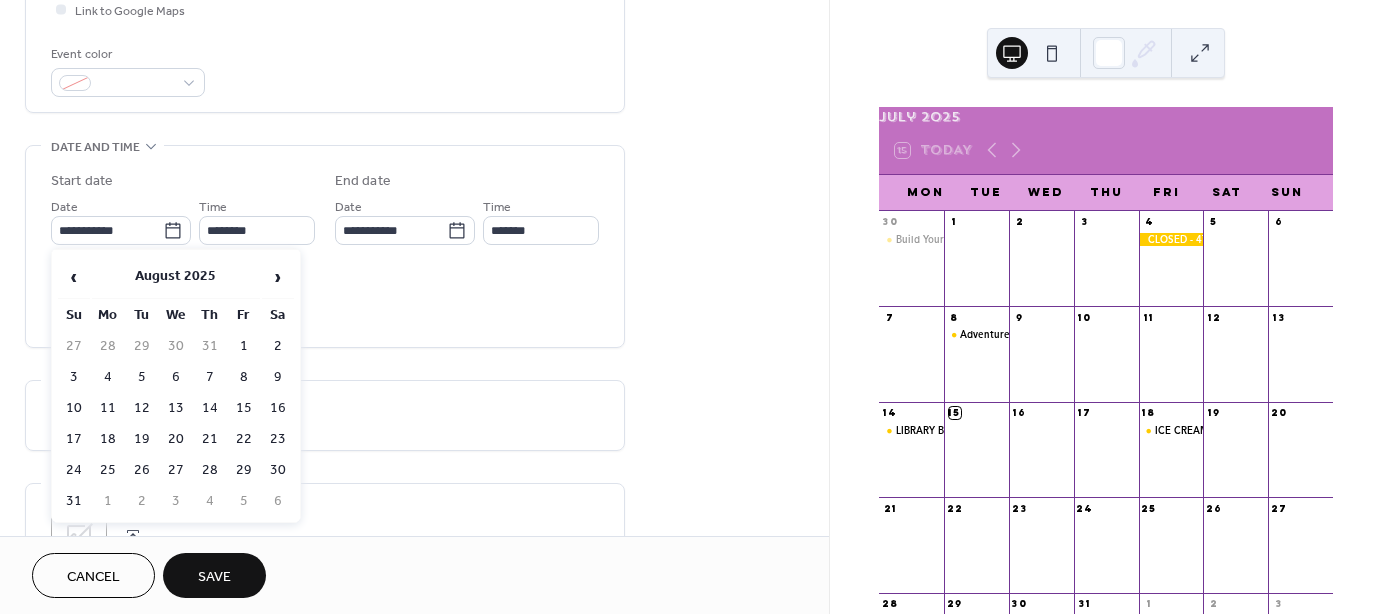 type on "**********" 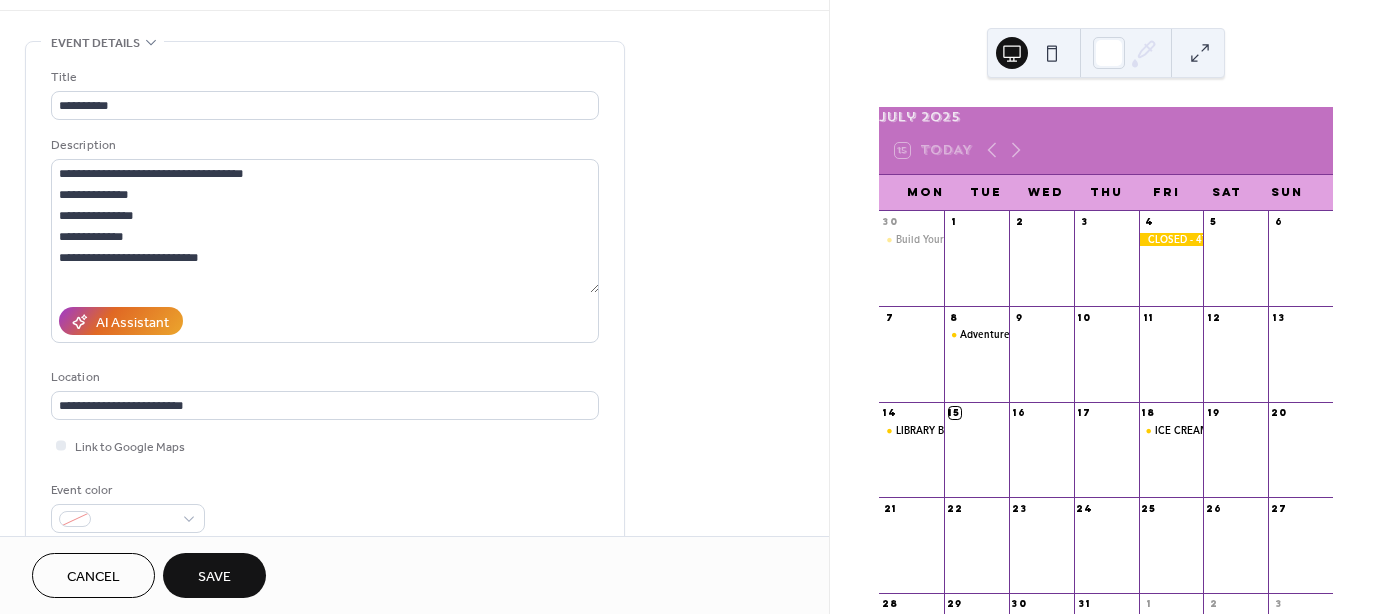 scroll, scrollTop: 59, scrollLeft: 0, axis: vertical 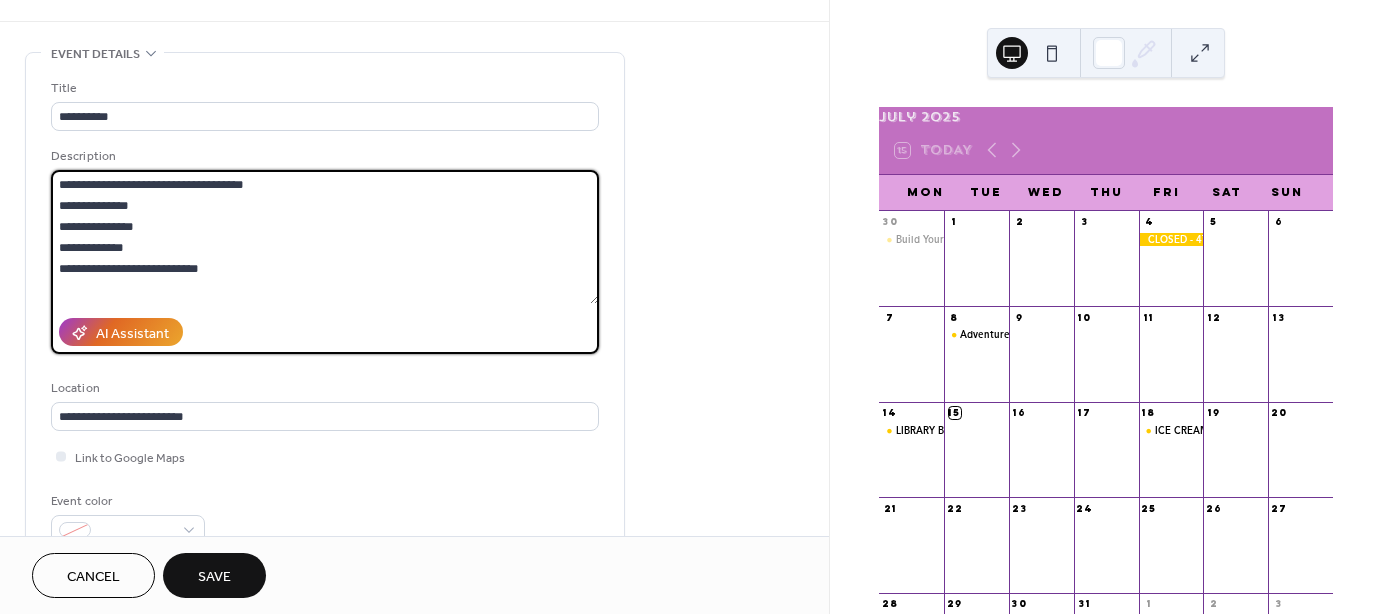 click on "**********" at bounding box center (325, 237) 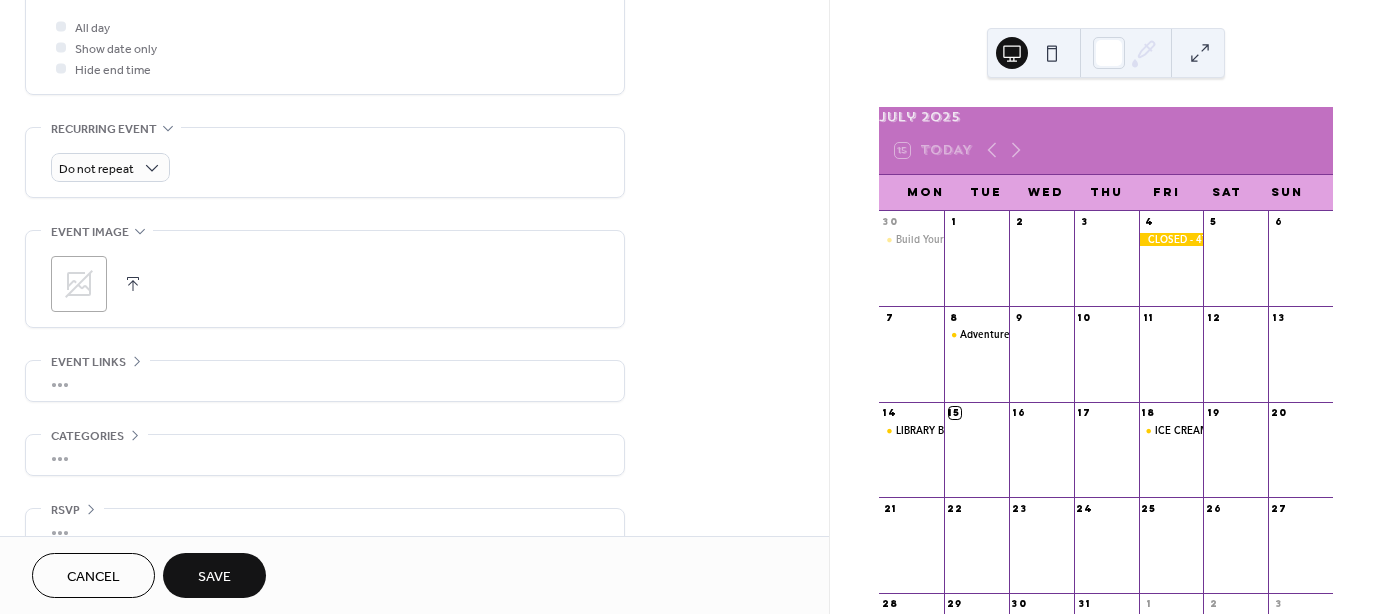 scroll, scrollTop: 790, scrollLeft: 0, axis: vertical 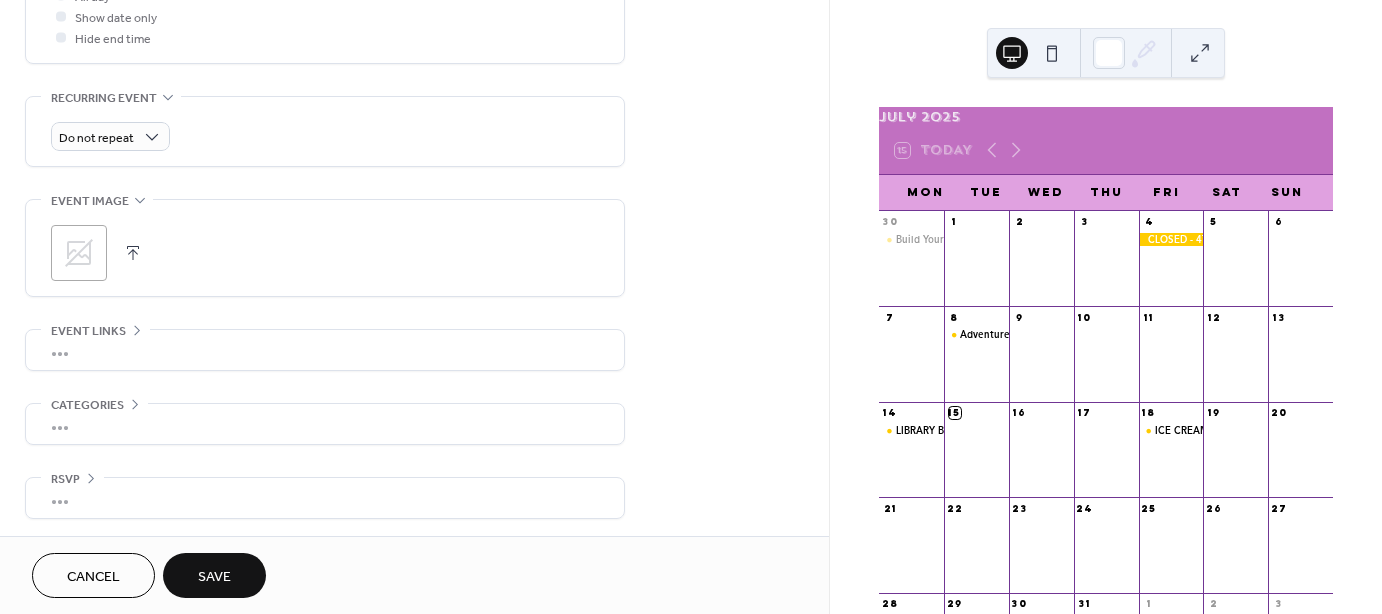 type on "**********" 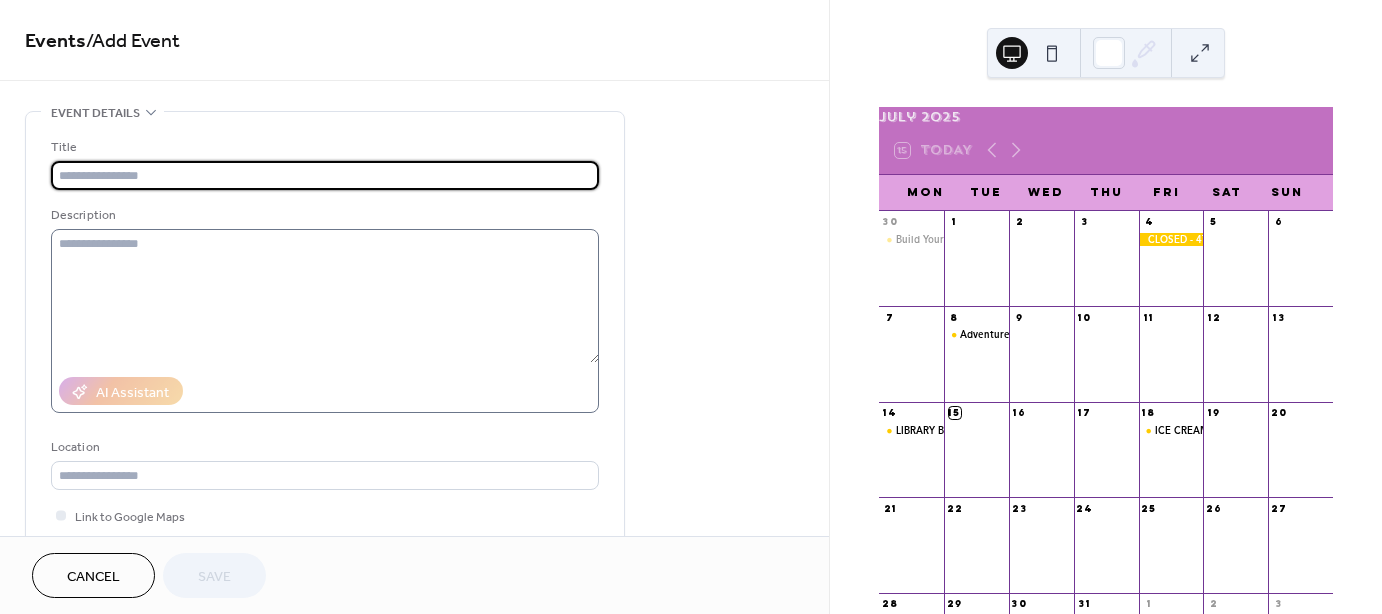 scroll, scrollTop: 0, scrollLeft: 0, axis: both 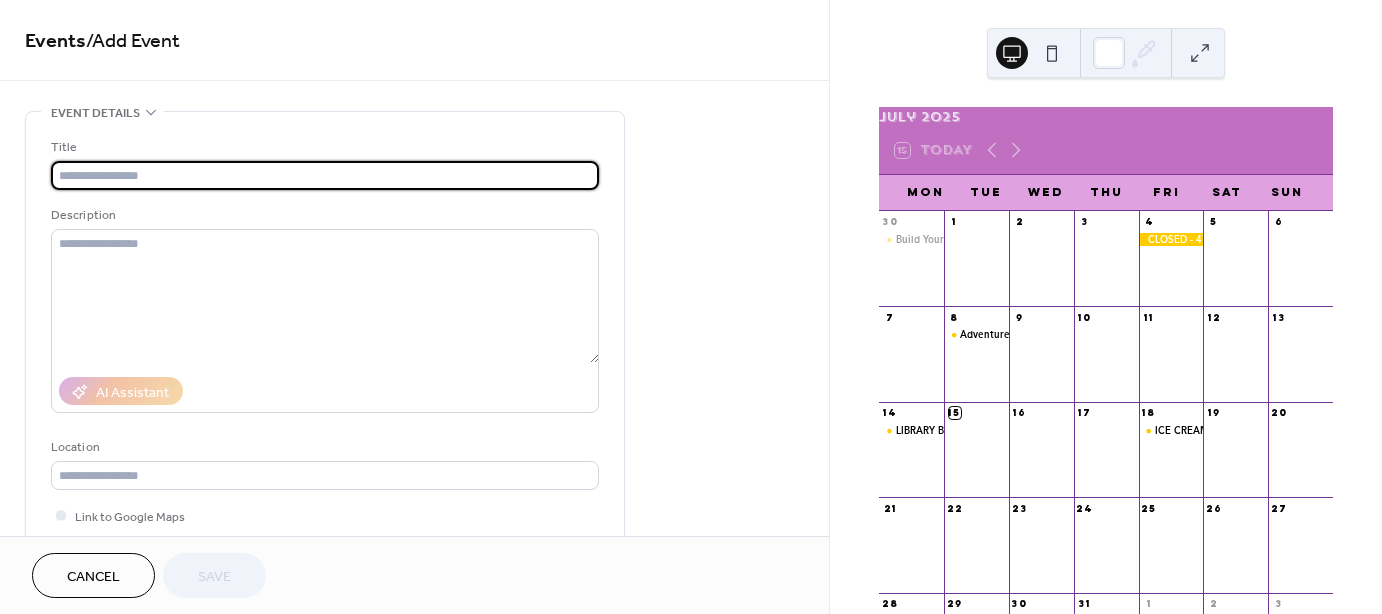 drag, startPoint x: 111, startPoint y: 174, endPoint x: 127, endPoint y: 185, distance: 19.416489 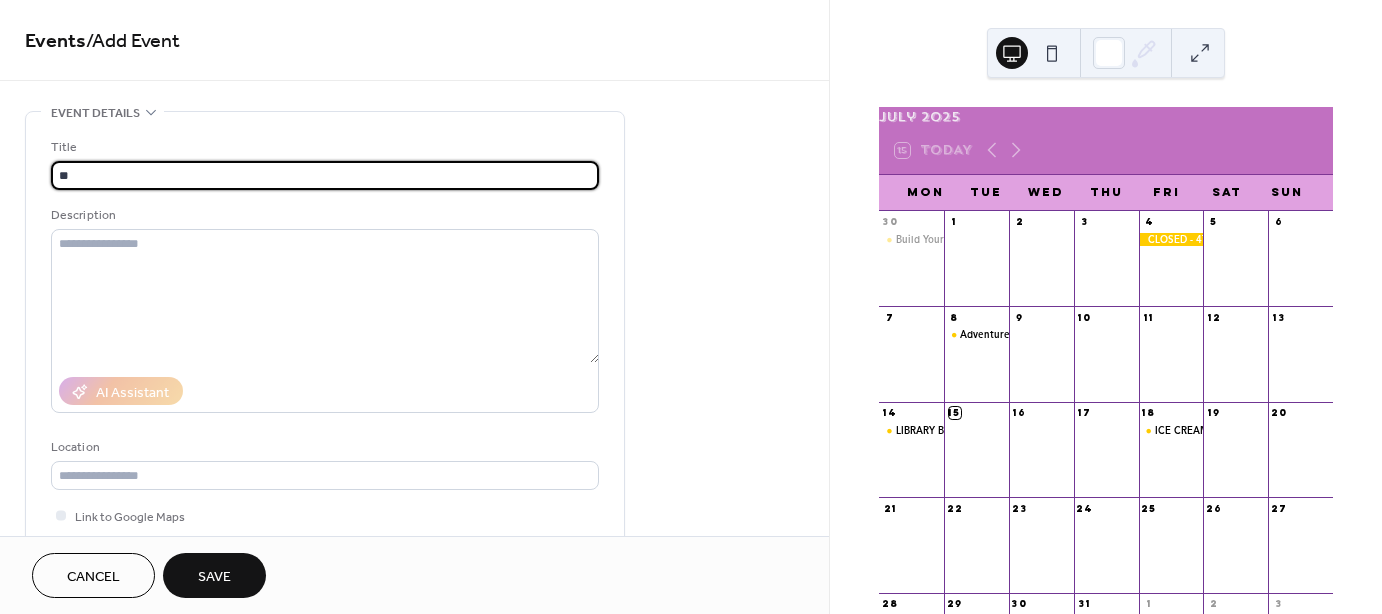 type on "*" 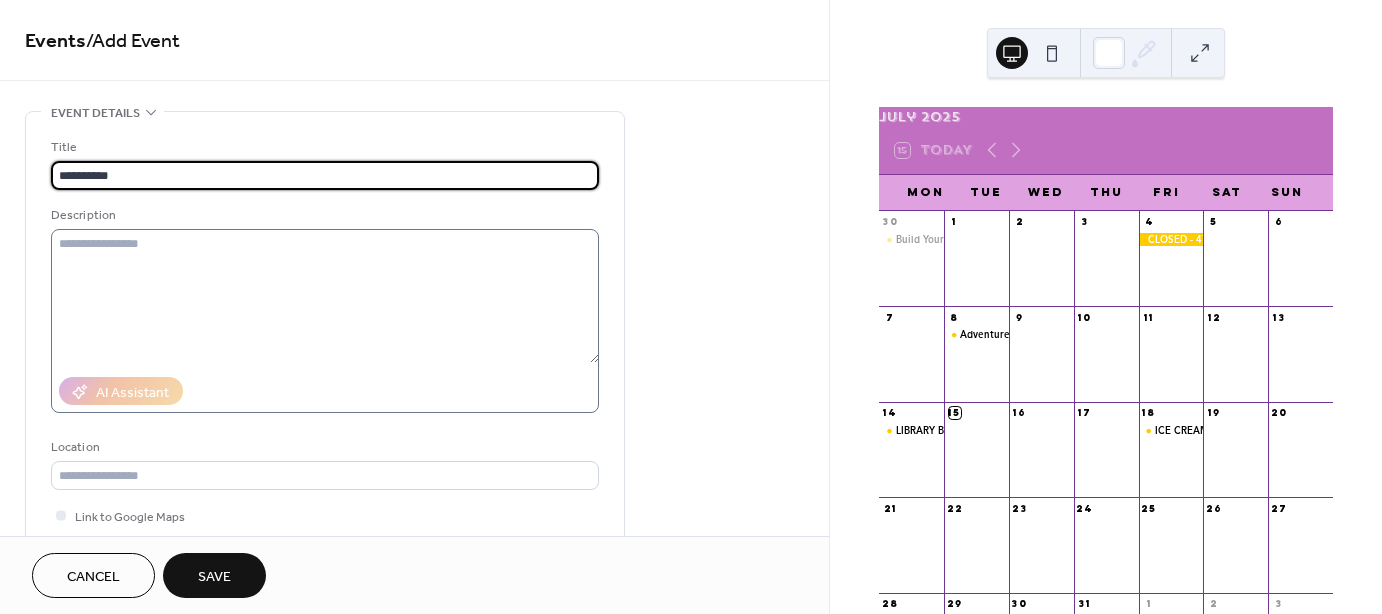 type on "**********" 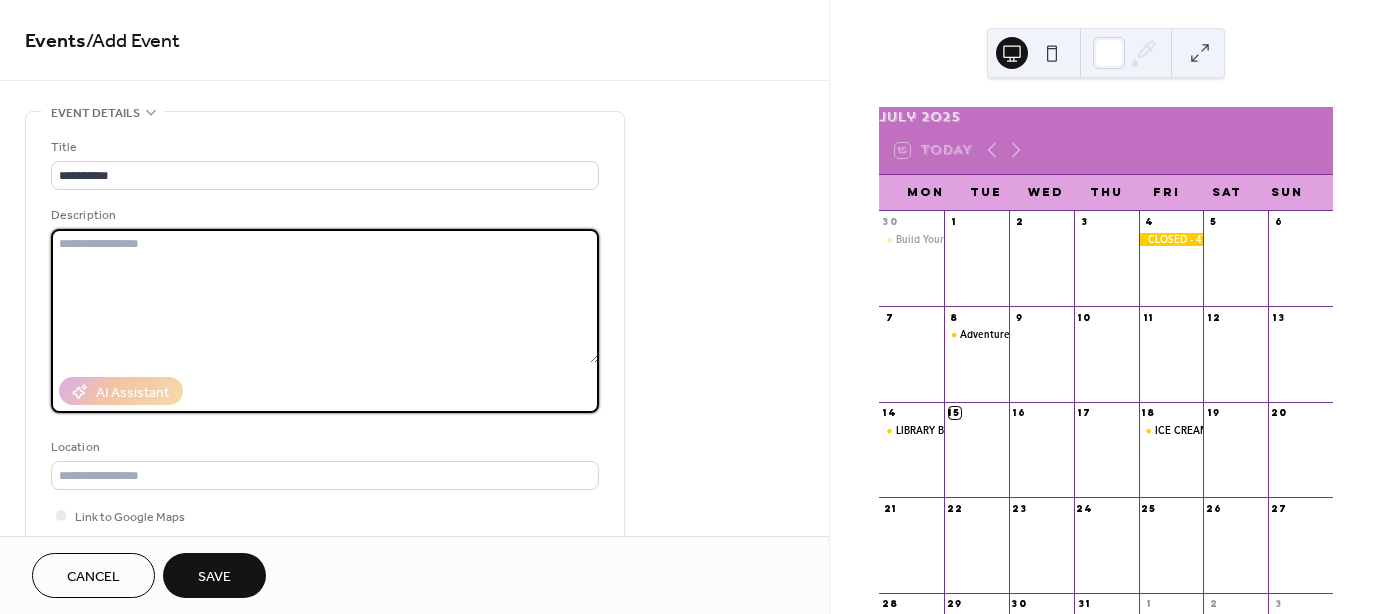 click at bounding box center [325, 296] 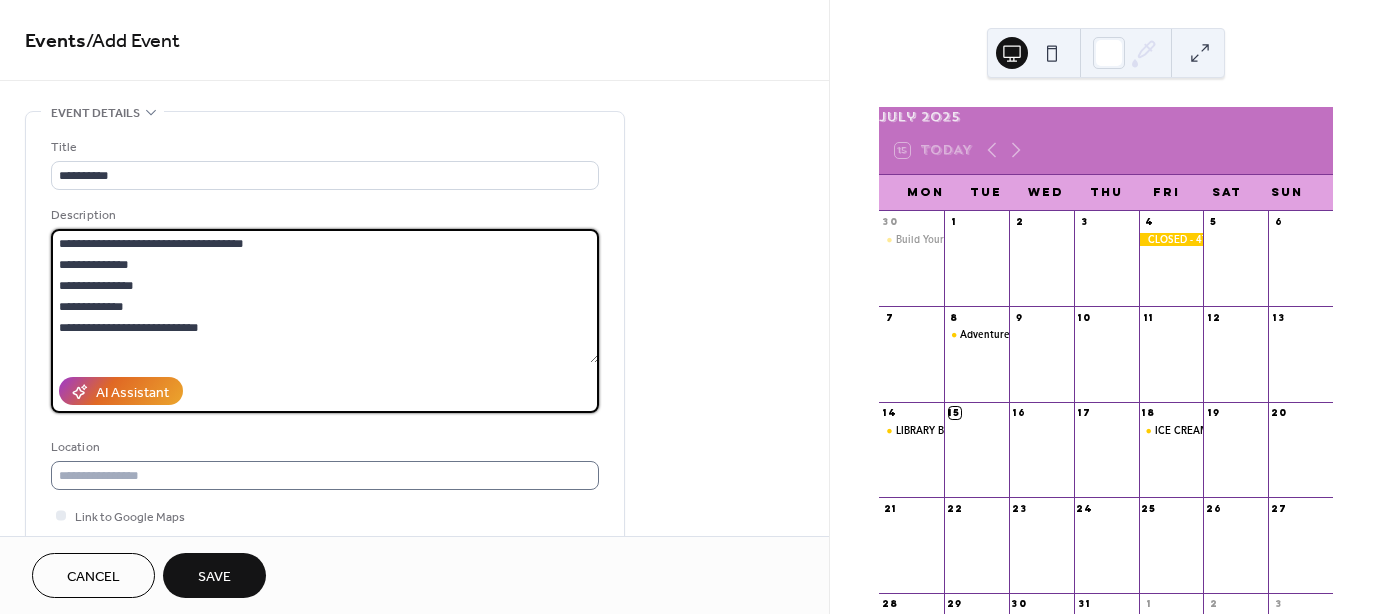 type on "**********" 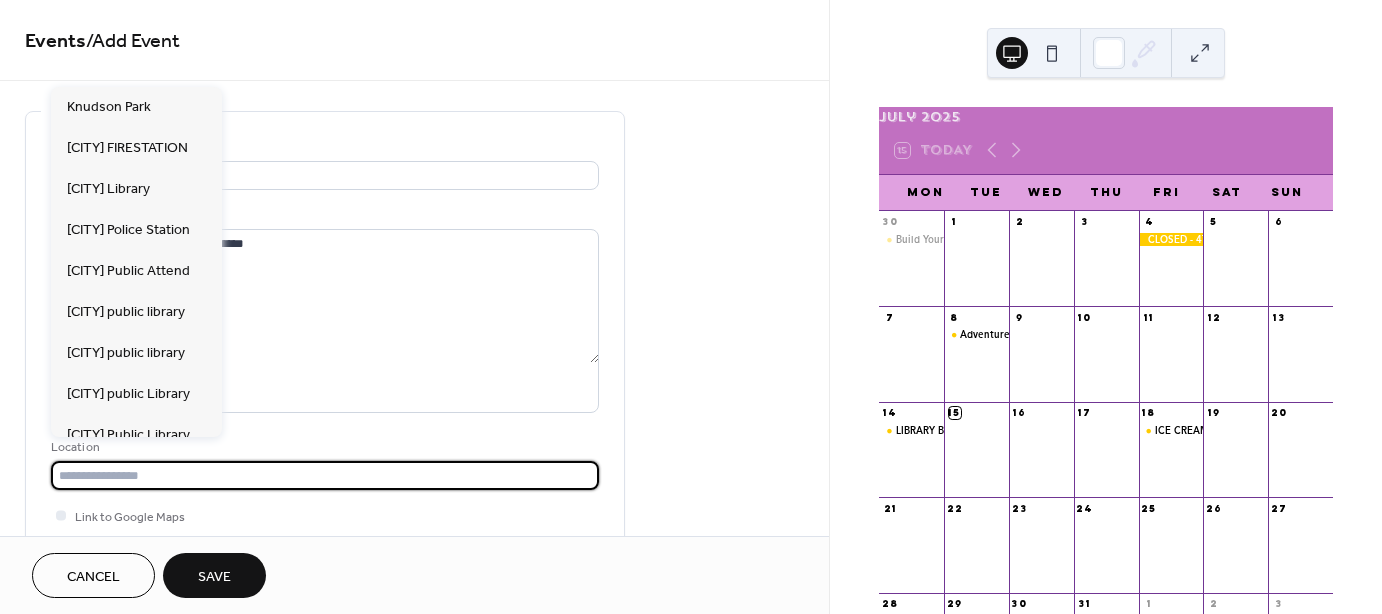 click at bounding box center (325, 475) 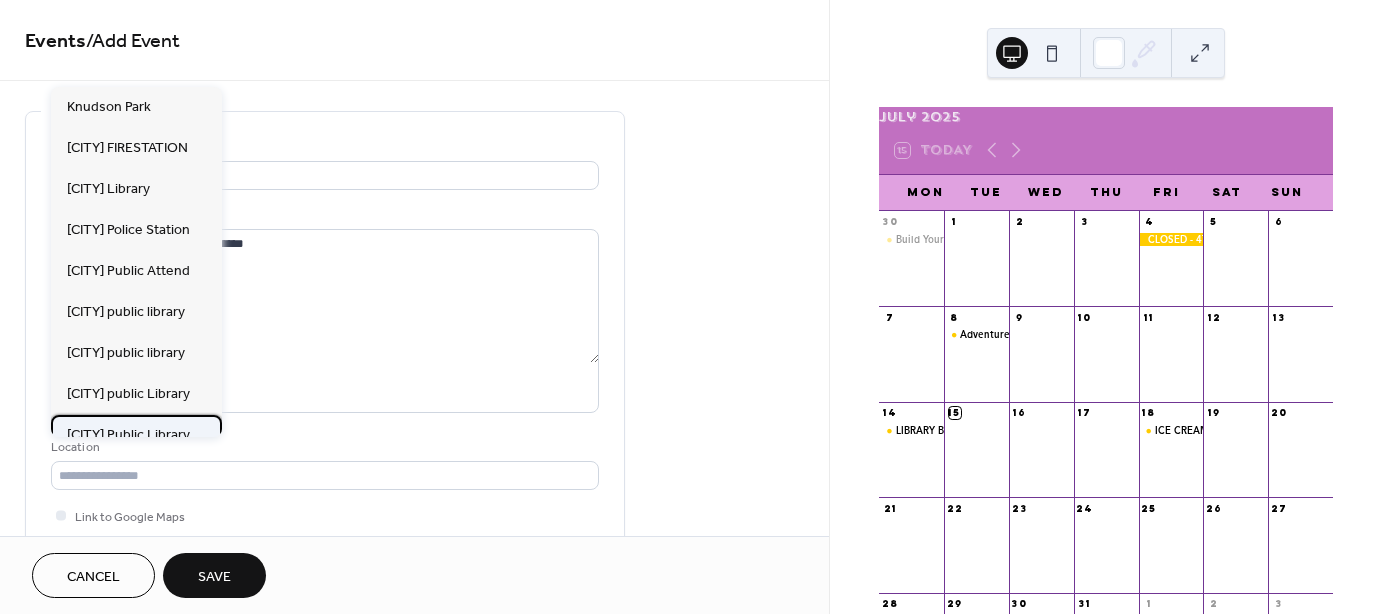 click on "[CITY] Public Library" at bounding box center (128, 434) 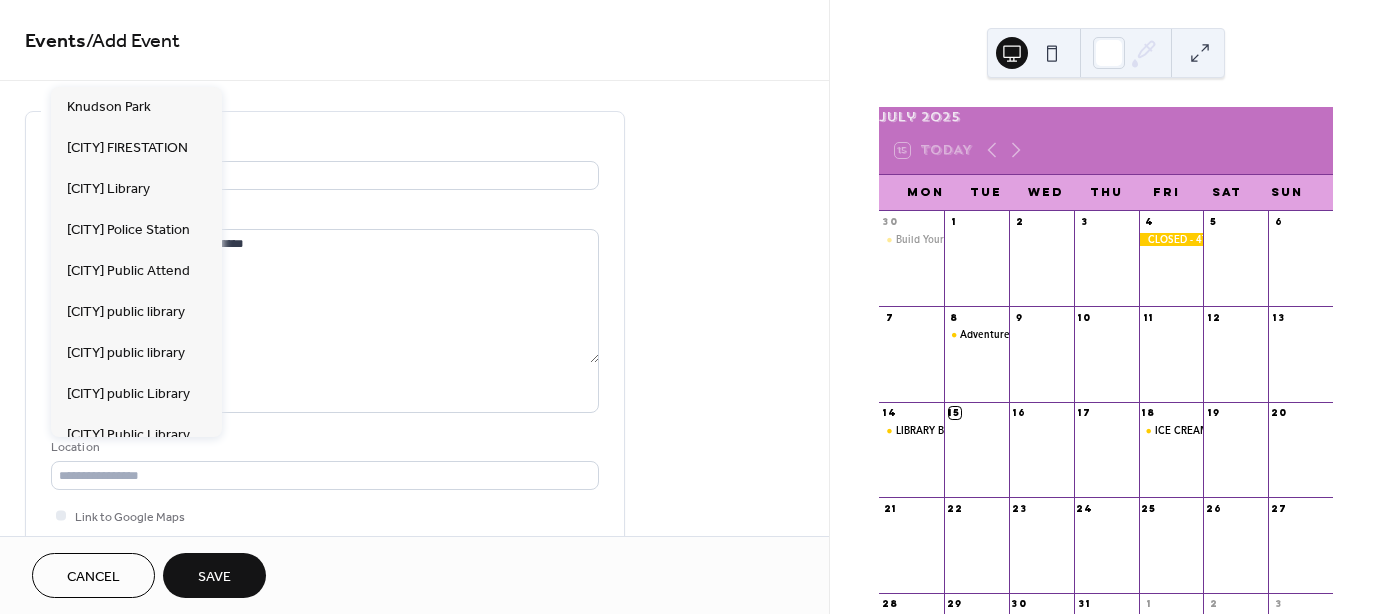 type on "**********" 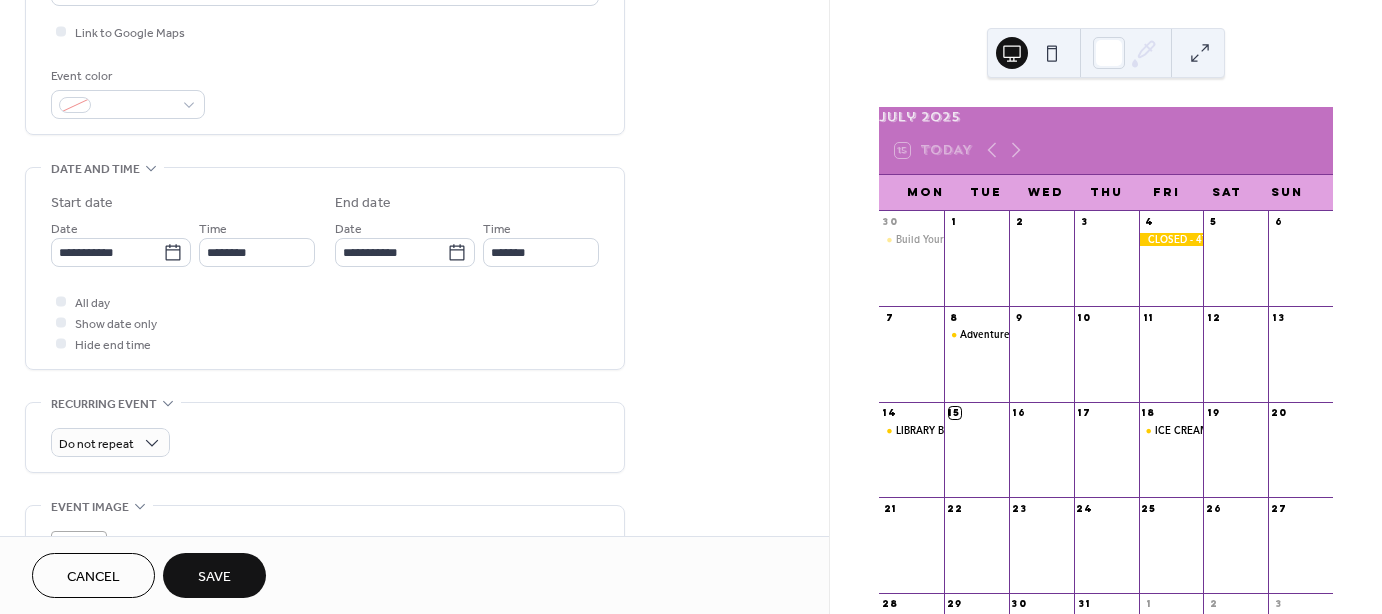 scroll, scrollTop: 488, scrollLeft: 0, axis: vertical 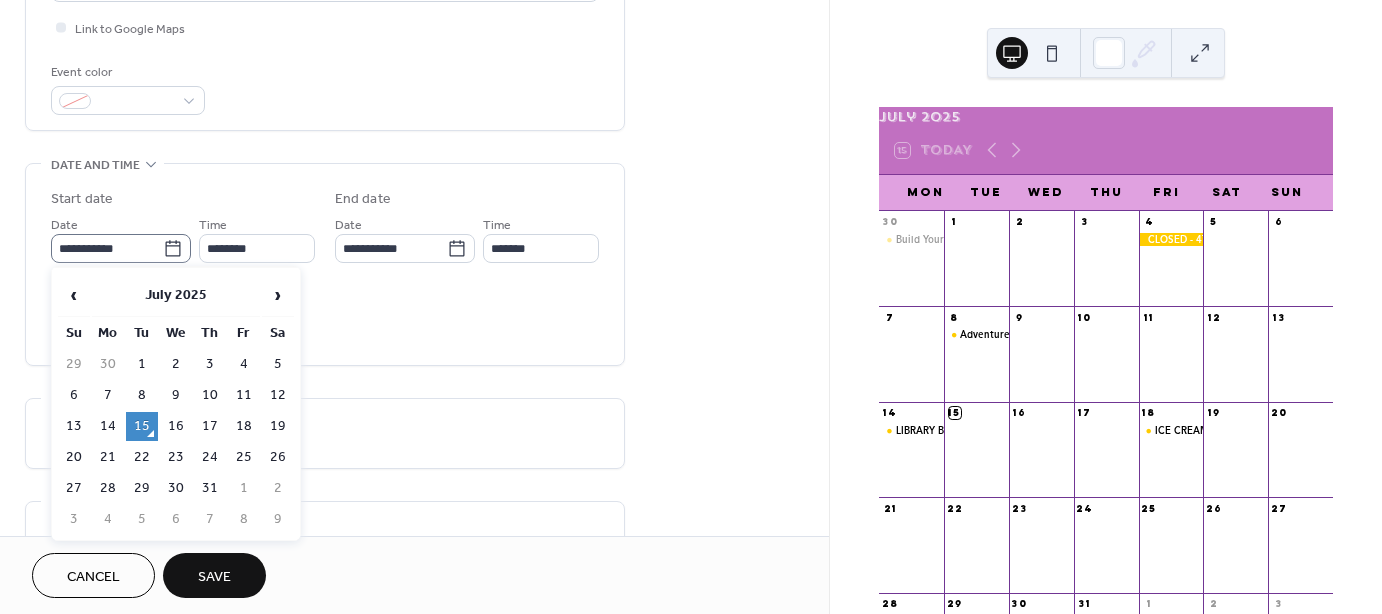 click 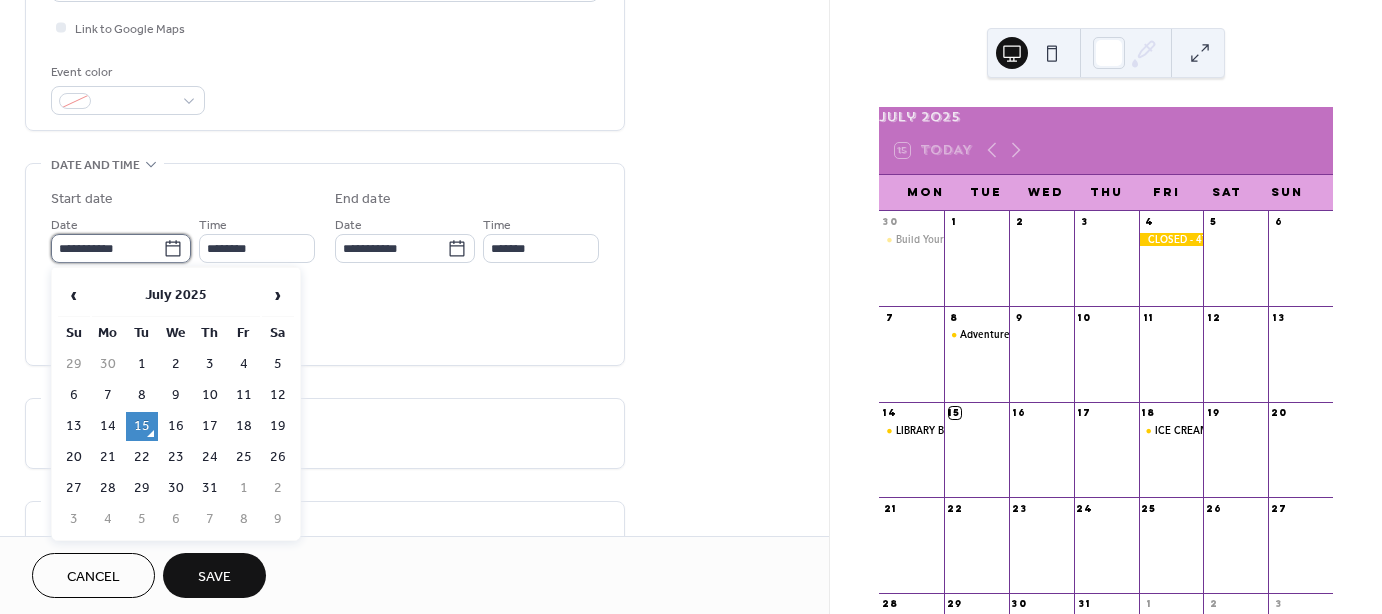 click on "**********" at bounding box center (107, 248) 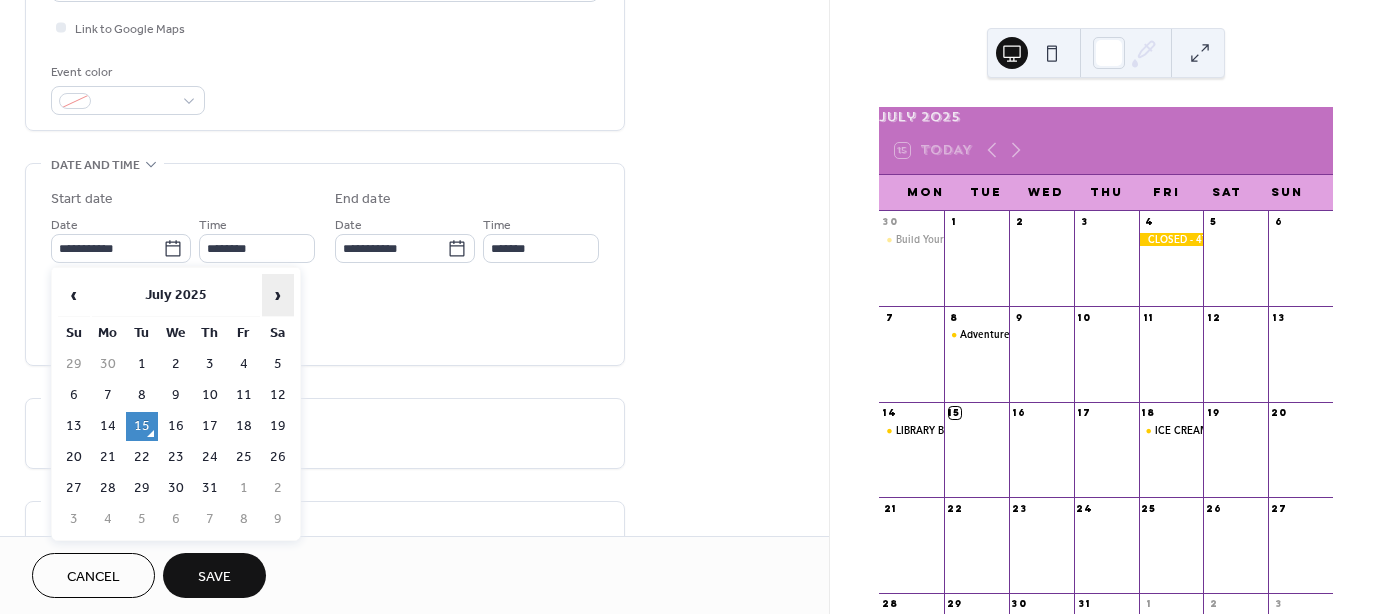 click on "›" at bounding box center [278, 295] 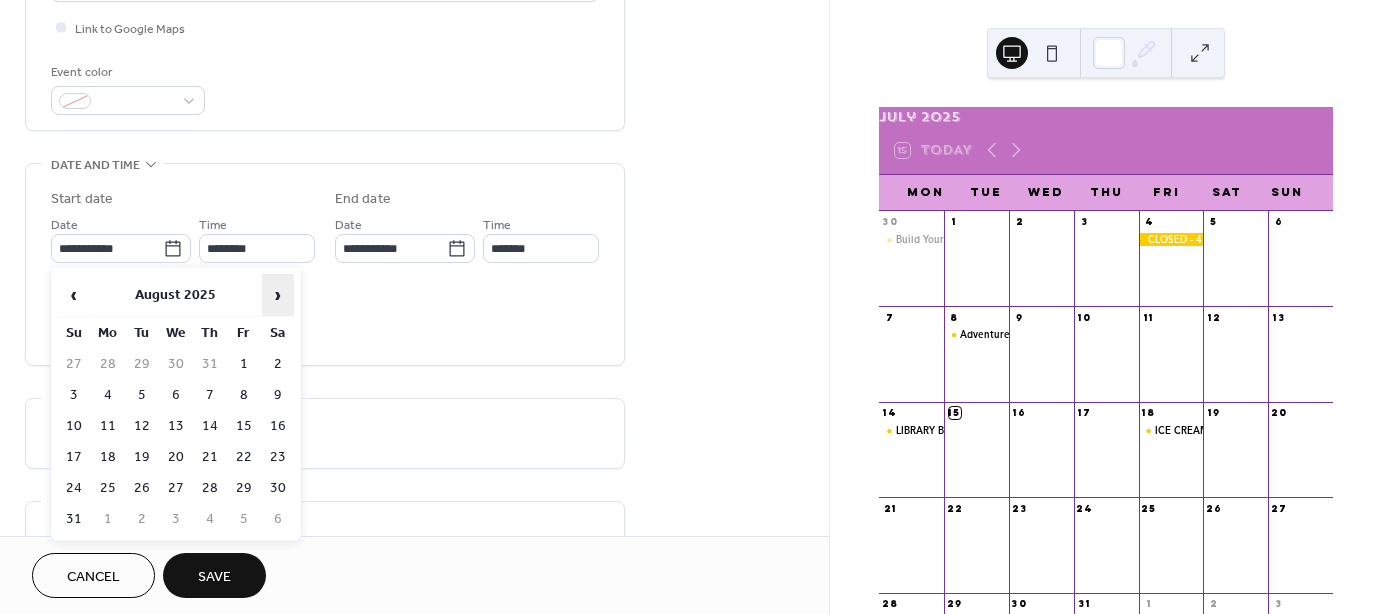 click on "›" at bounding box center [278, 295] 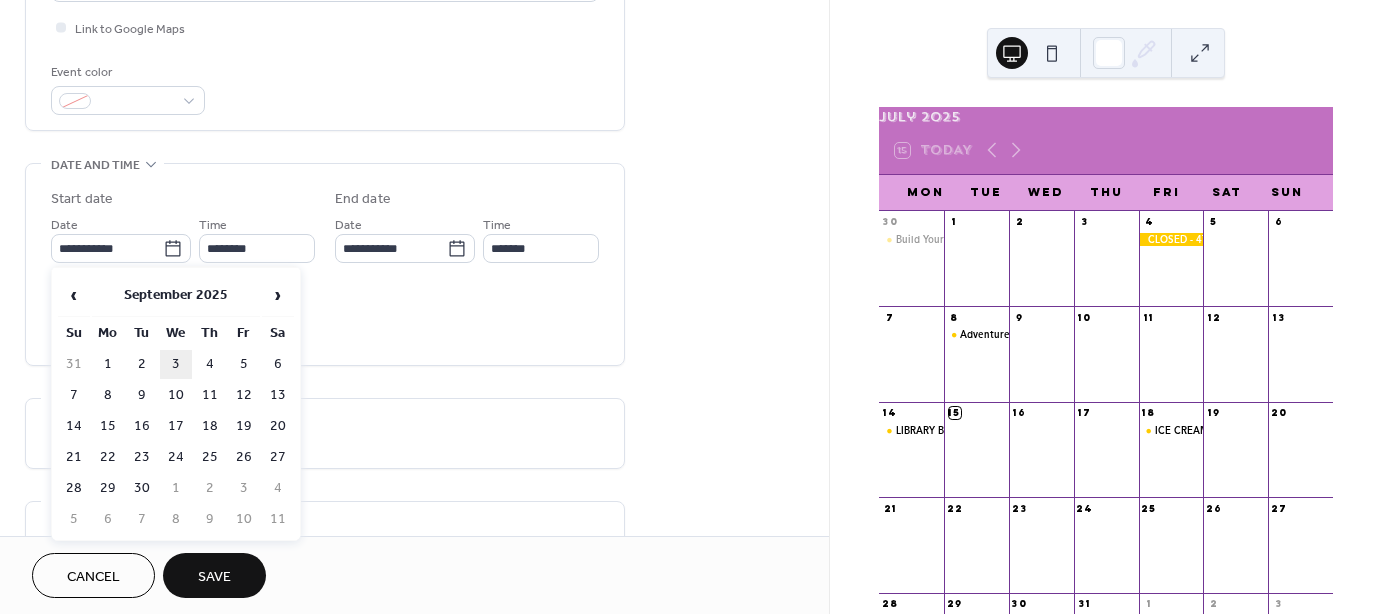 click on "3" at bounding box center [176, 364] 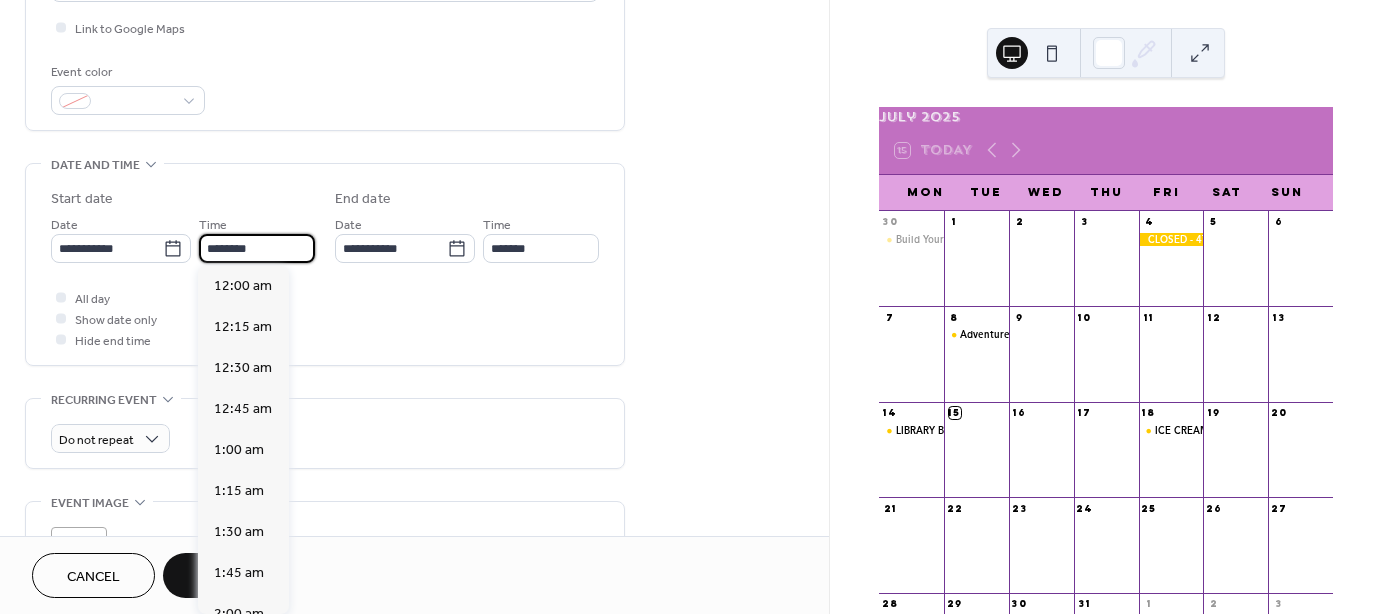 click on "********" at bounding box center [257, 248] 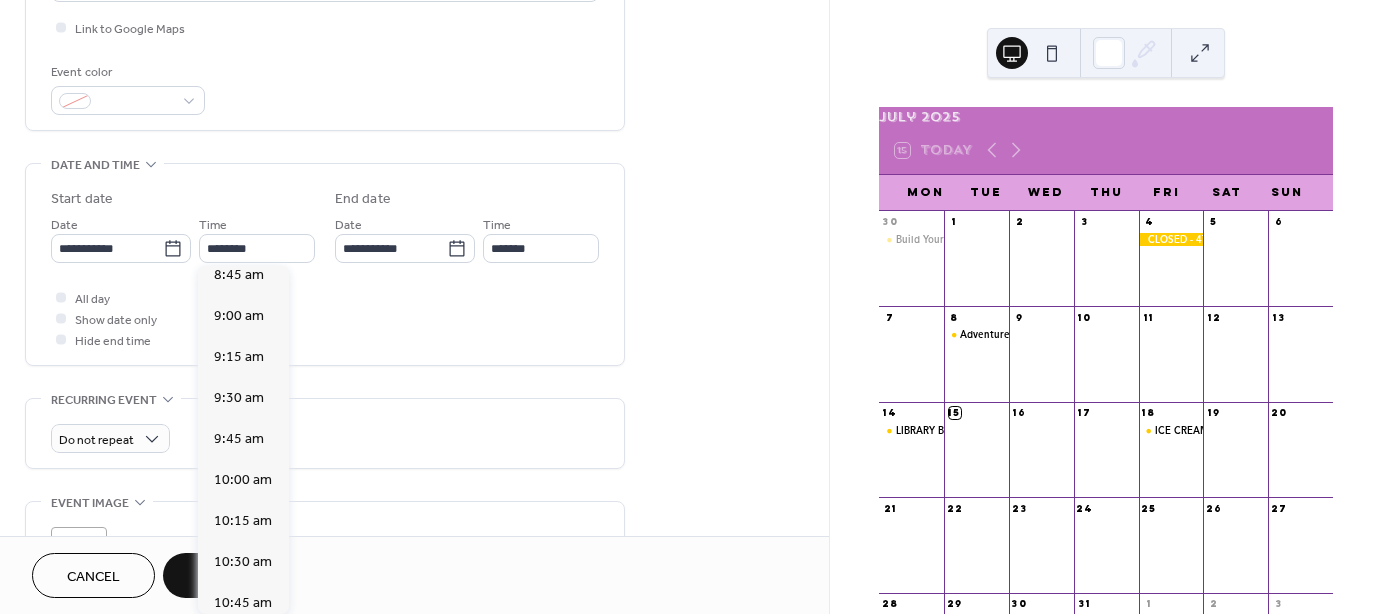 scroll, scrollTop: 1500, scrollLeft: 0, axis: vertical 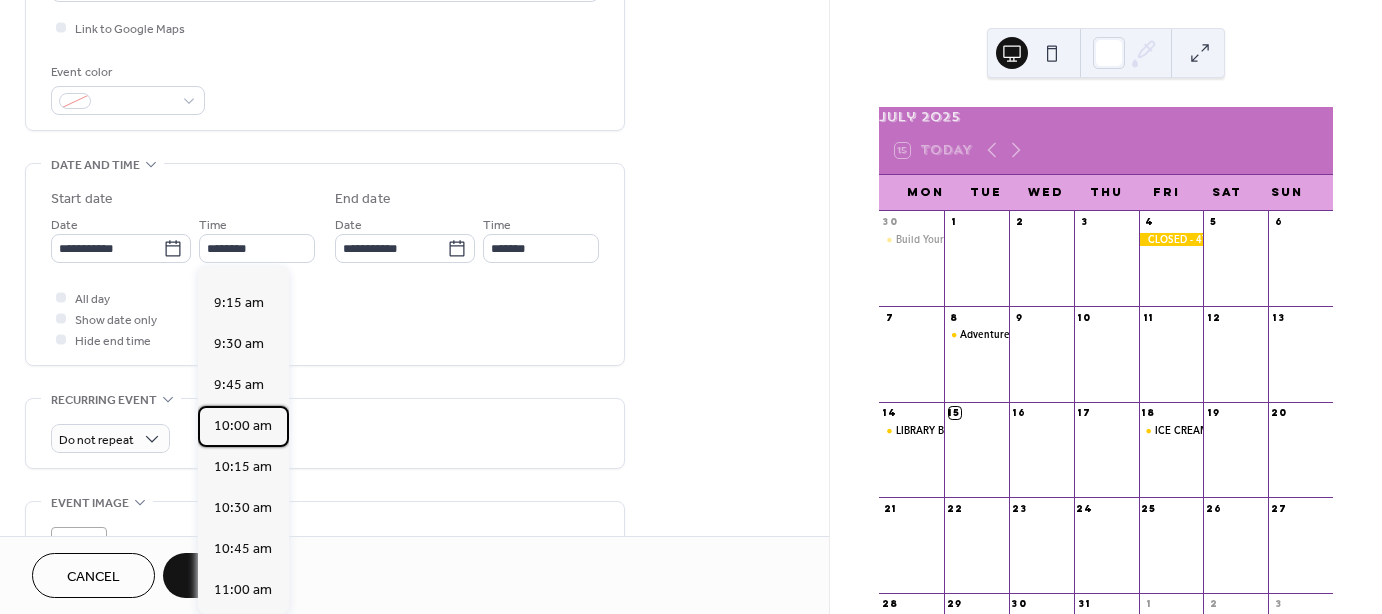click on "10:00 am" at bounding box center (243, 426) 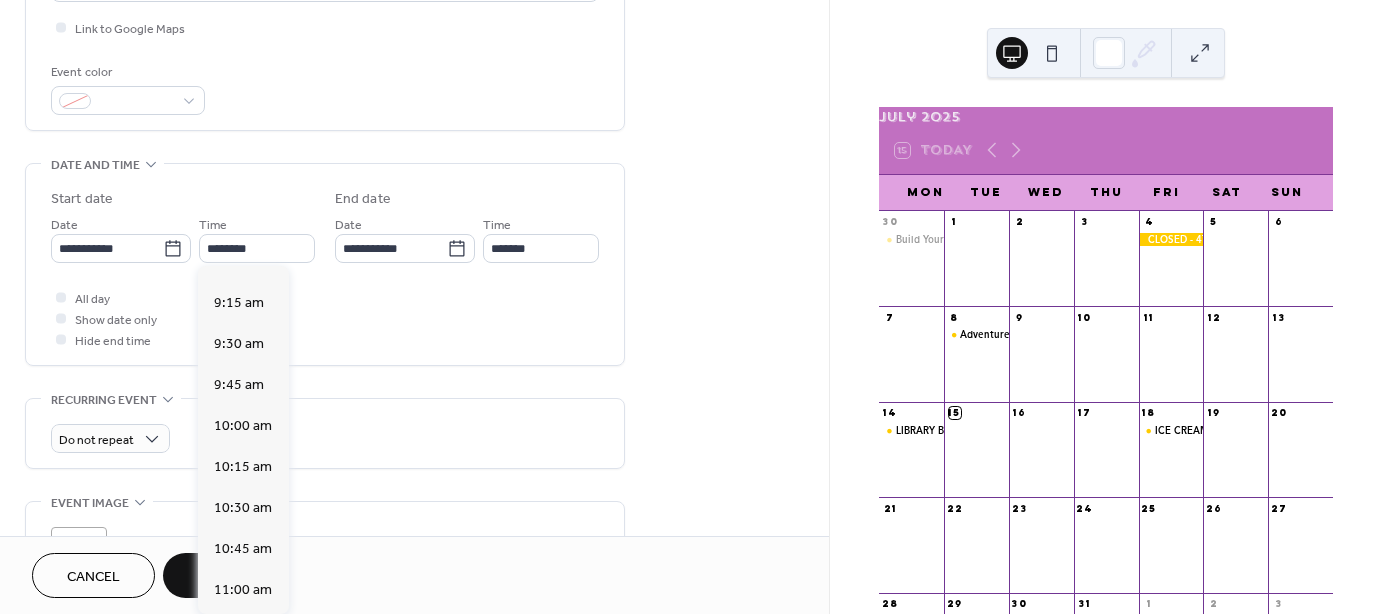 type on "********" 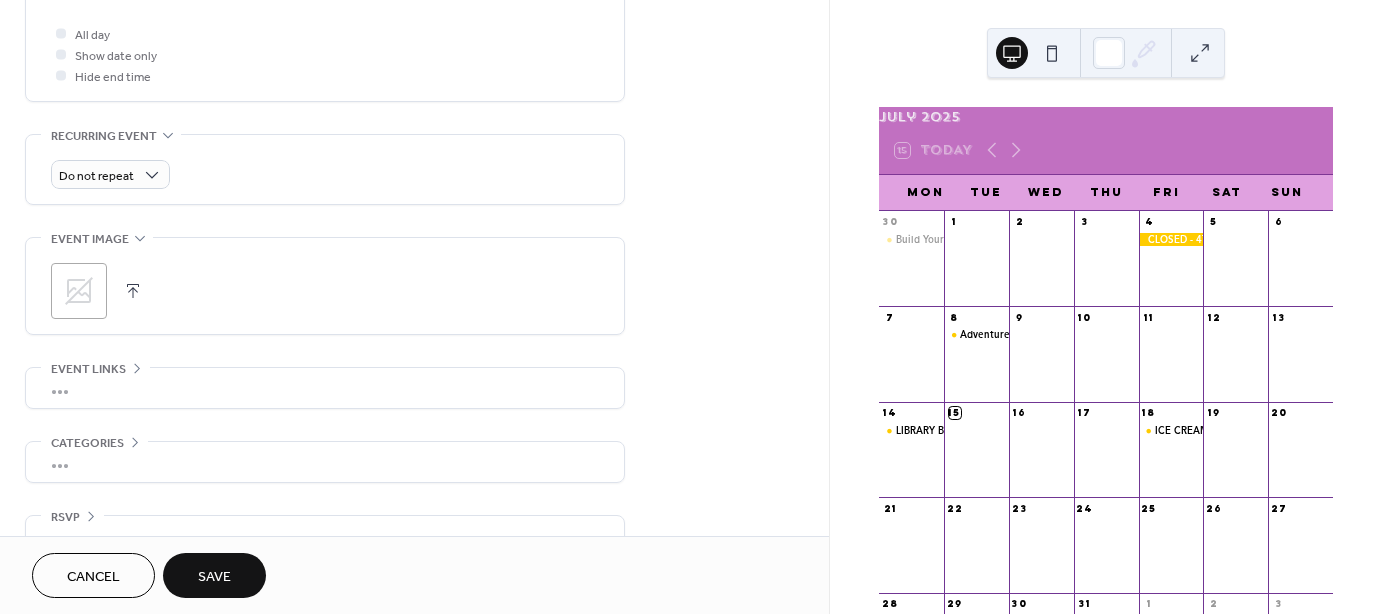 scroll, scrollTop: 790, scrollLeft: 0, axis: vertical 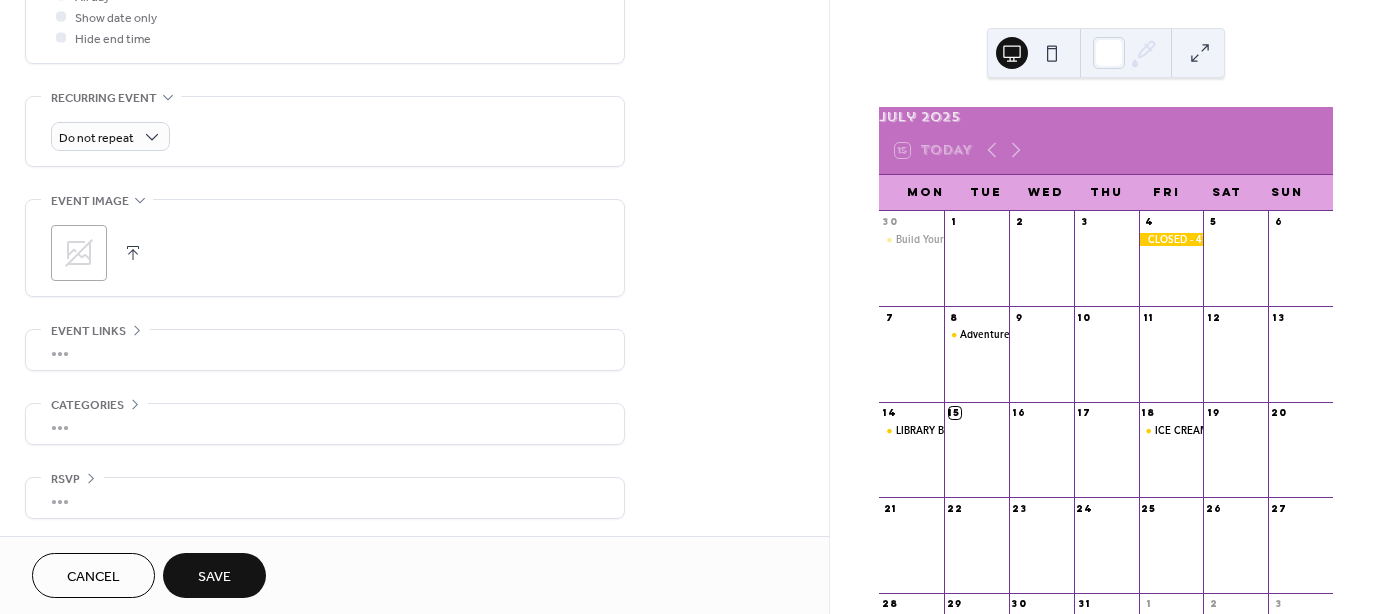 click on "Save" at bounding box center (214, 575) 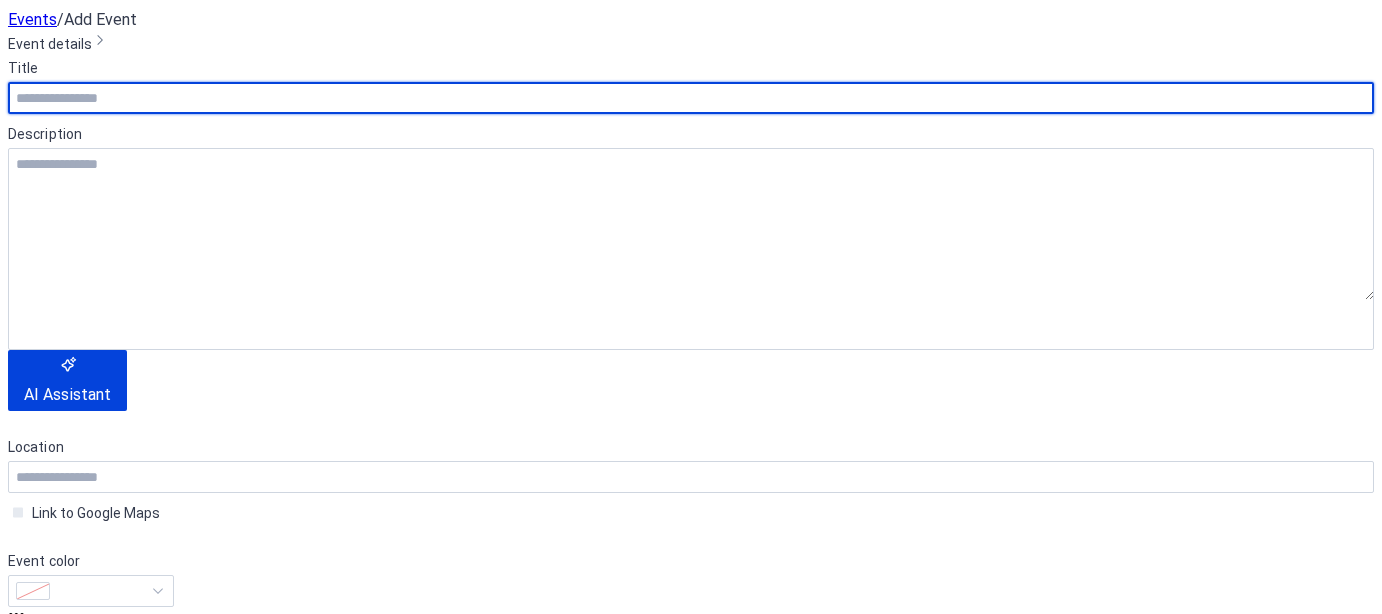 scroll, scrollTop: 0, scrollLeft: 0, axis: both 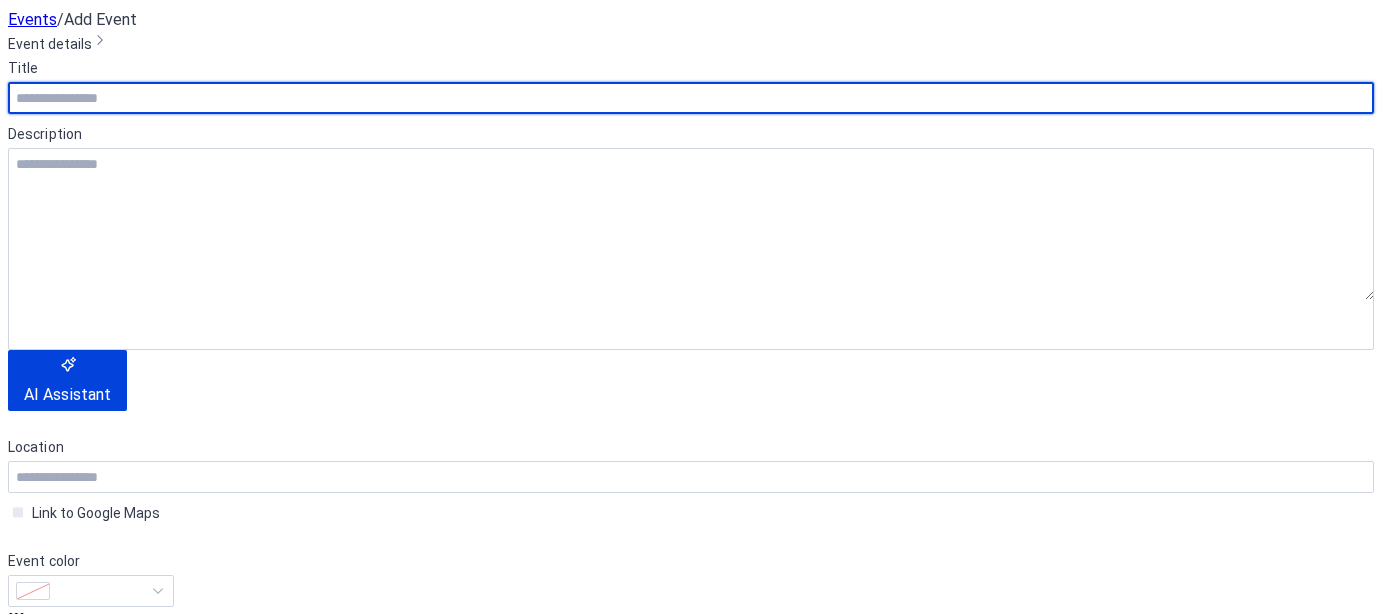 drag, startPoint x: 128, startPoint y: 175, endPoint x: 124, endPoint y: 151, distance: 24.33105 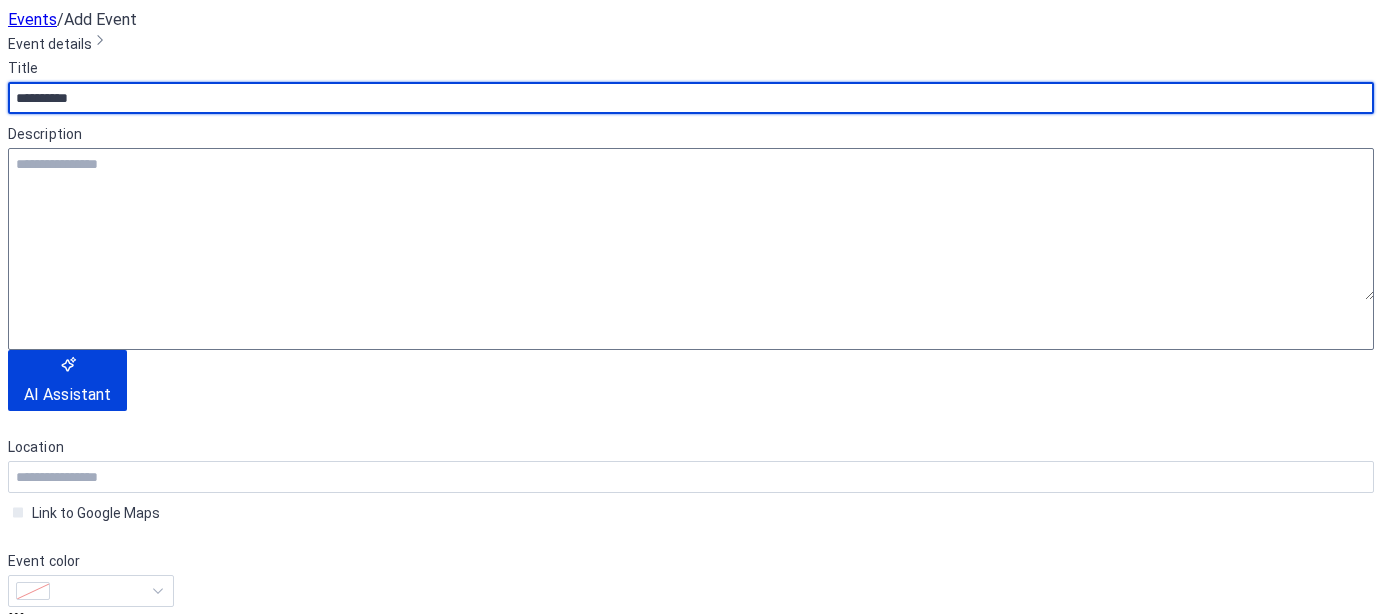 type on "**********" 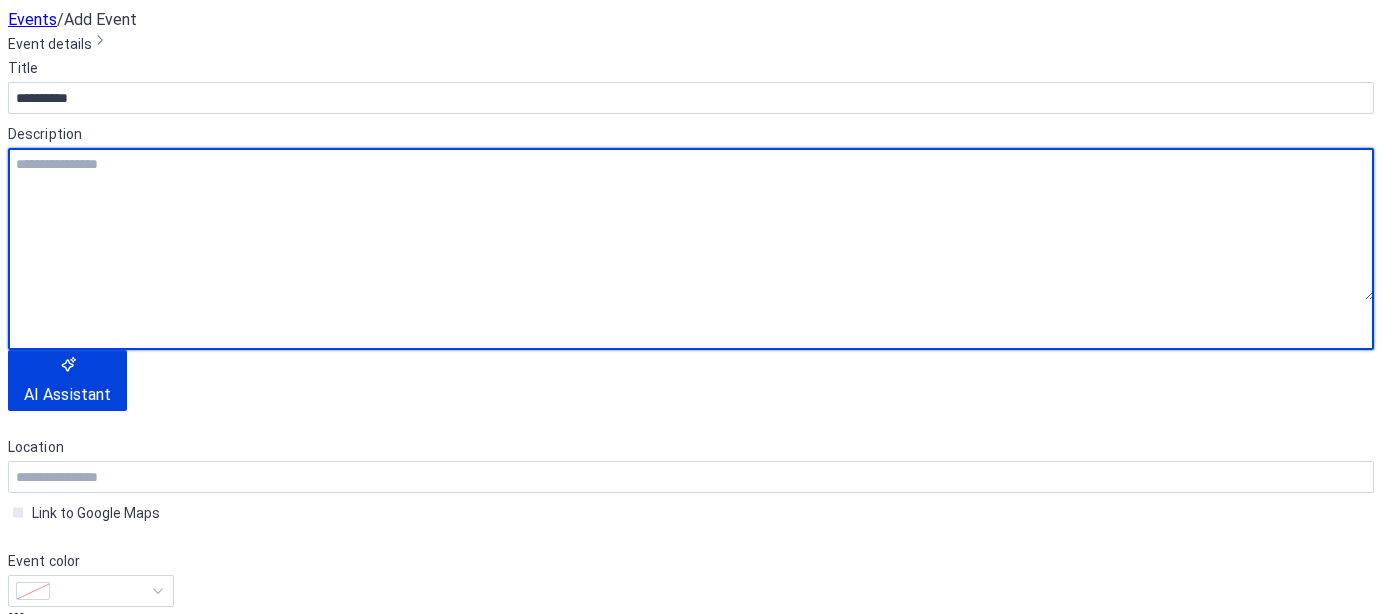drag, startPoint x: 113, startPoint y: 257, endPoint x: 121, endPoint y: 239, distance: 19.697716 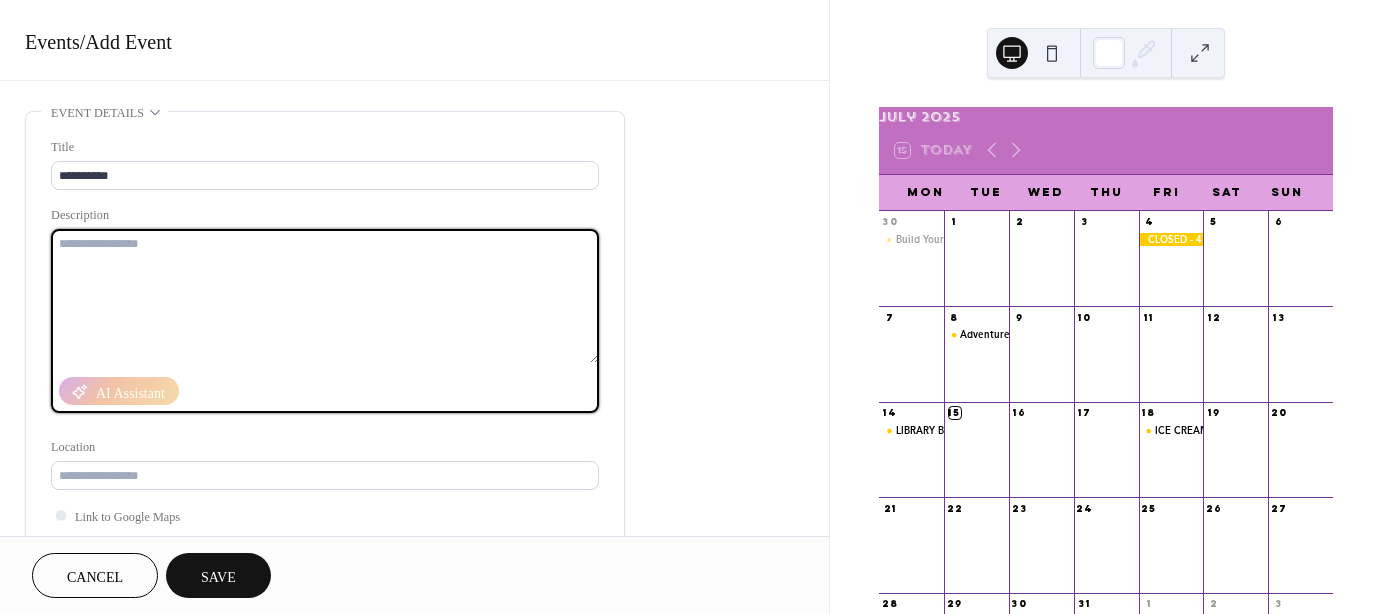 click at bounding box center [325, 296] 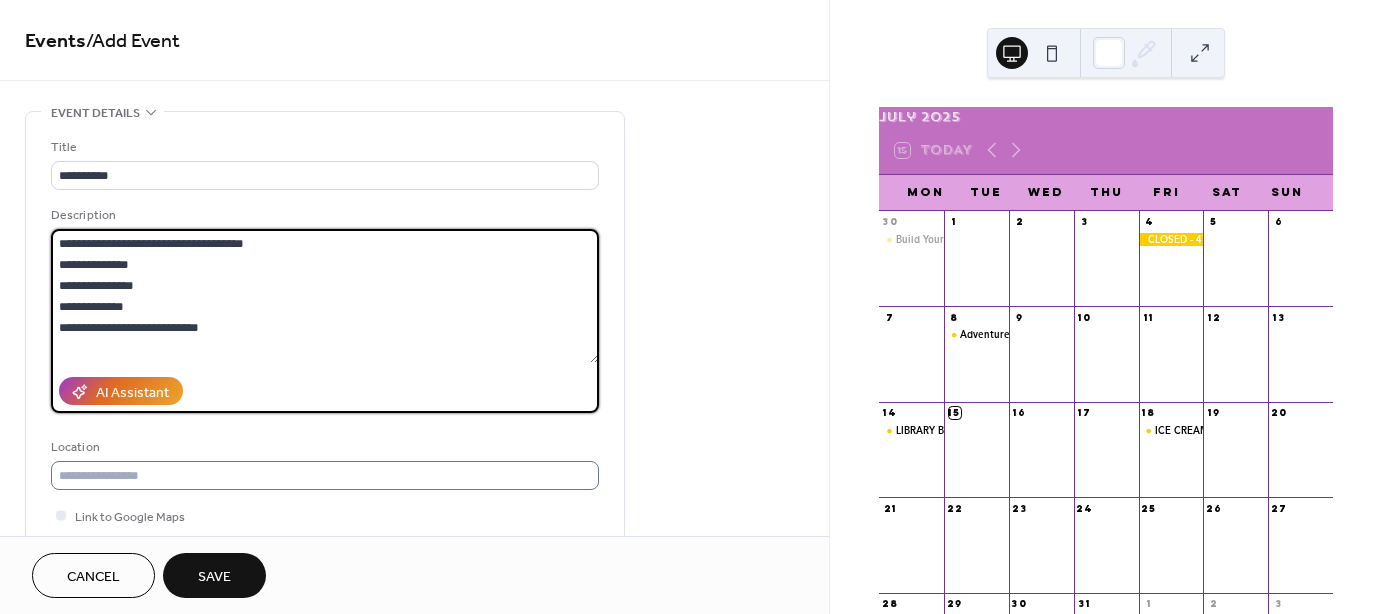 type on "**********" 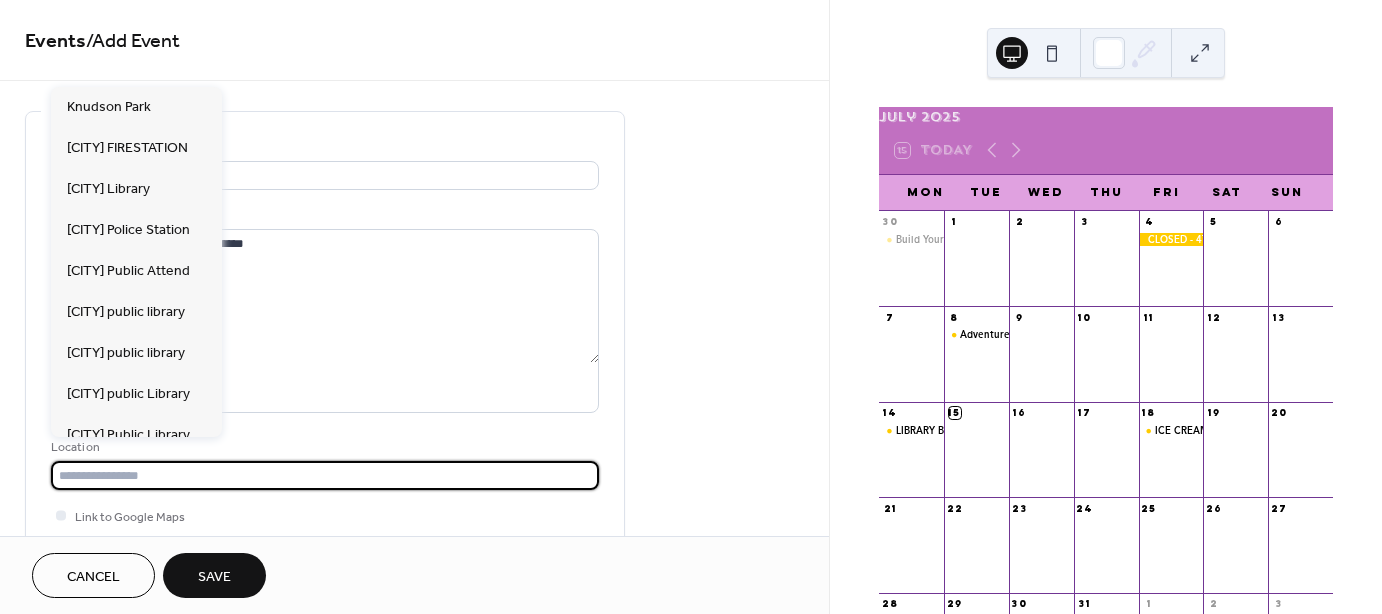 click at bounding box center (325, 475) 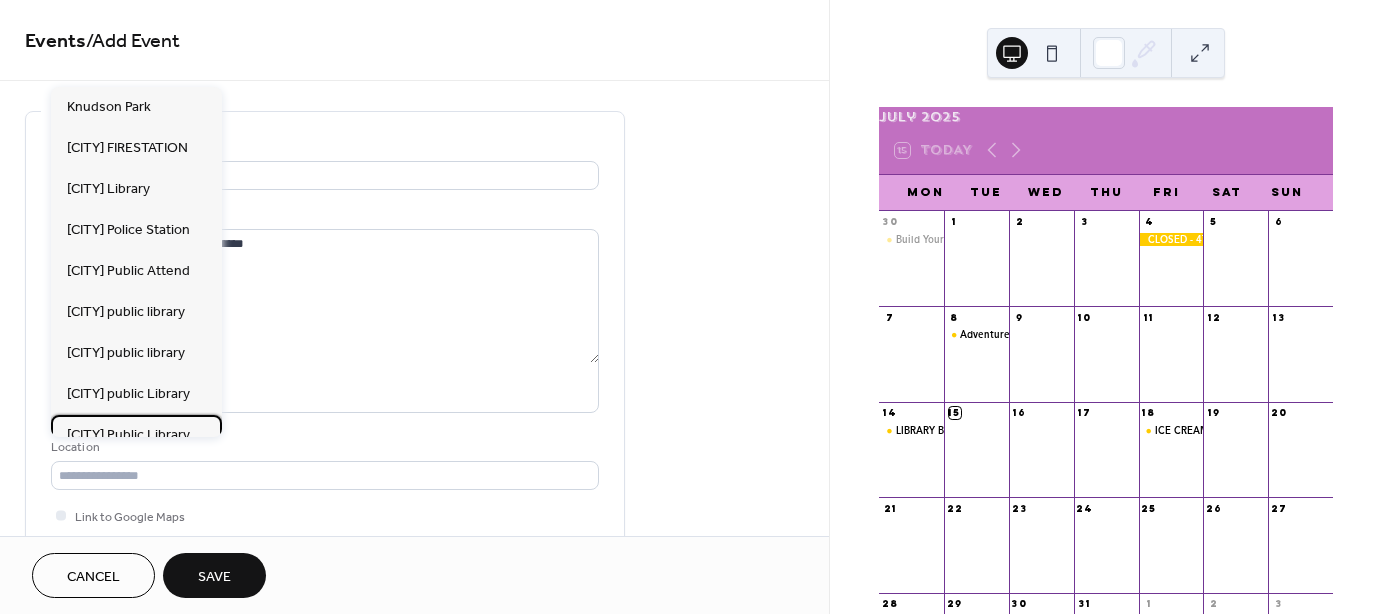 click on "[CITY] Public Library" at bounding box center [128, 434] 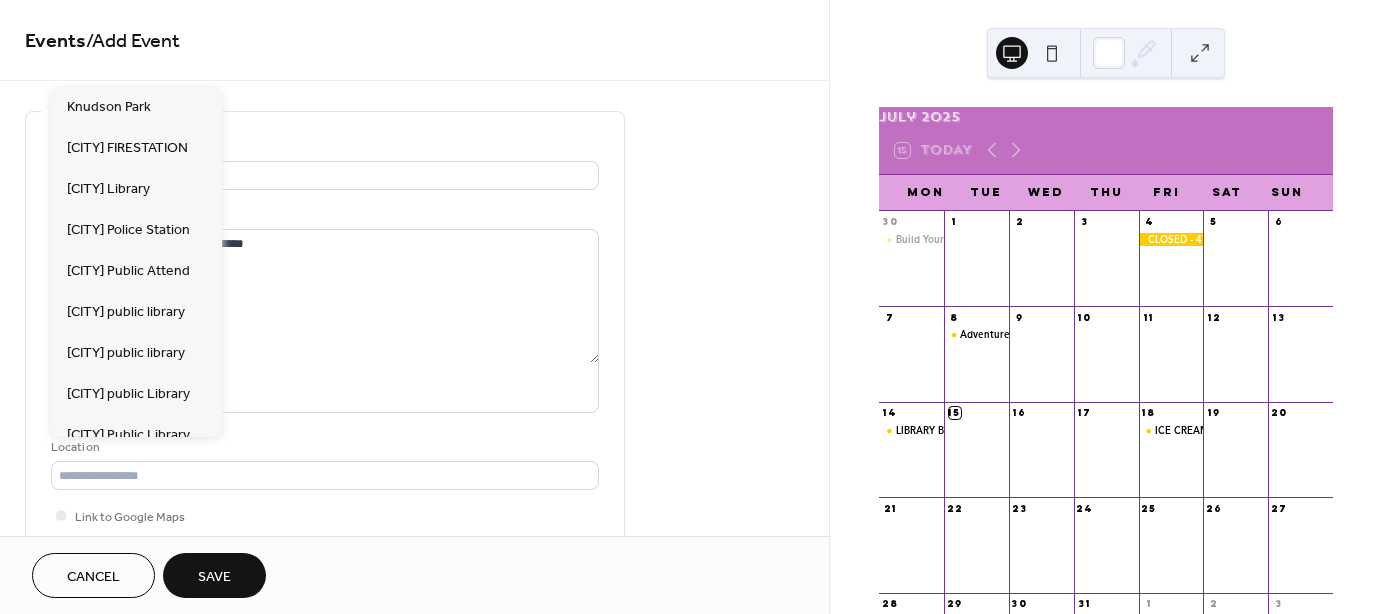 type on "**********" 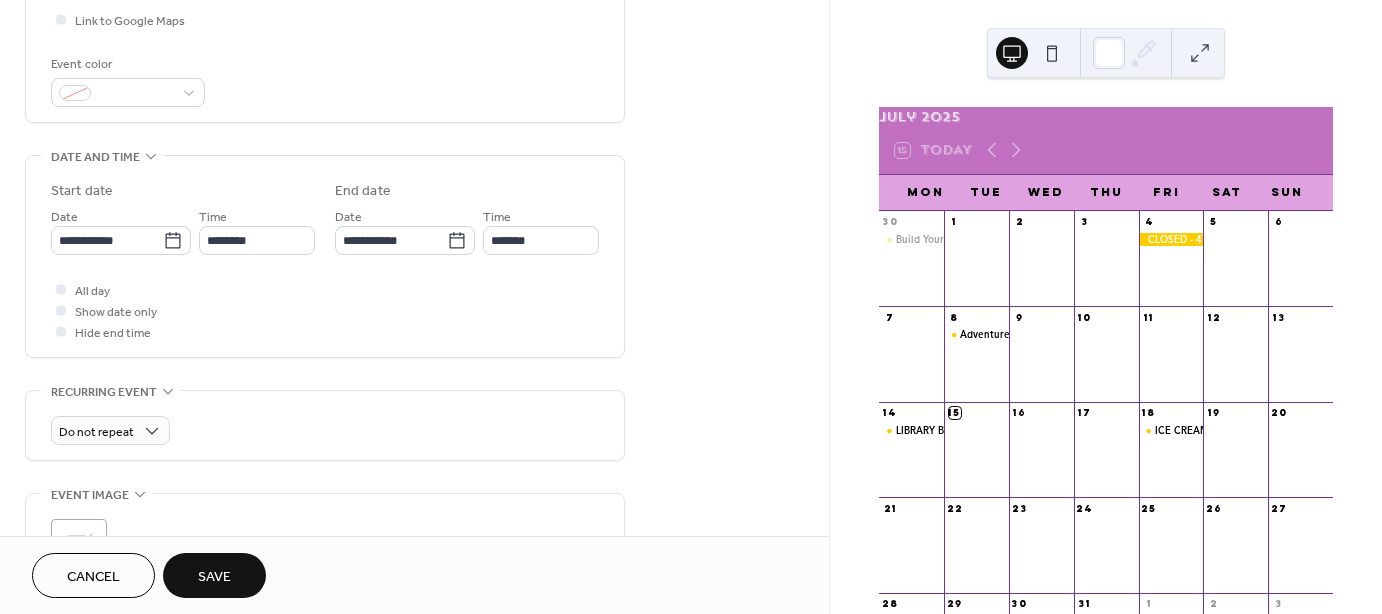 scroll, scrollTop: 543, scrollLeft: 0, axis: vertical 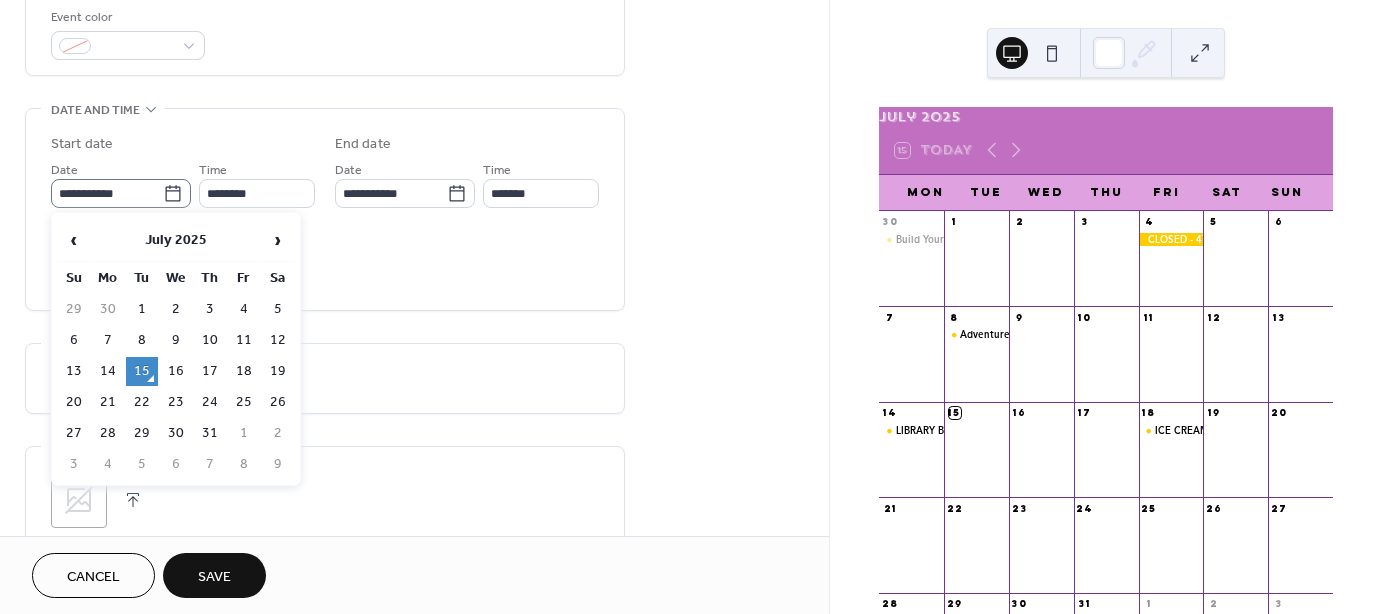 click 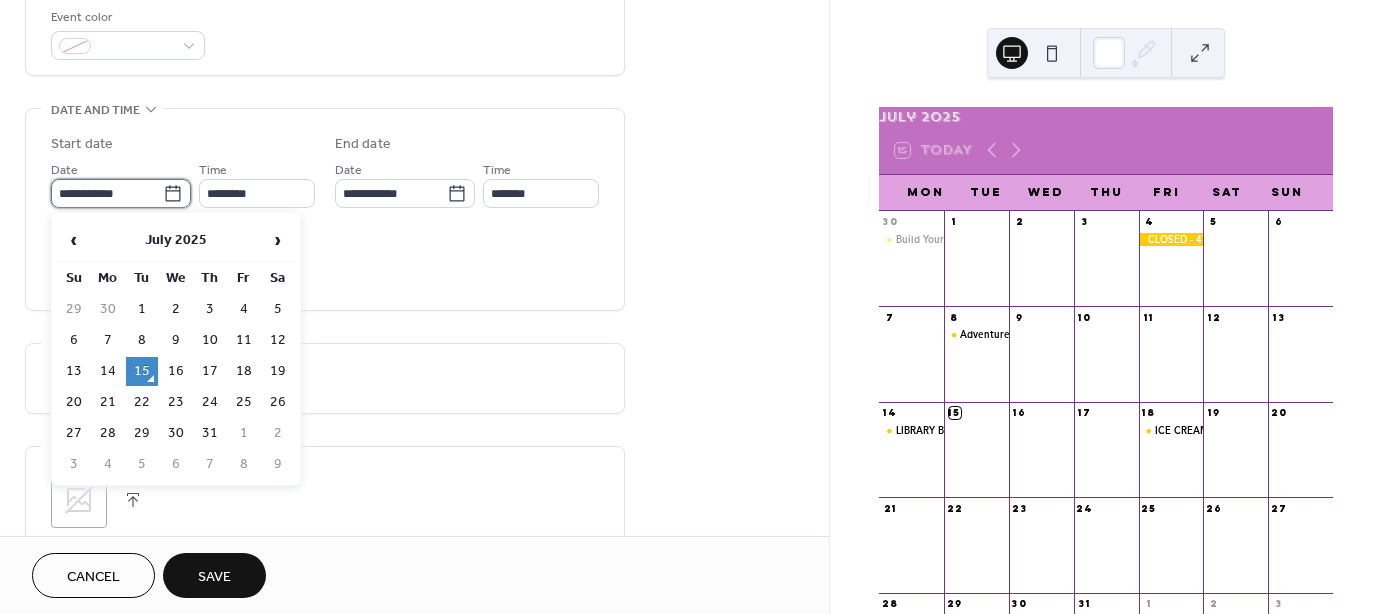 click on "**********" at bounding box center [107, 193] 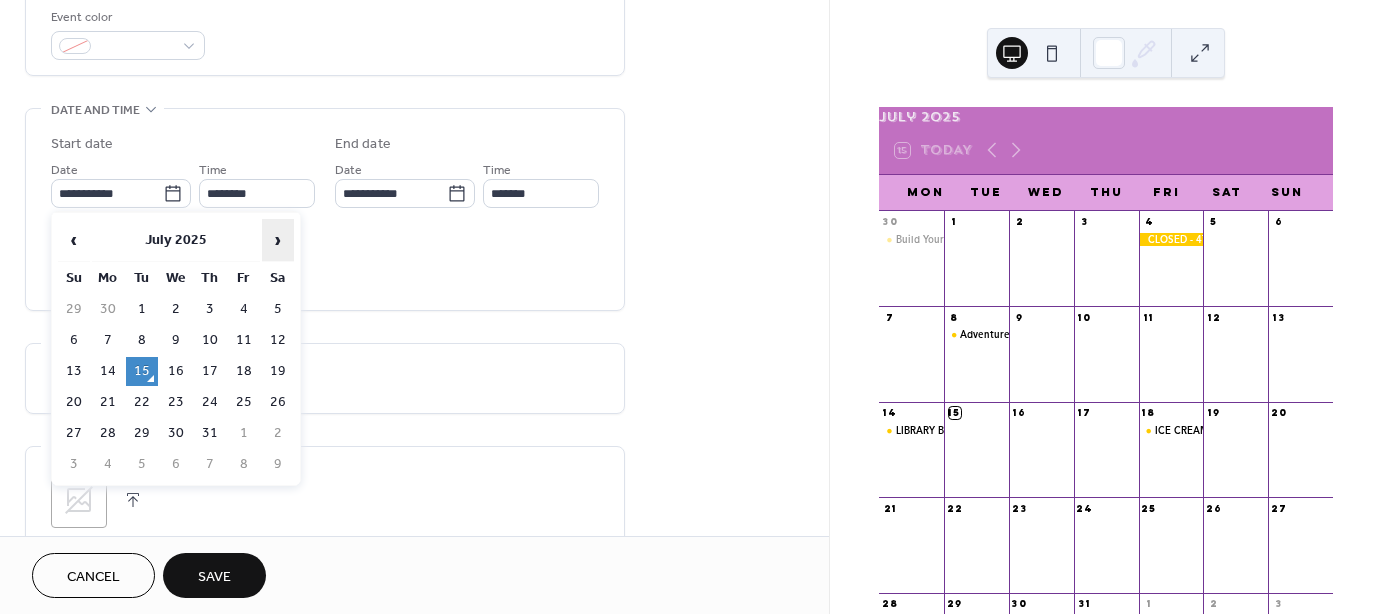 click on "›" at bounding box center (278, 240) 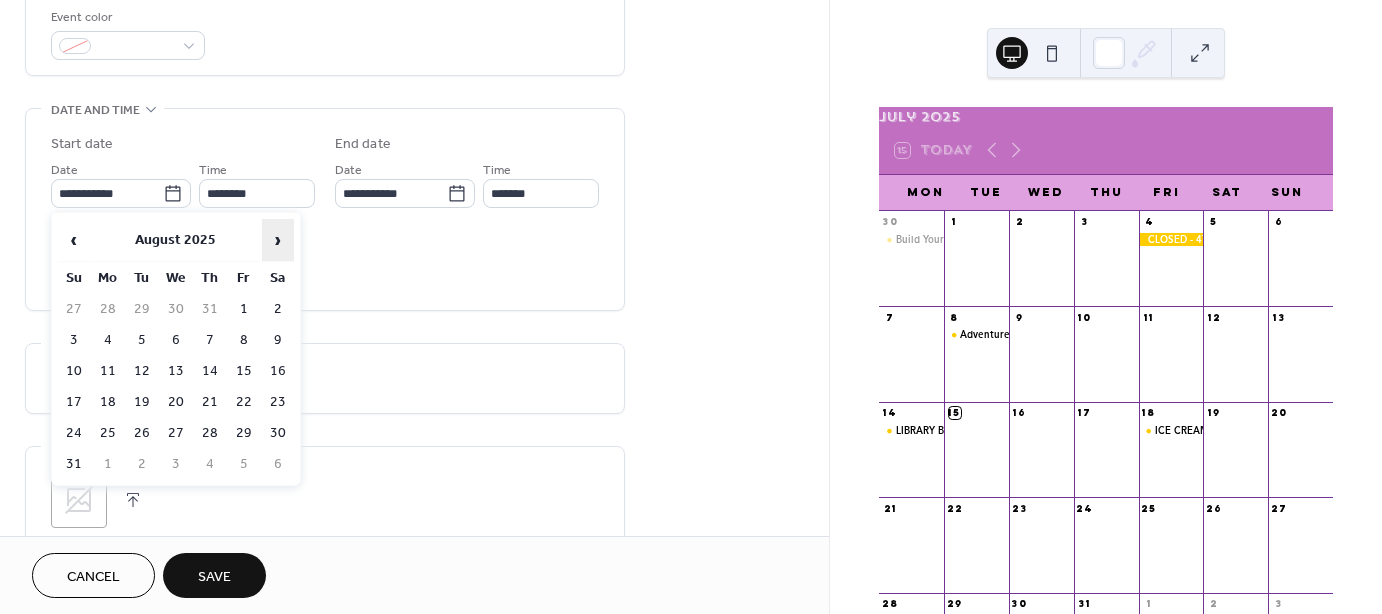 click on "›" at bounding box center (278, 240) 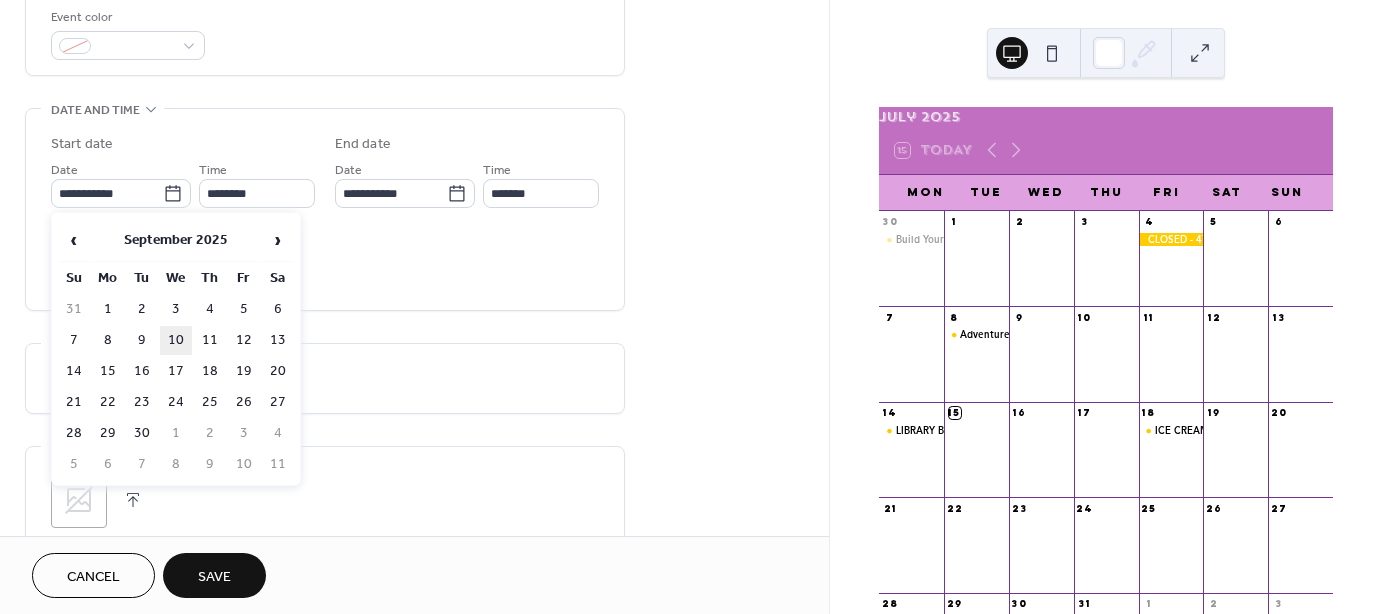 click on "10" at bounding box center (176, 340) 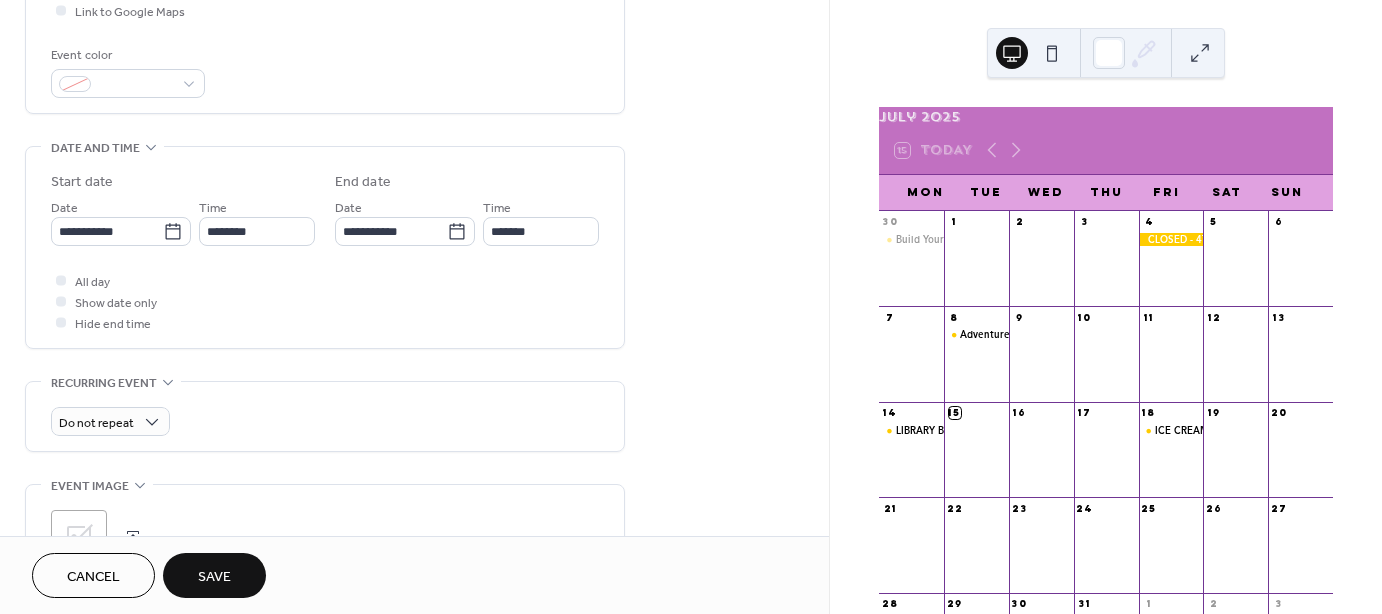 scroll, scrollTop: 502, scrollLeft: 0, axis: vertical 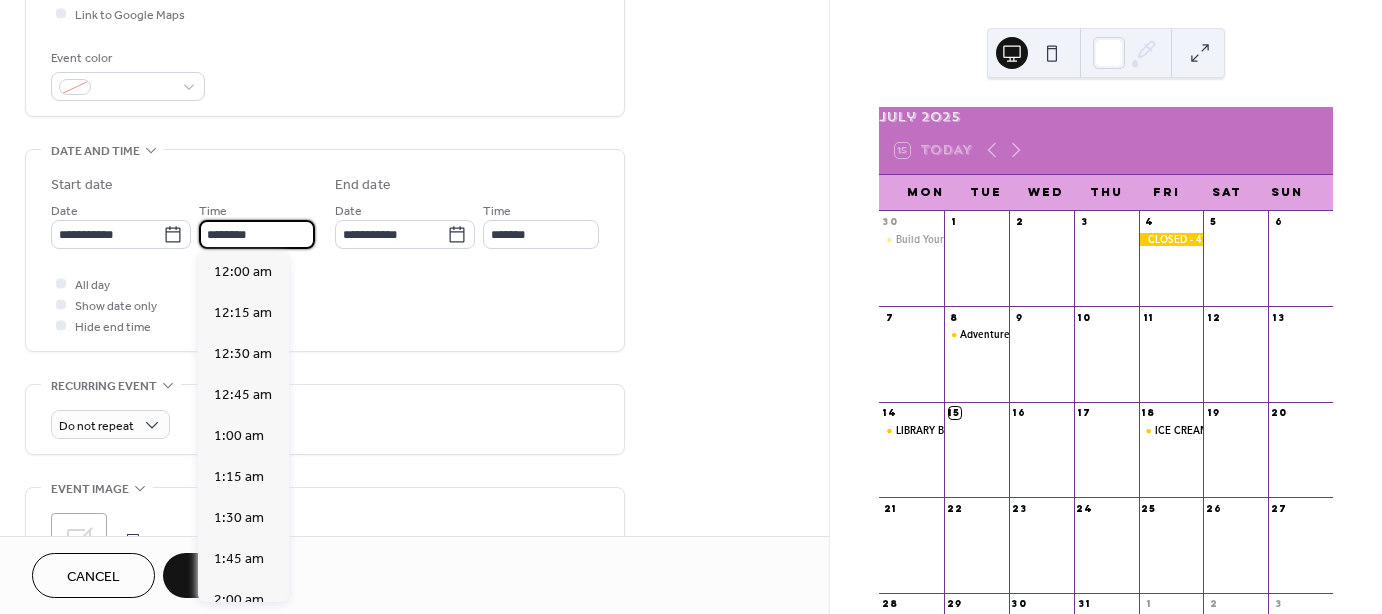 click on "********" at bounding box center [257, 234] 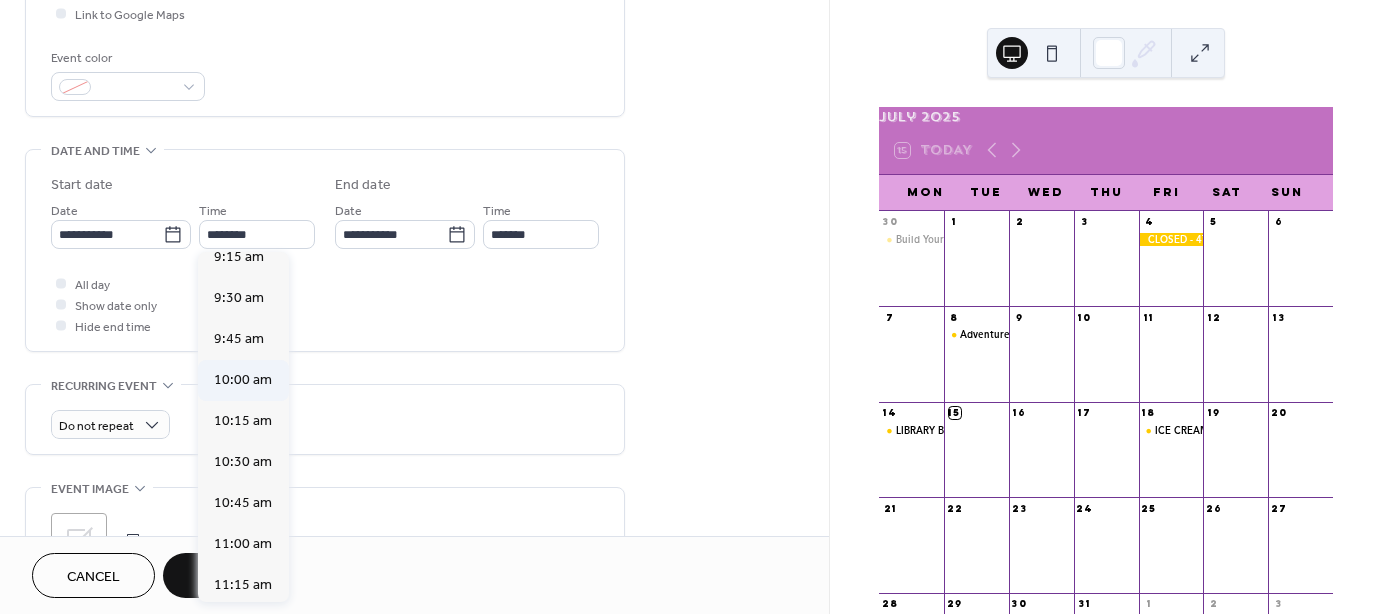 scroll, scrollTop: 1504, scrollLeft: 0, axis: vertical 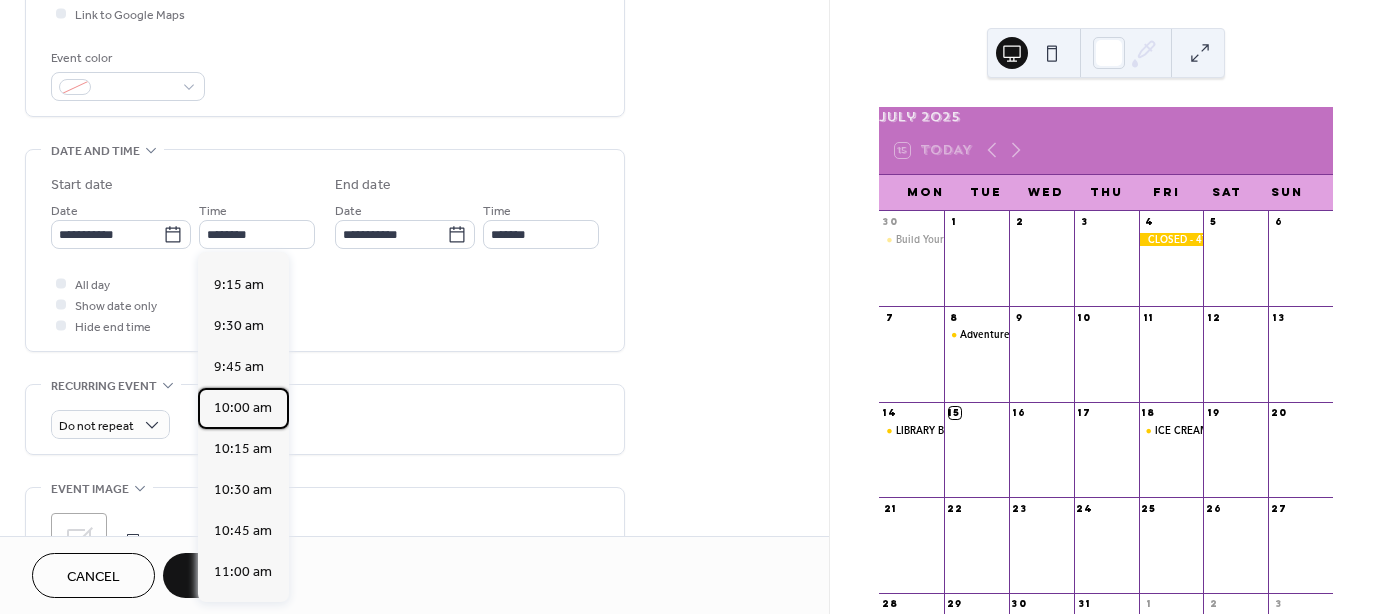 click on "10:00 am" at bounding box center [243, 407] 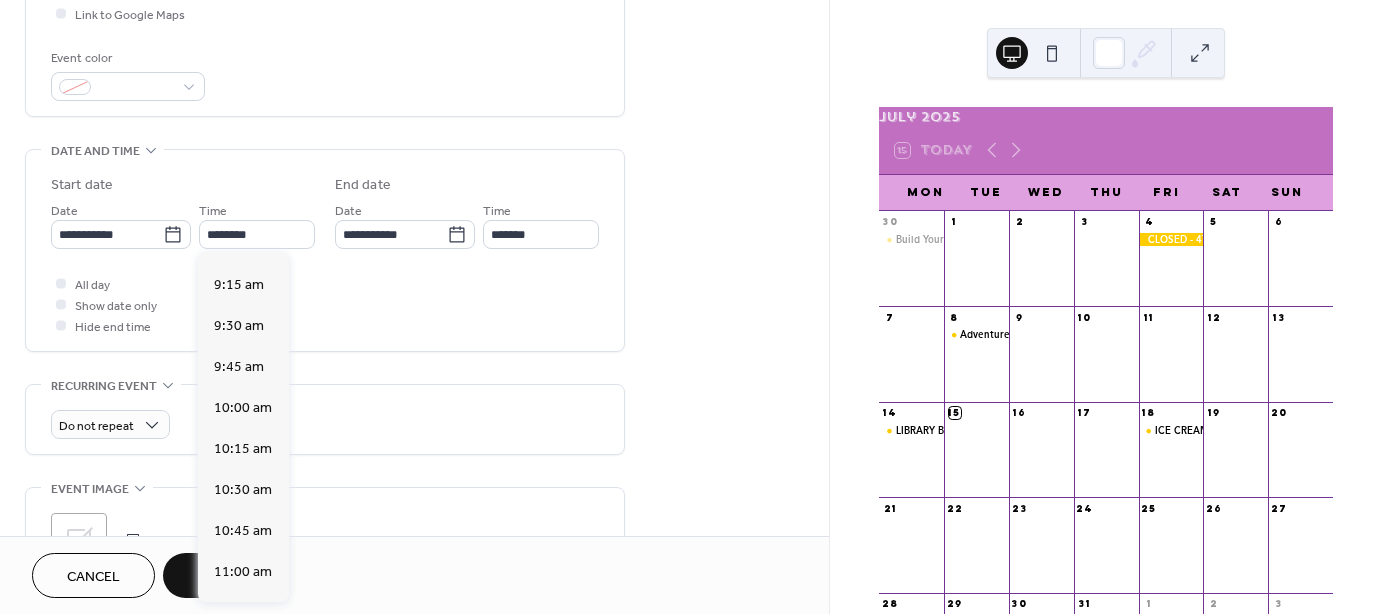 type on "********" 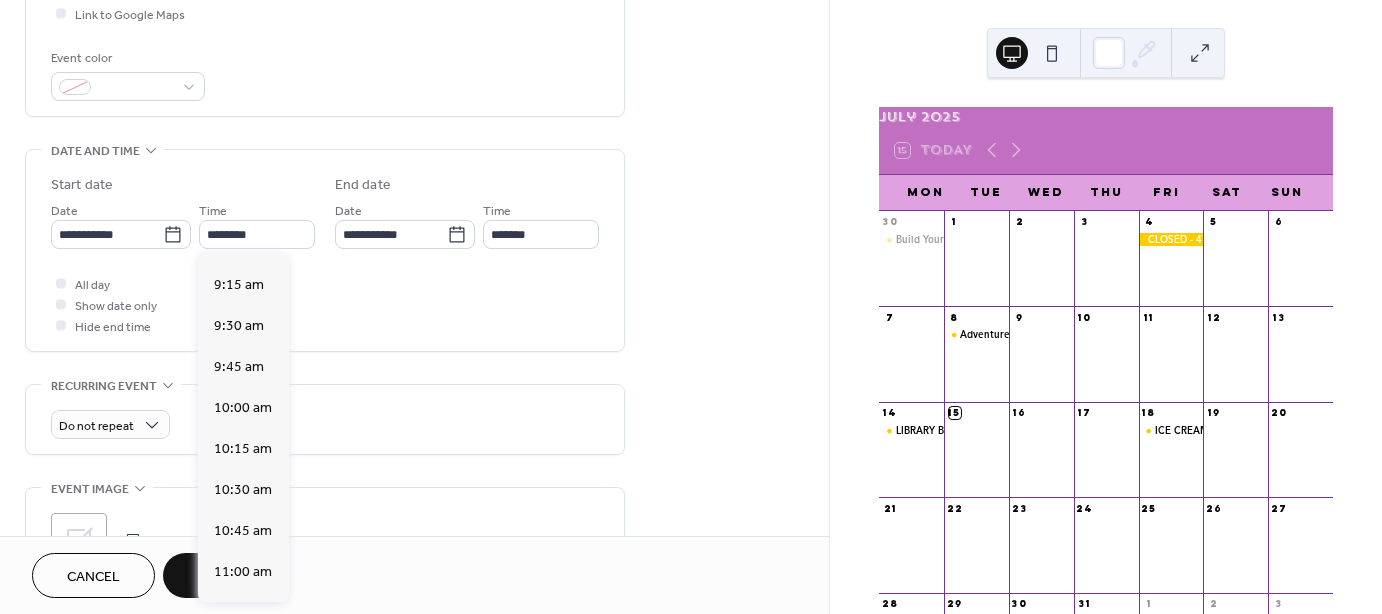 type on "********" 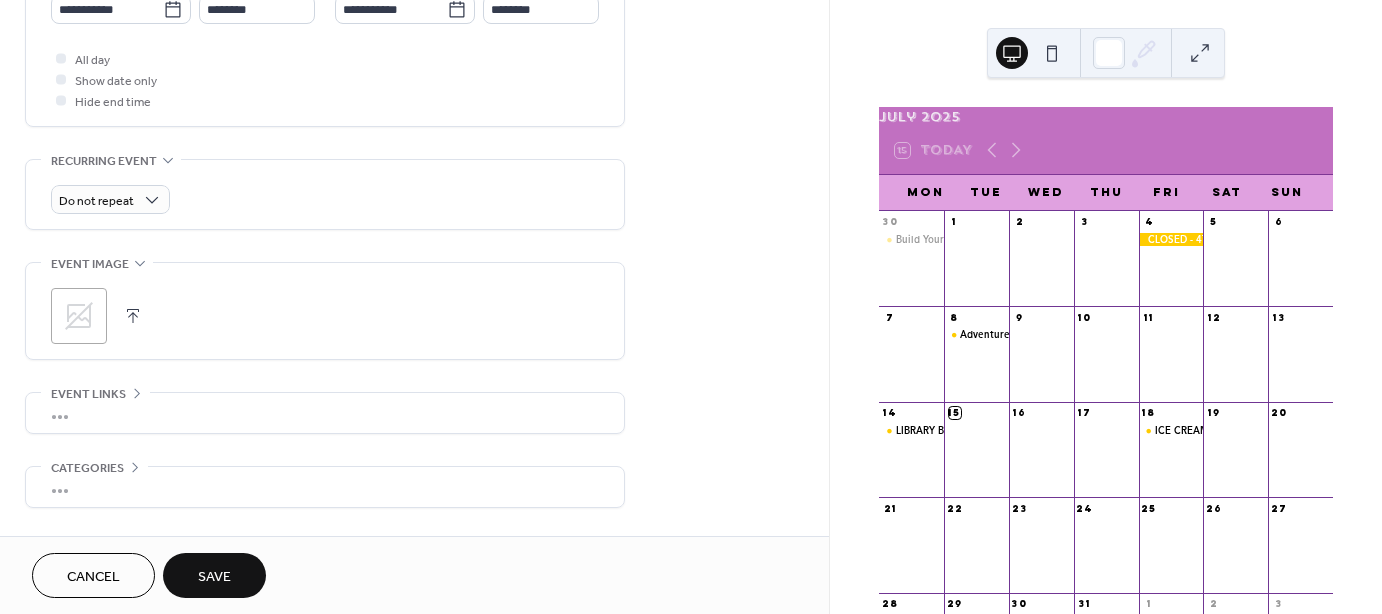scroll, scrollTop: 790, scrollLeft: 0, axis: vertical 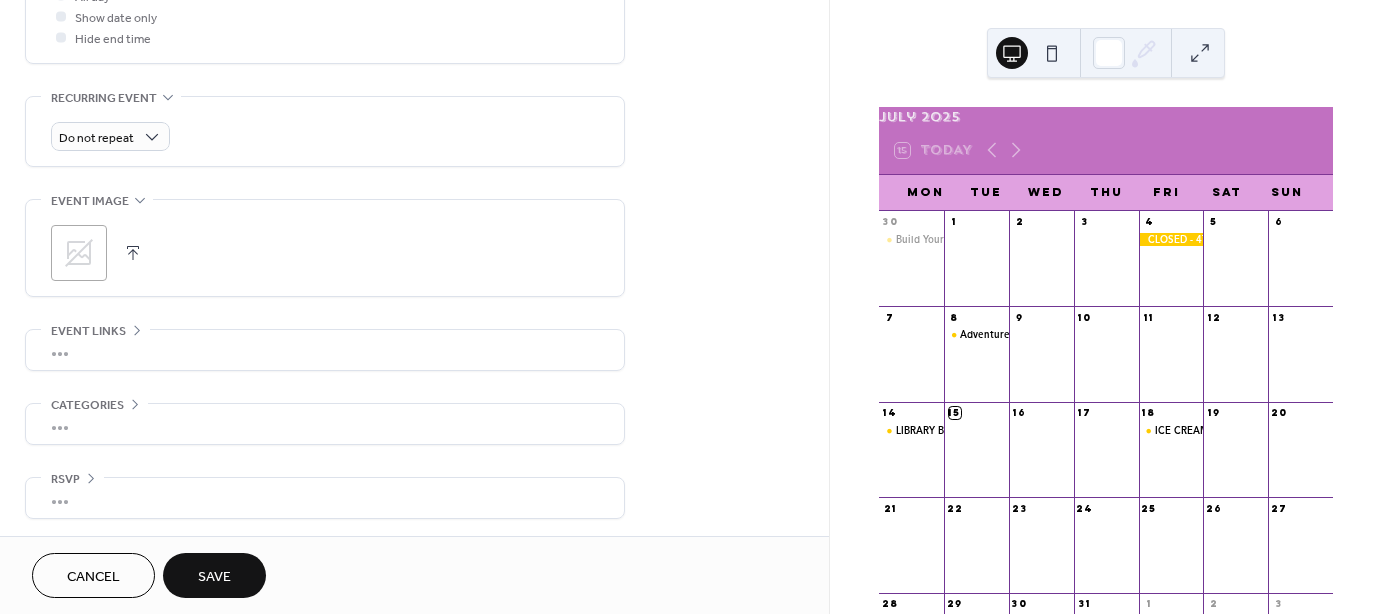 click on "Save" at bounding box center [214, 577] 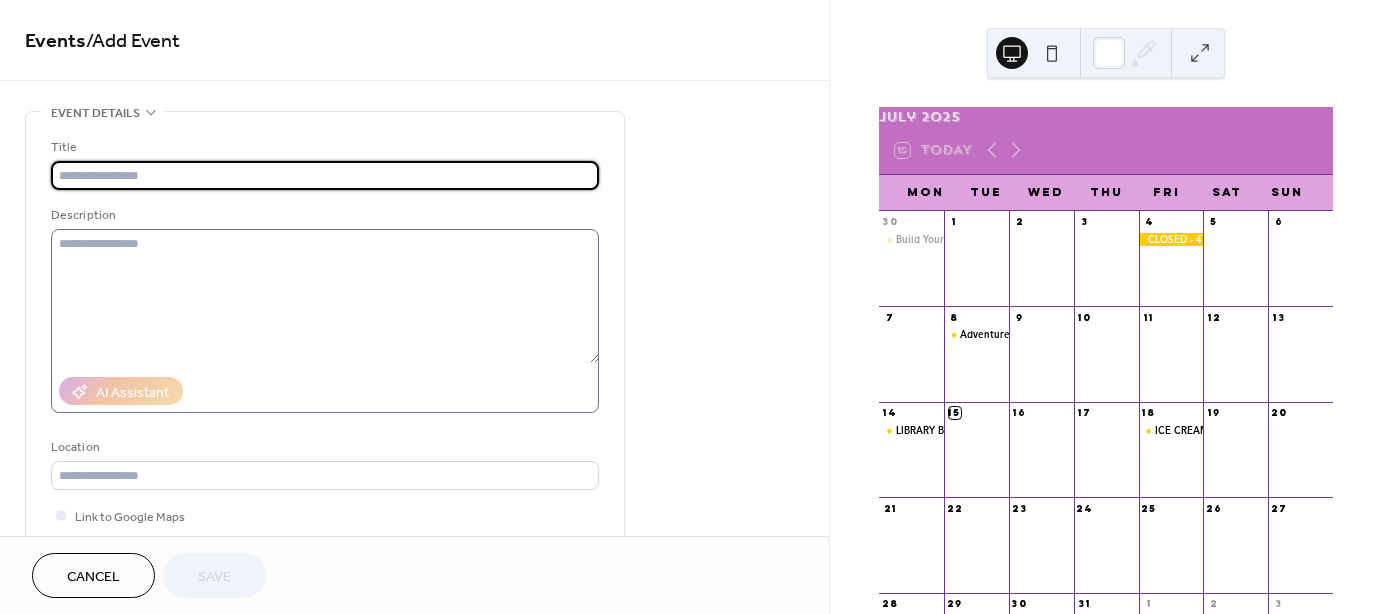 scroll, scrollTop: 0, scrollLeft: 0, axis: both 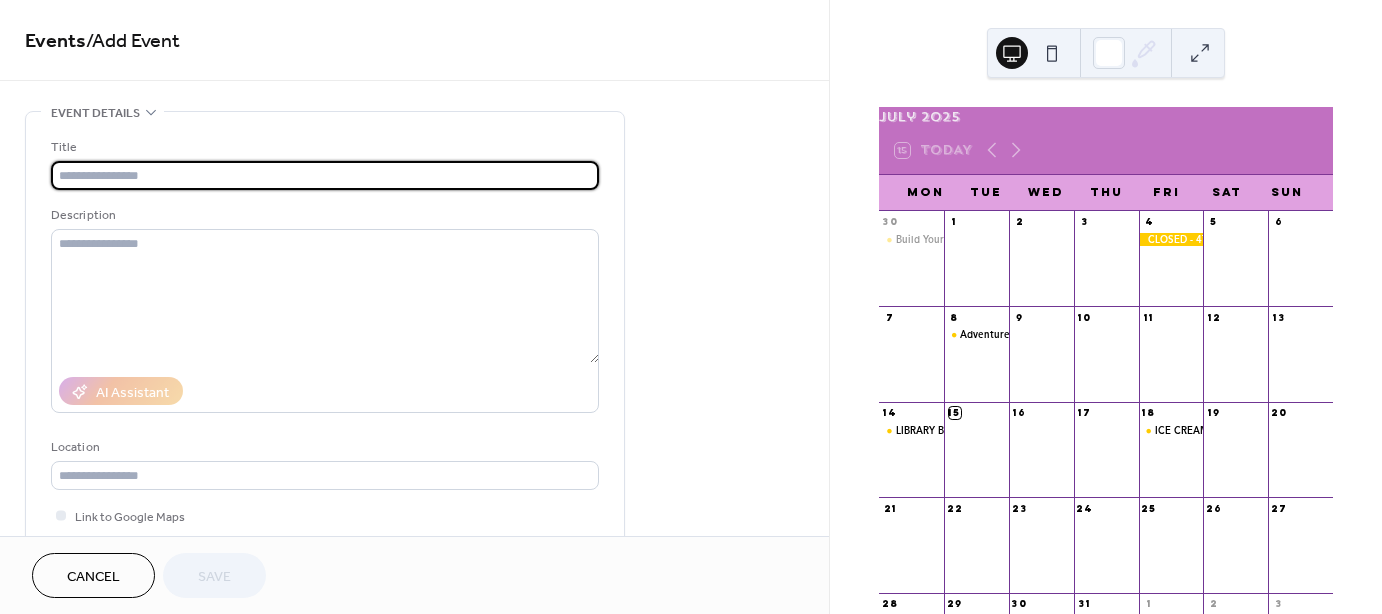 drag, startPoint x: 87, startPoint y: 179, endPoint x: 57, endPoint y: 163, distance: 34 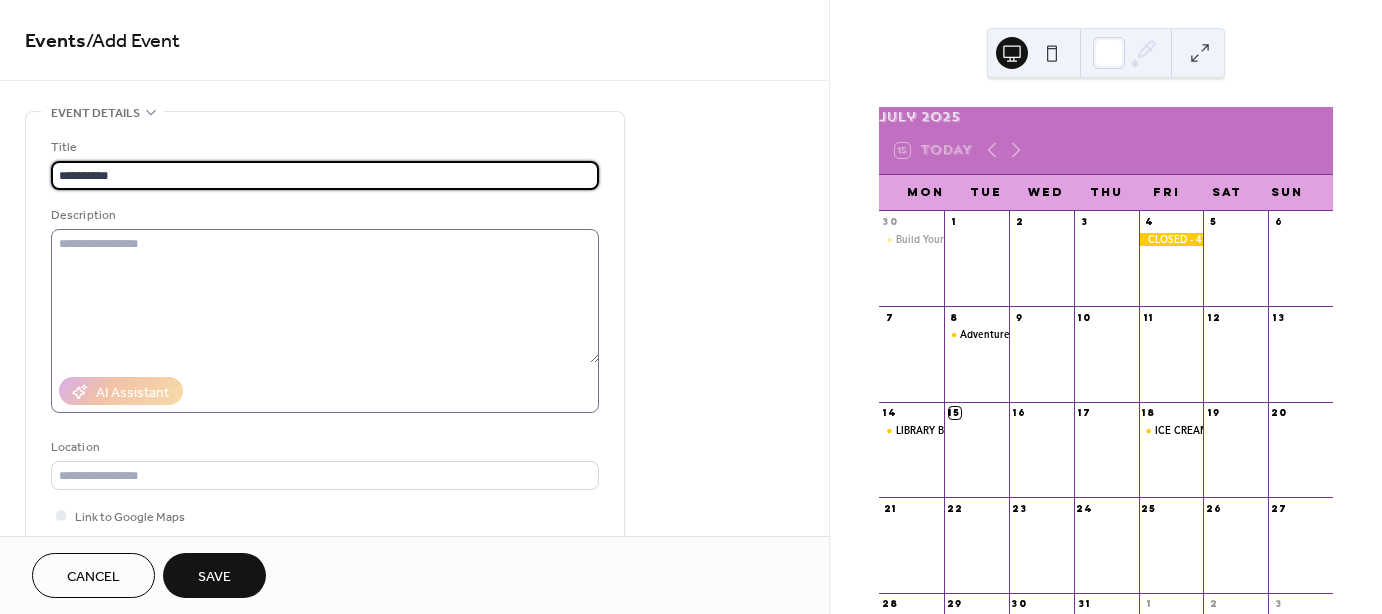 type on "**********" 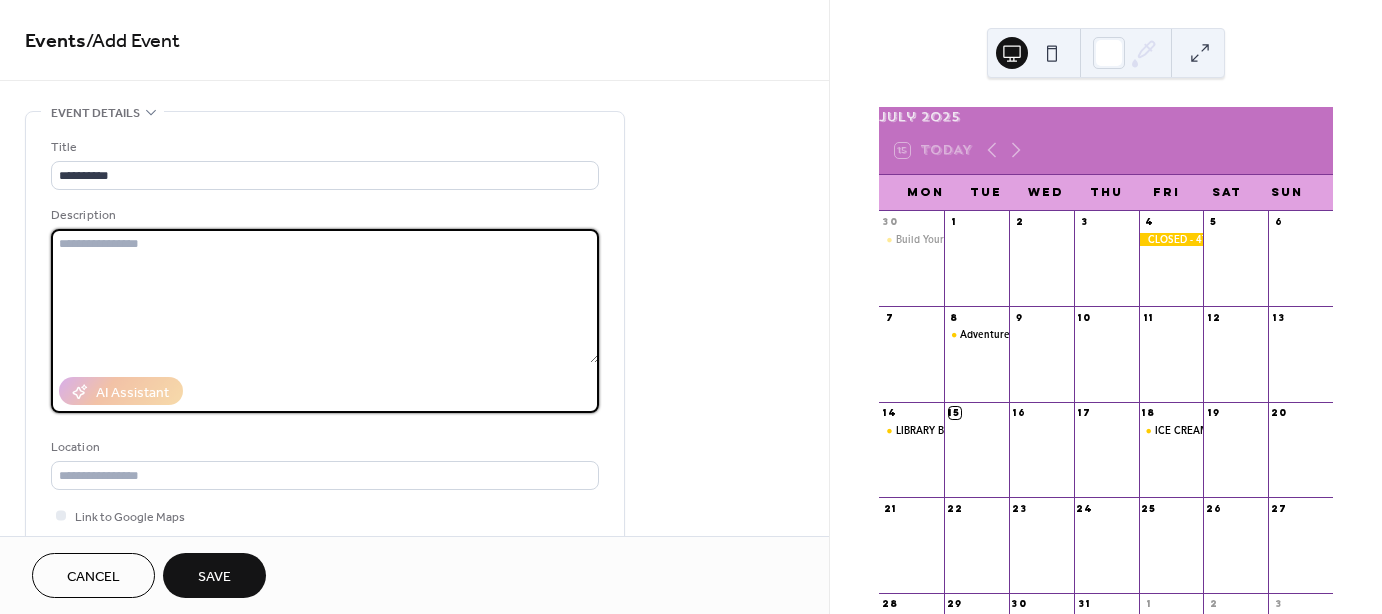 click at bounding box center [325, 296] 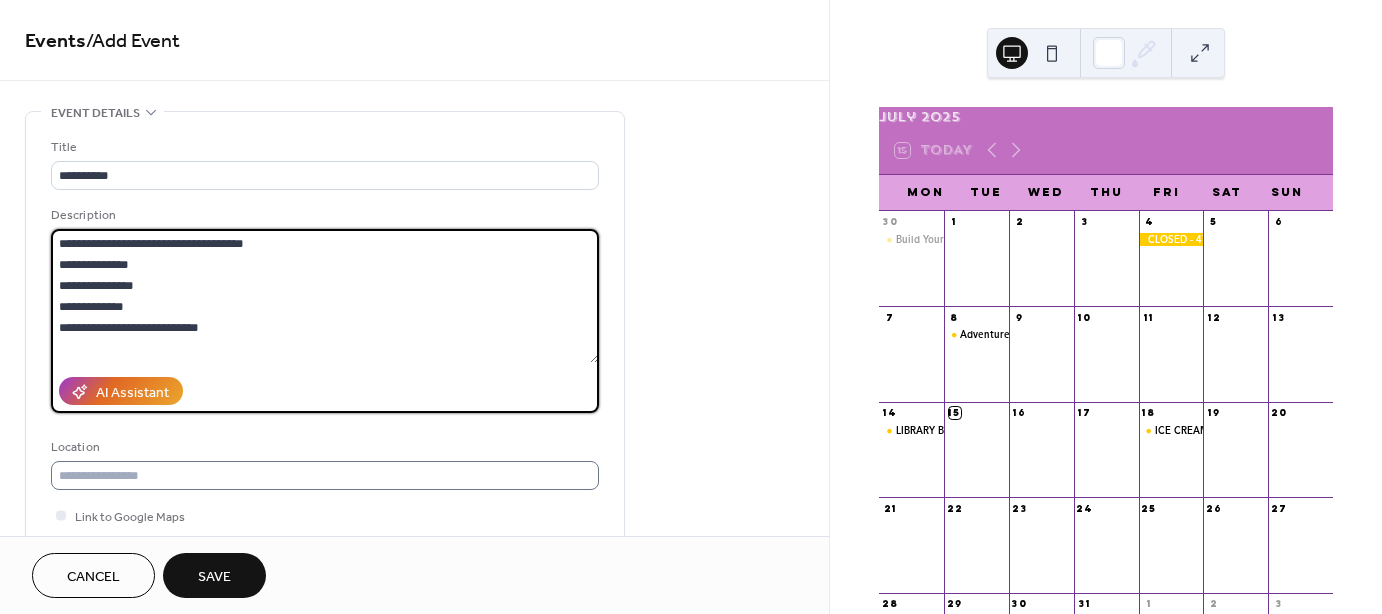 type on "**********" 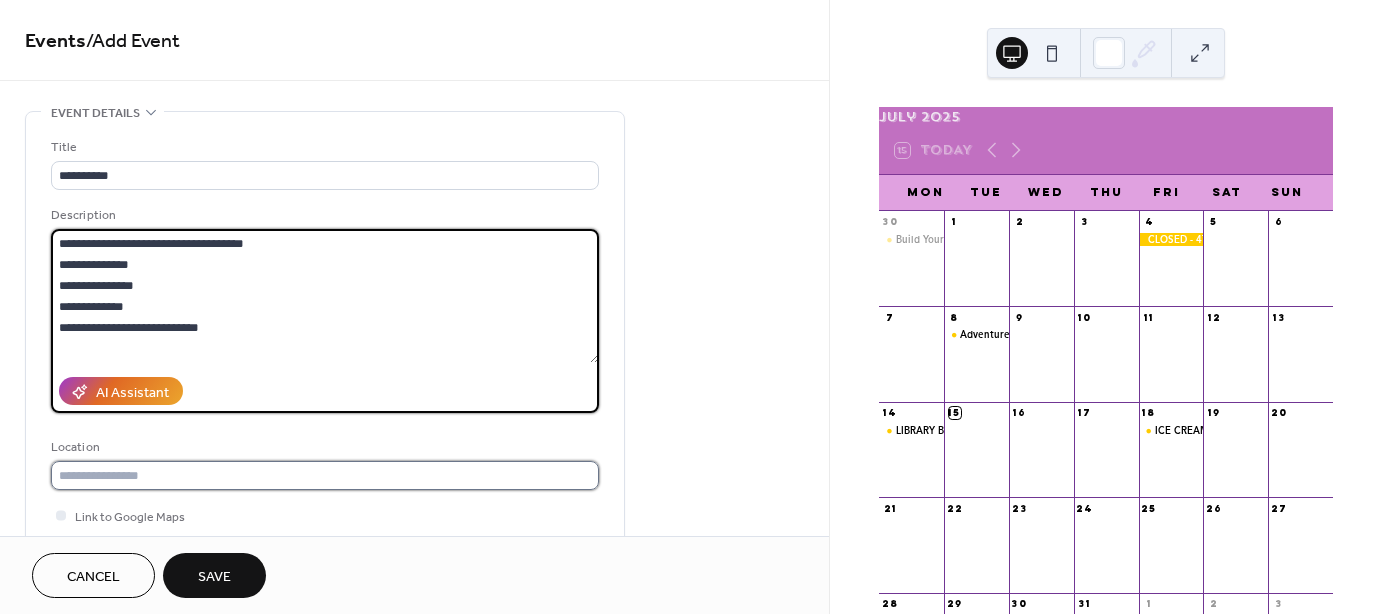 click at bounding box center (325, 475) 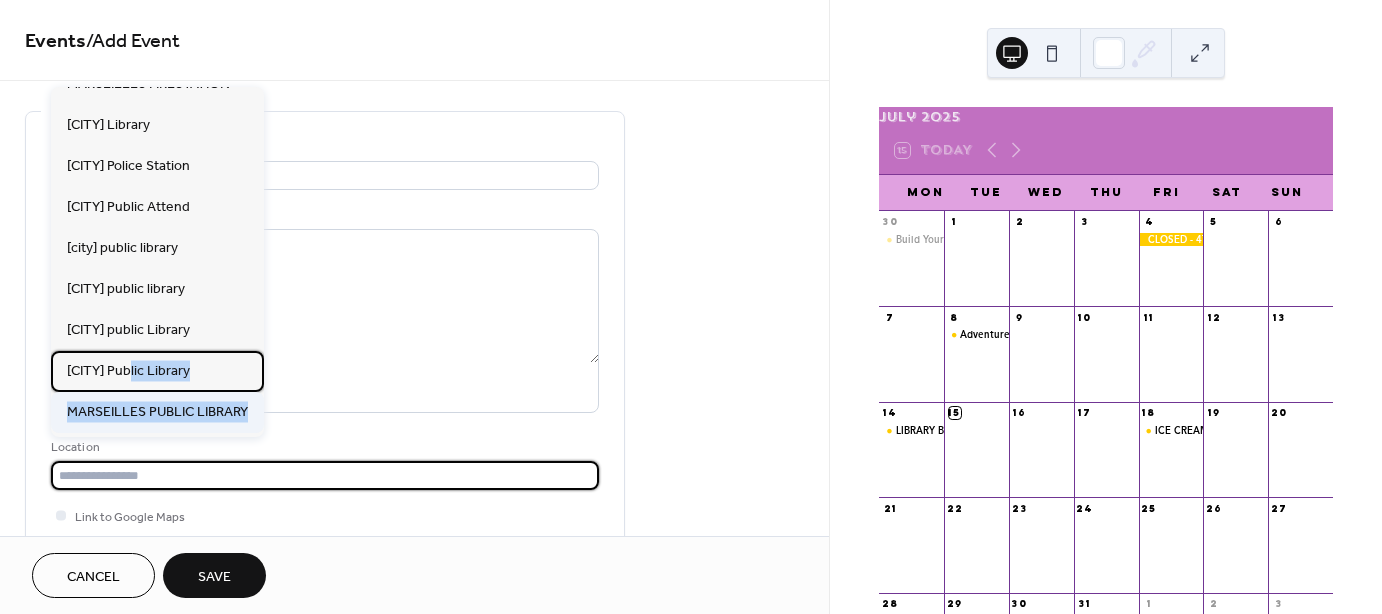 scroll, scrollTop: 100, scrollLeft: 0, axis: vertical 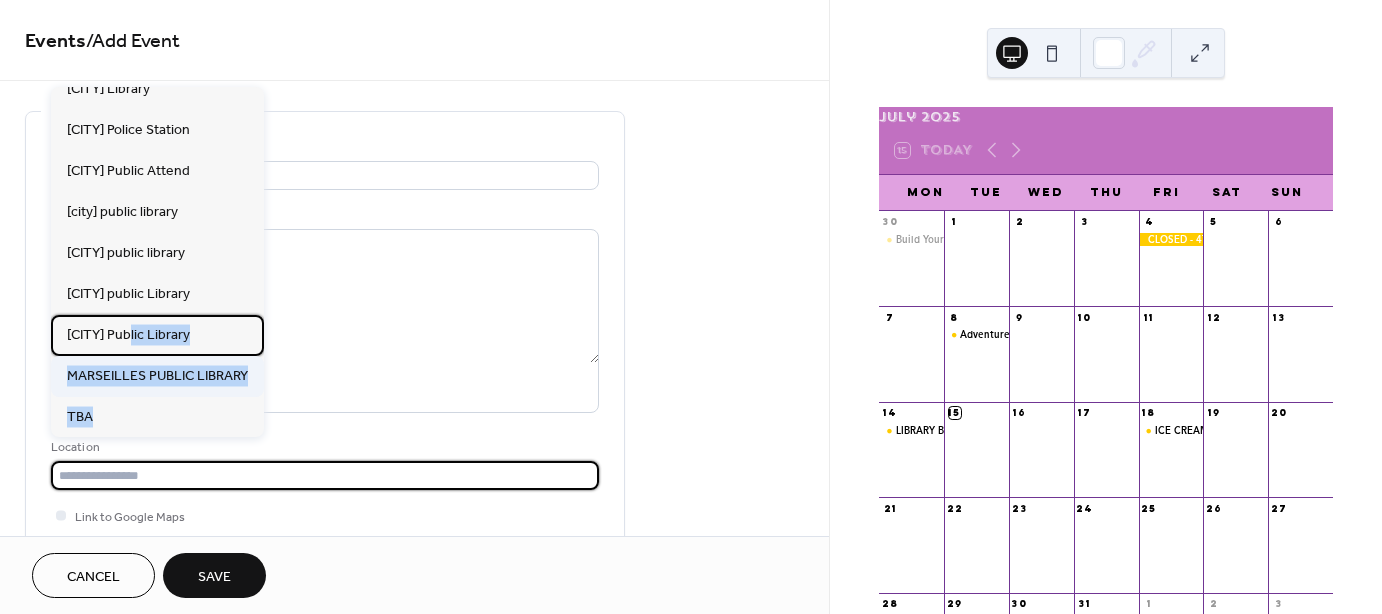 click on "[PARK] MARSEILLES FIRESTATION [CITY] Library [CITY] Police Station [CITY] Public Attend [city] public library [CITY] public library [CITY] Public Library [CITY] Public Library MARSEILLES PUBLIC LIBRARY TBA" at bounding box center [157, 262] 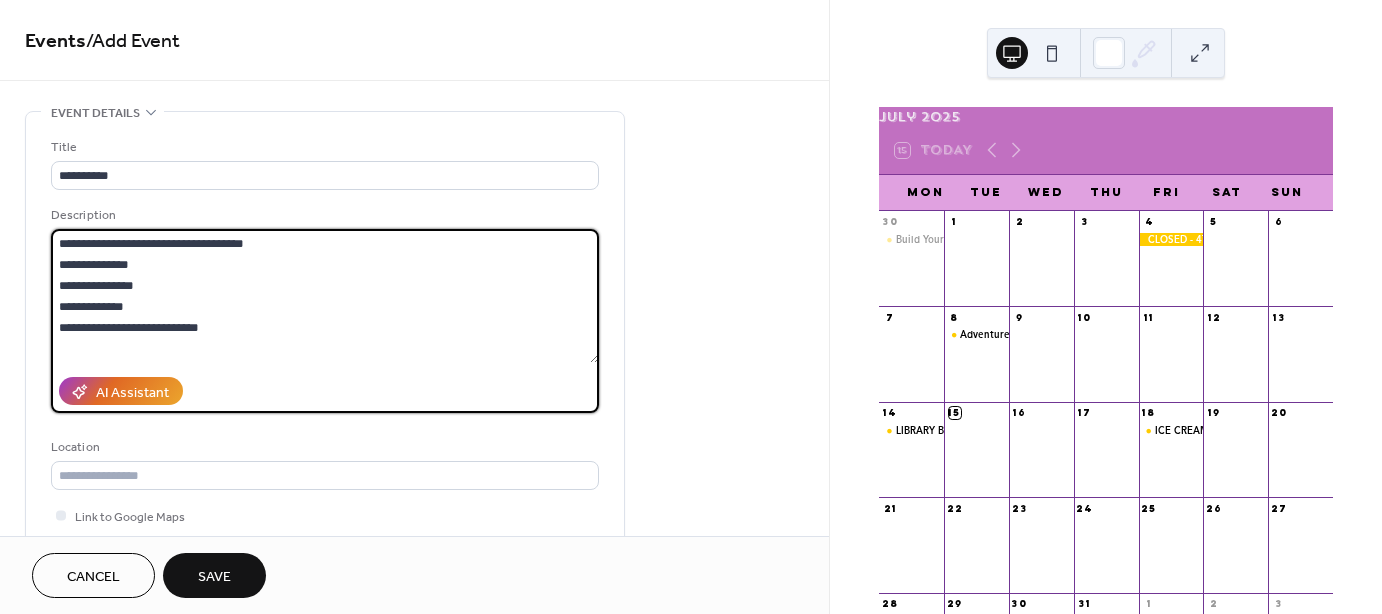 click on "**********" at bounding box center [325, 296] 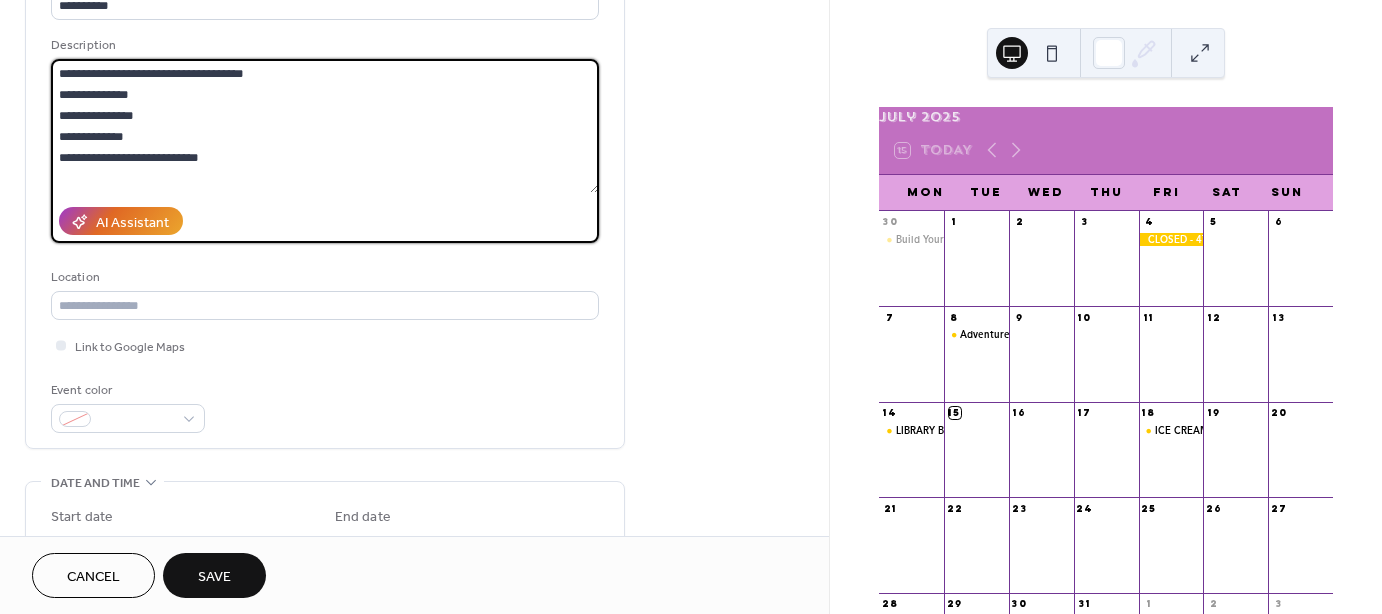 scroll, scrollTop: 173, scrollLeft: 0, axis: vertical 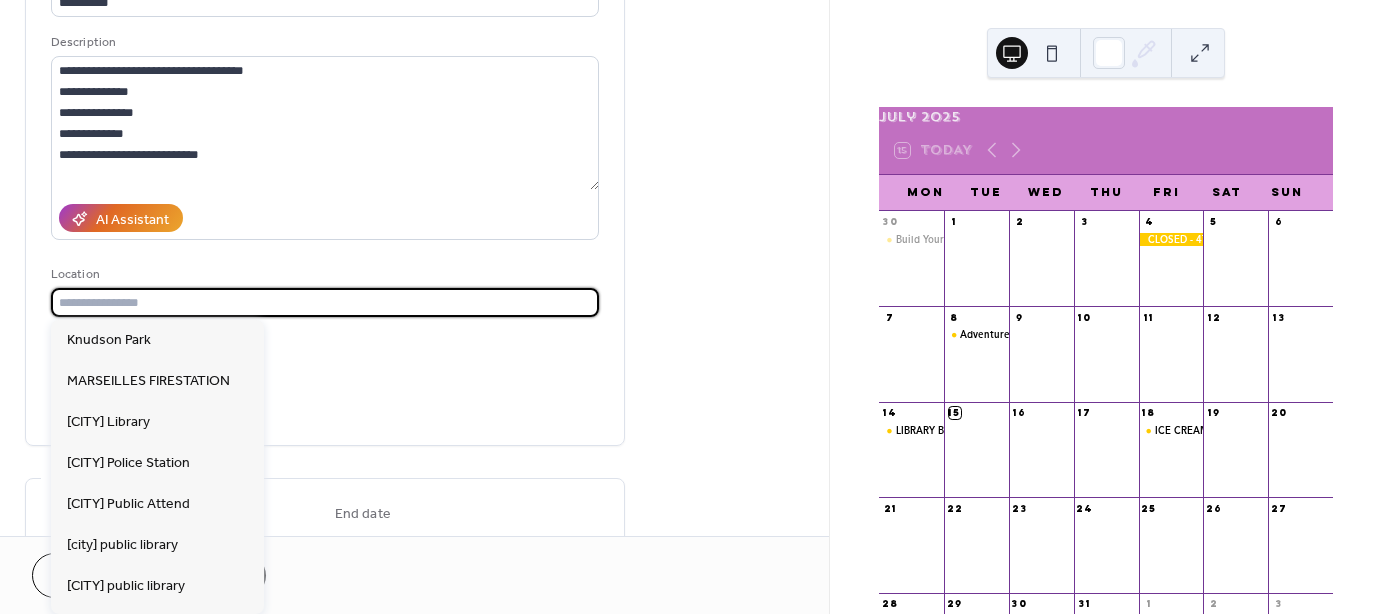 click at bounding box center [325, 302] 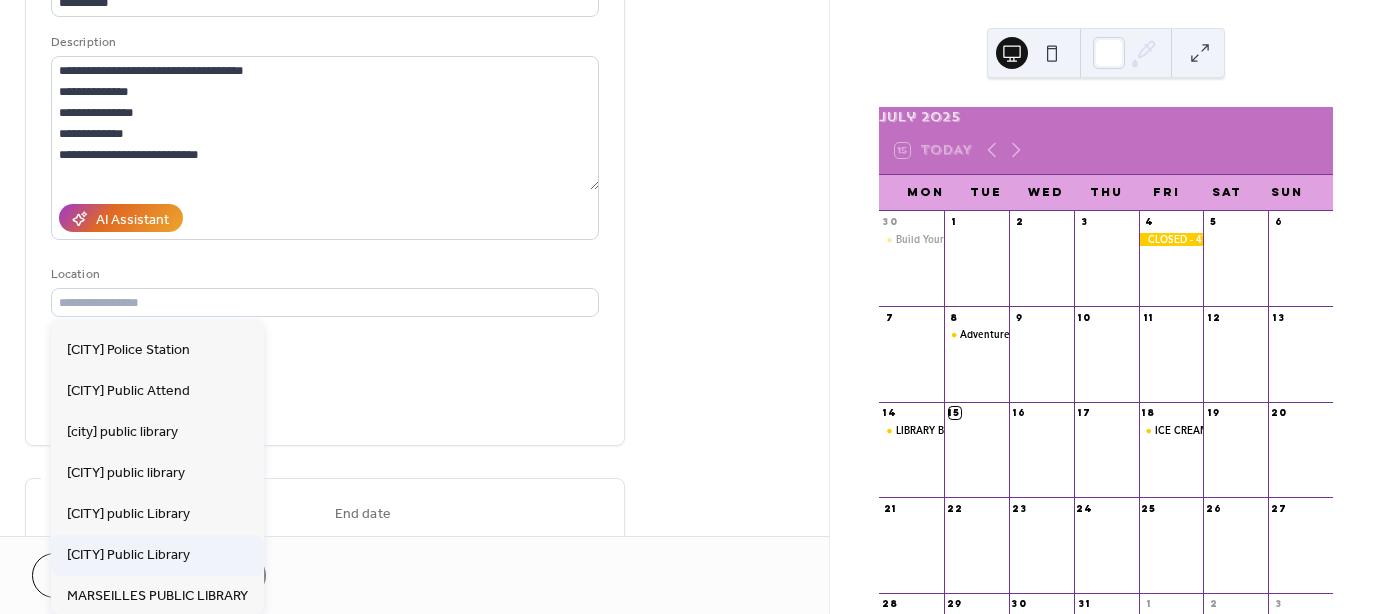 scroll, scrollTop: 115, scrollLeft: 0, axis: vertical 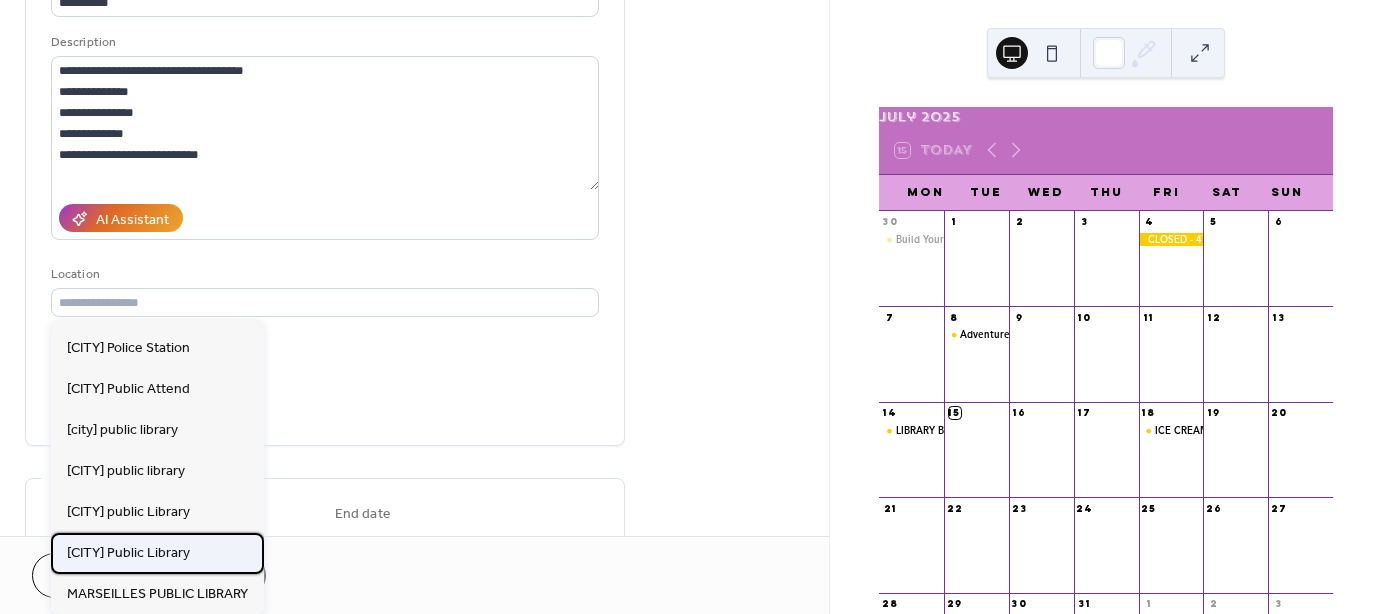 click on "[CITY] Public Library" at bounding box center (128, 553) 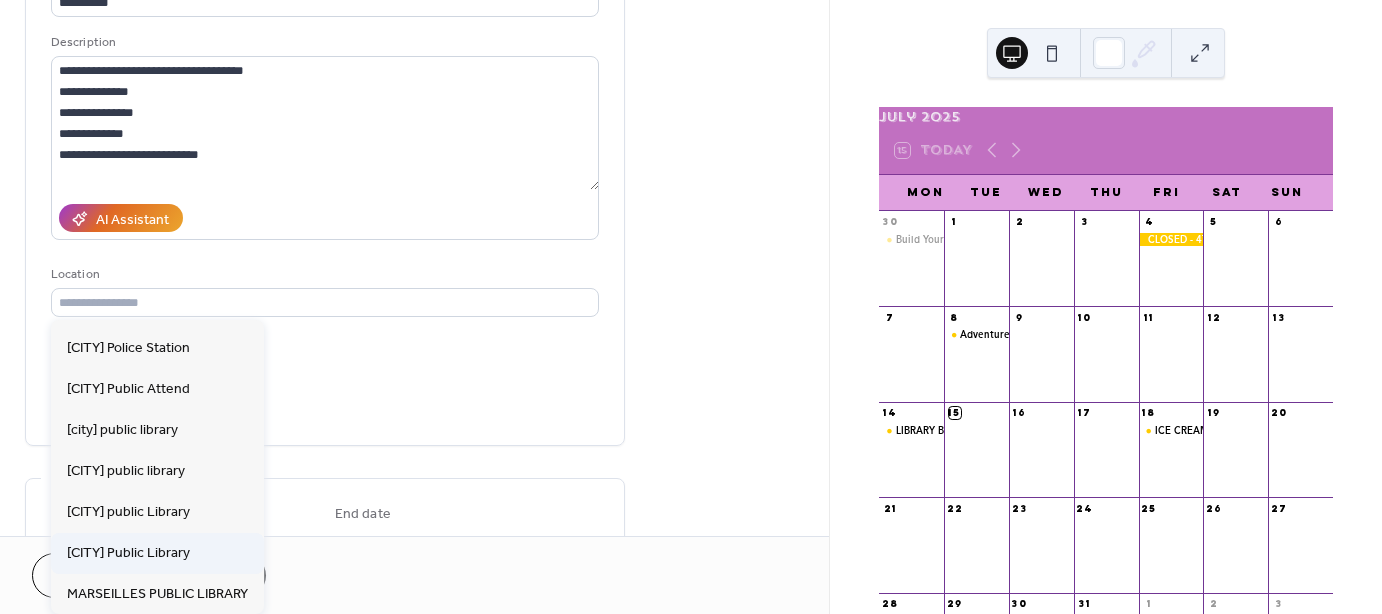 type on "**********" 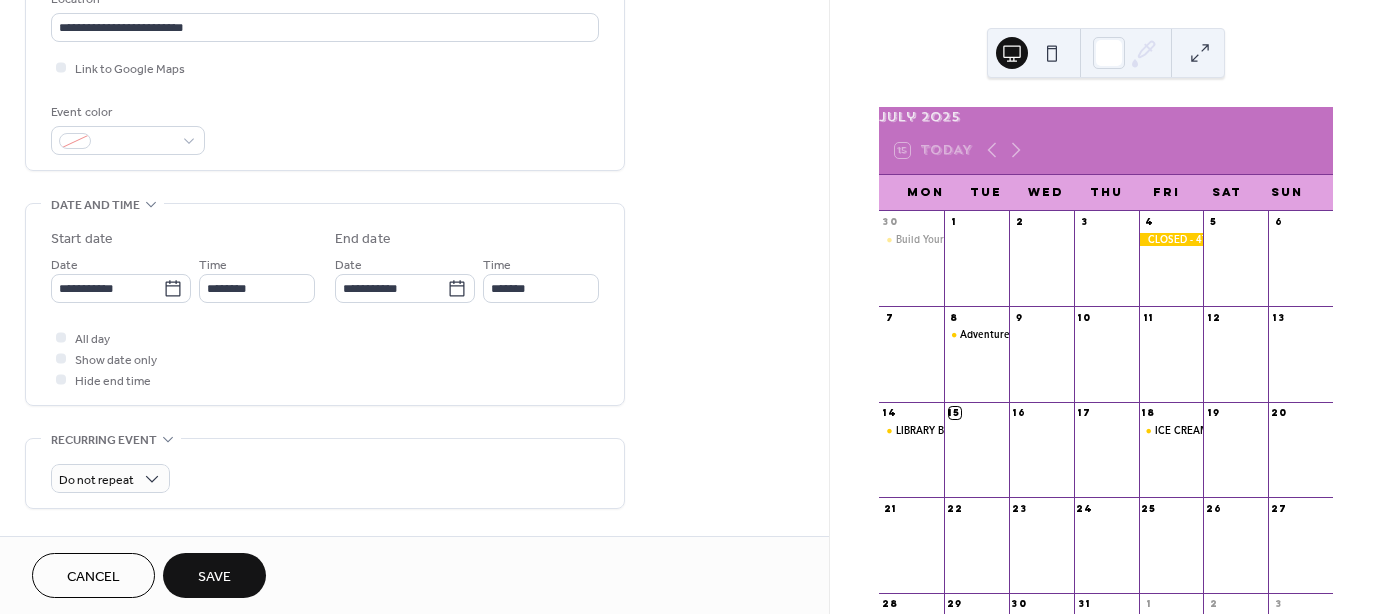 scroll, scrollTop: 476, scrollLeft: 0, axis: vertical 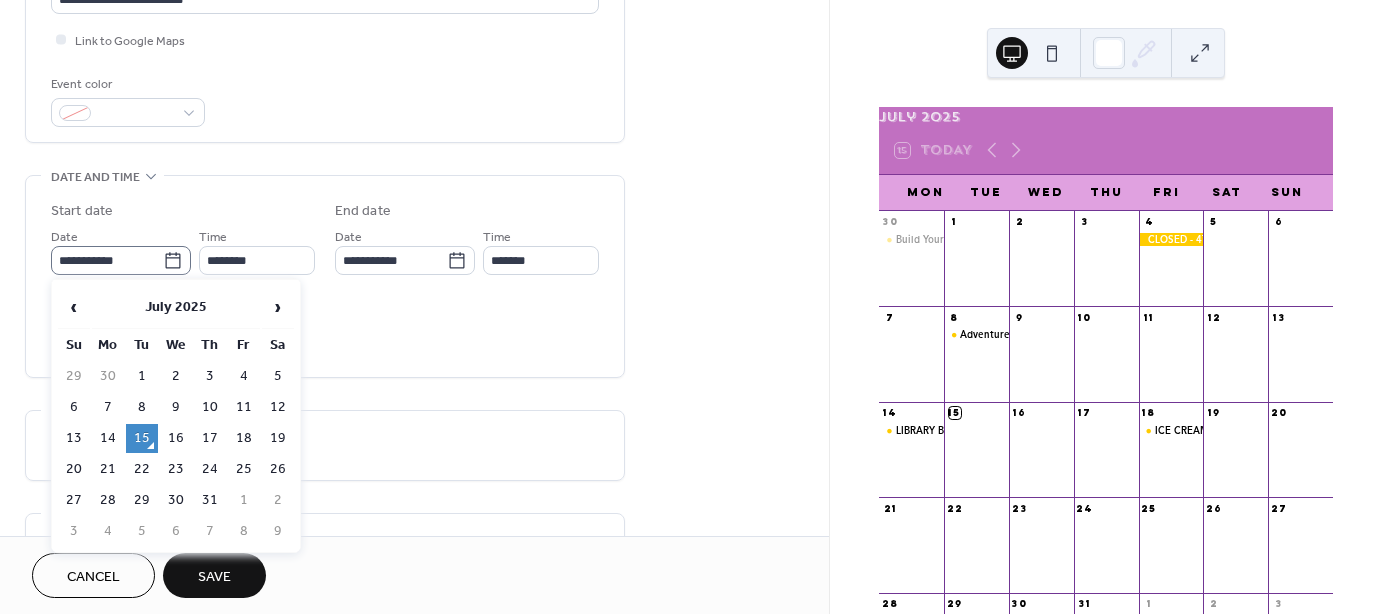 click 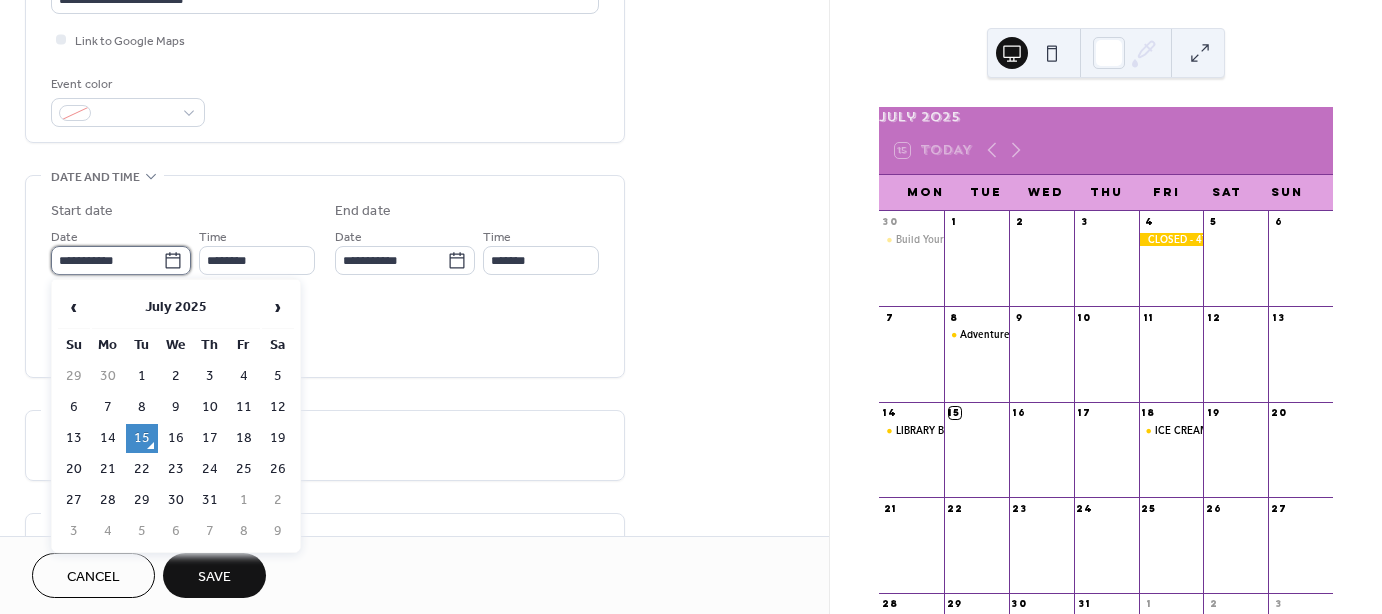 click on "**********" at bounding box center [107, 260] 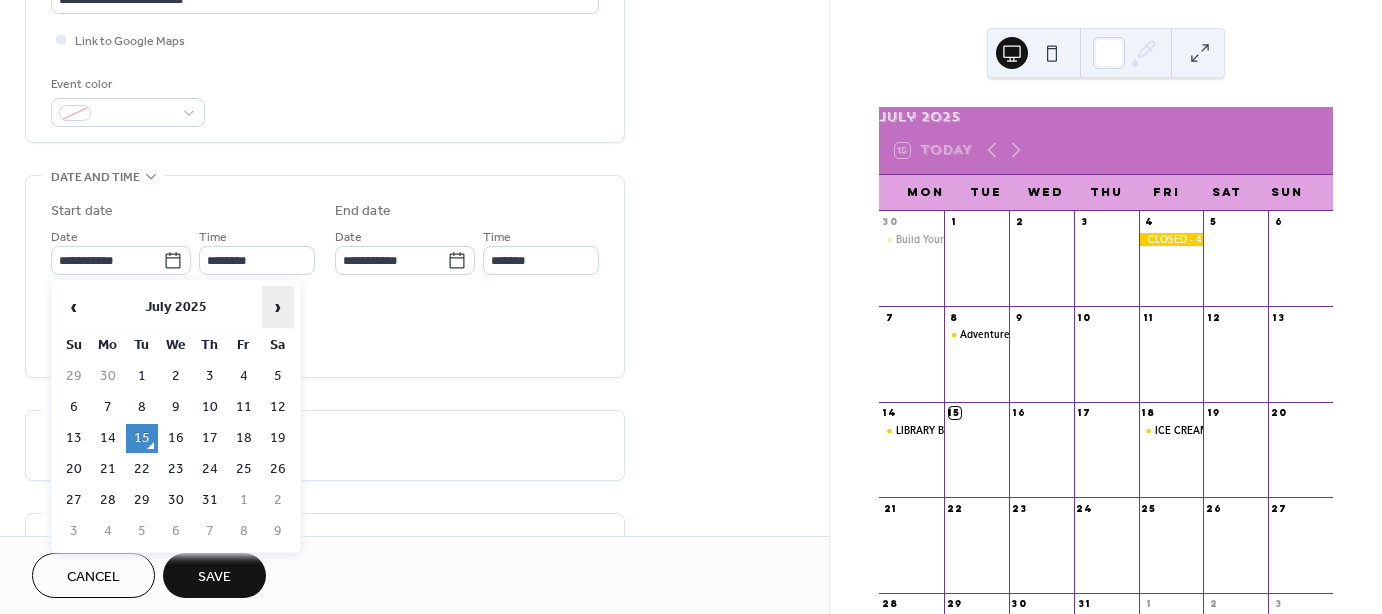 click on "›" at bounding box center [278, 307] 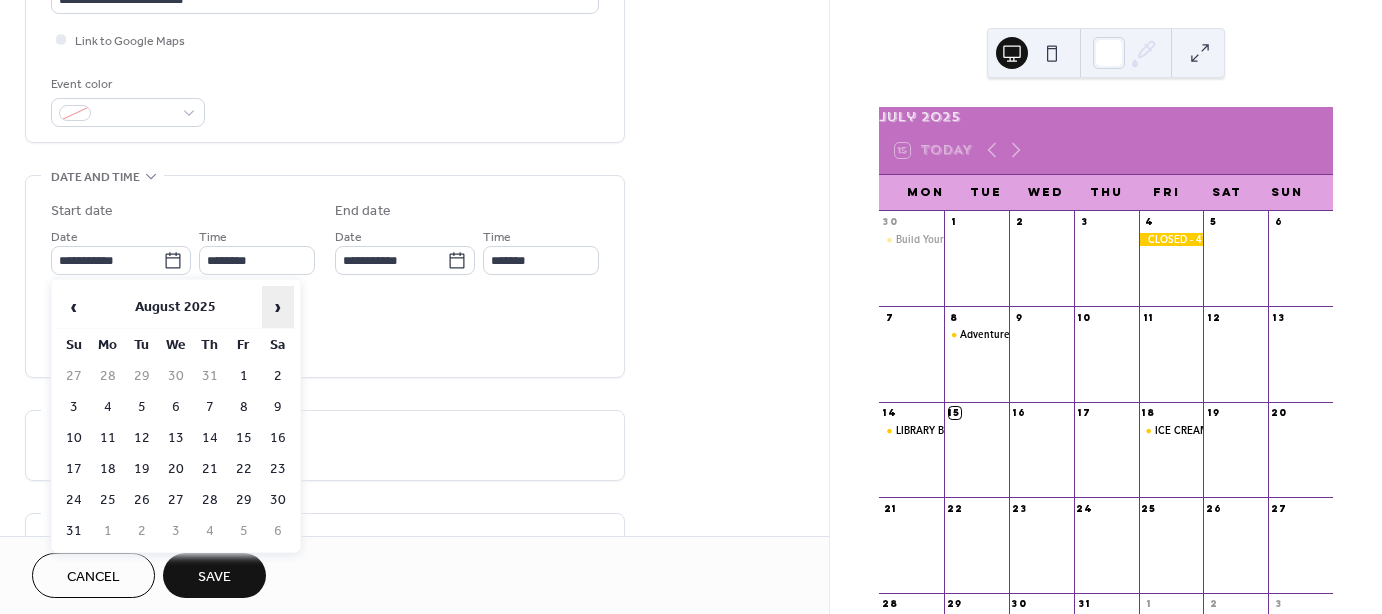 click on "›" at bounding box center (278, 307) 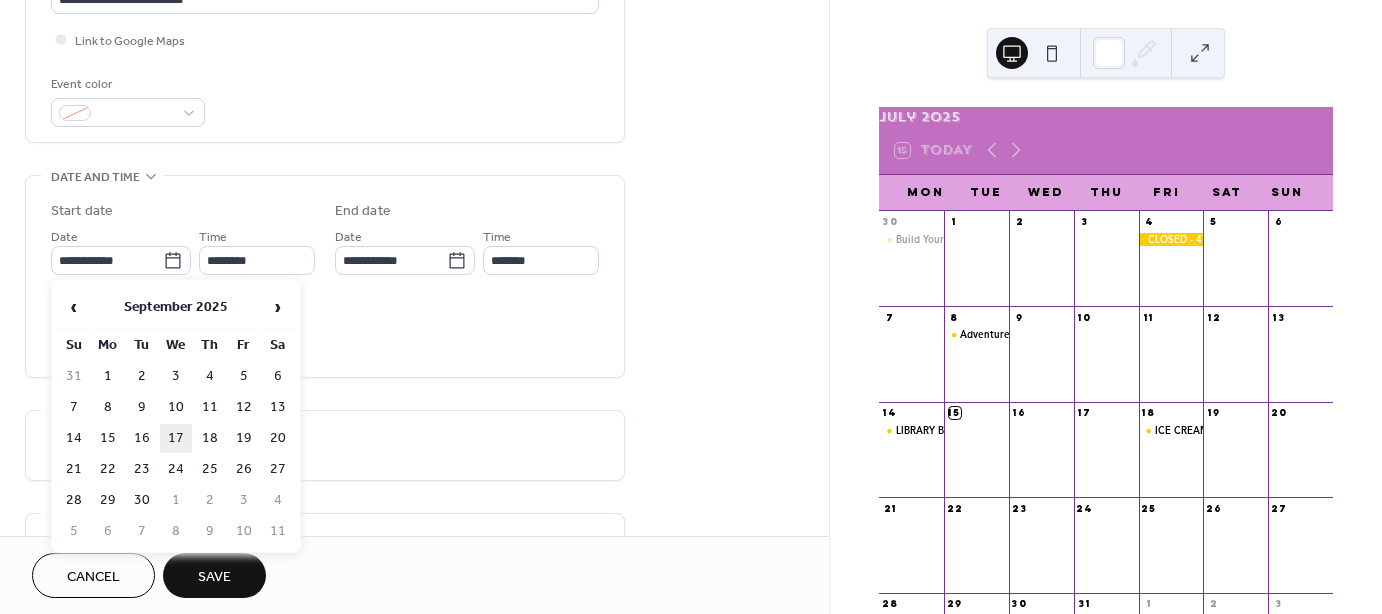 click on "17" at bounding box center (176, 438) 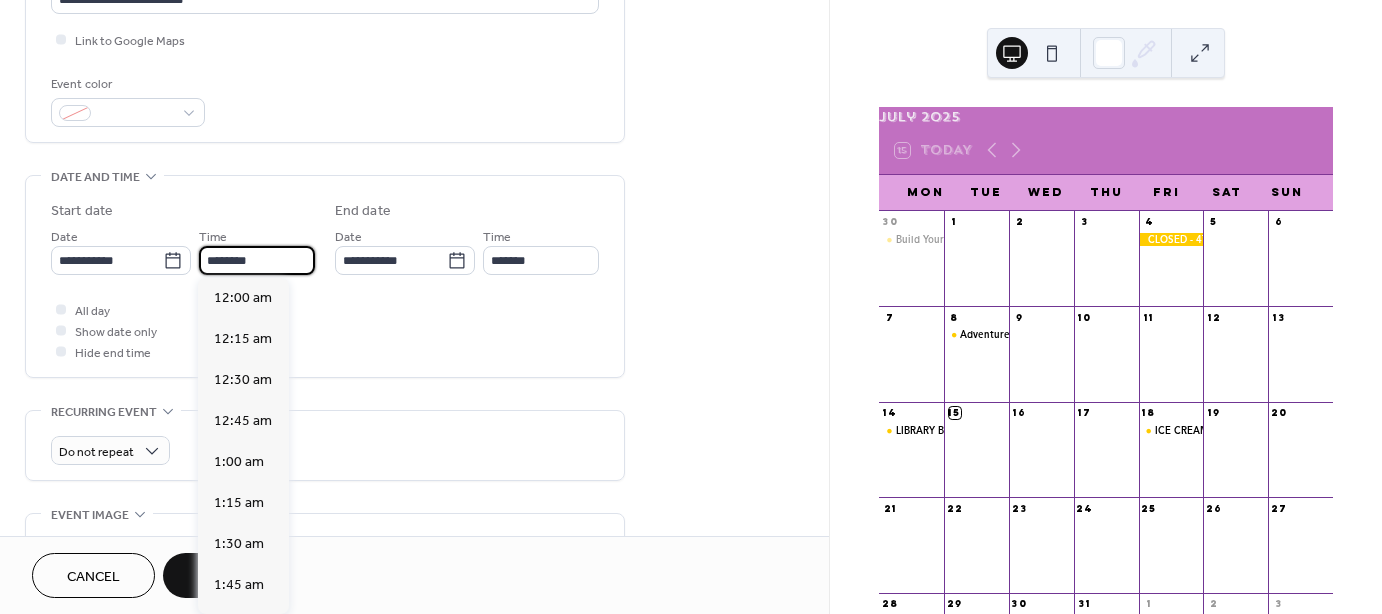 click on "********" at bounding box center (257, 260) 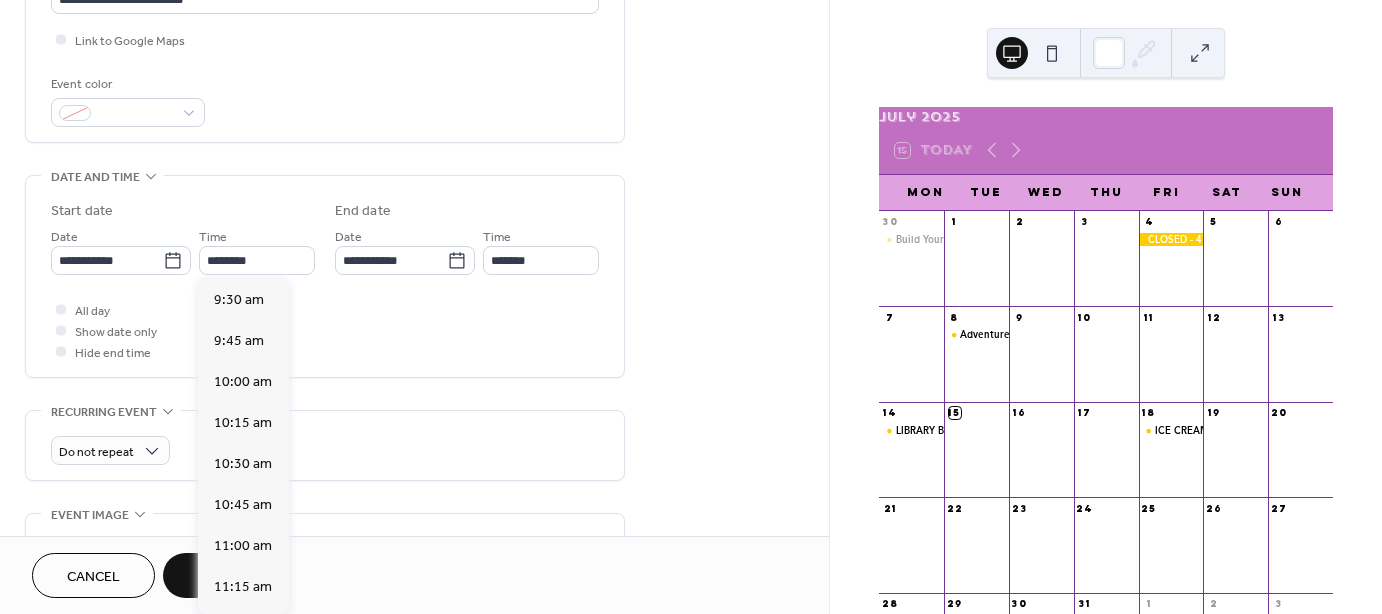 scroll, scrollTop: 1565, scrollLeft: 0, axis: vertical 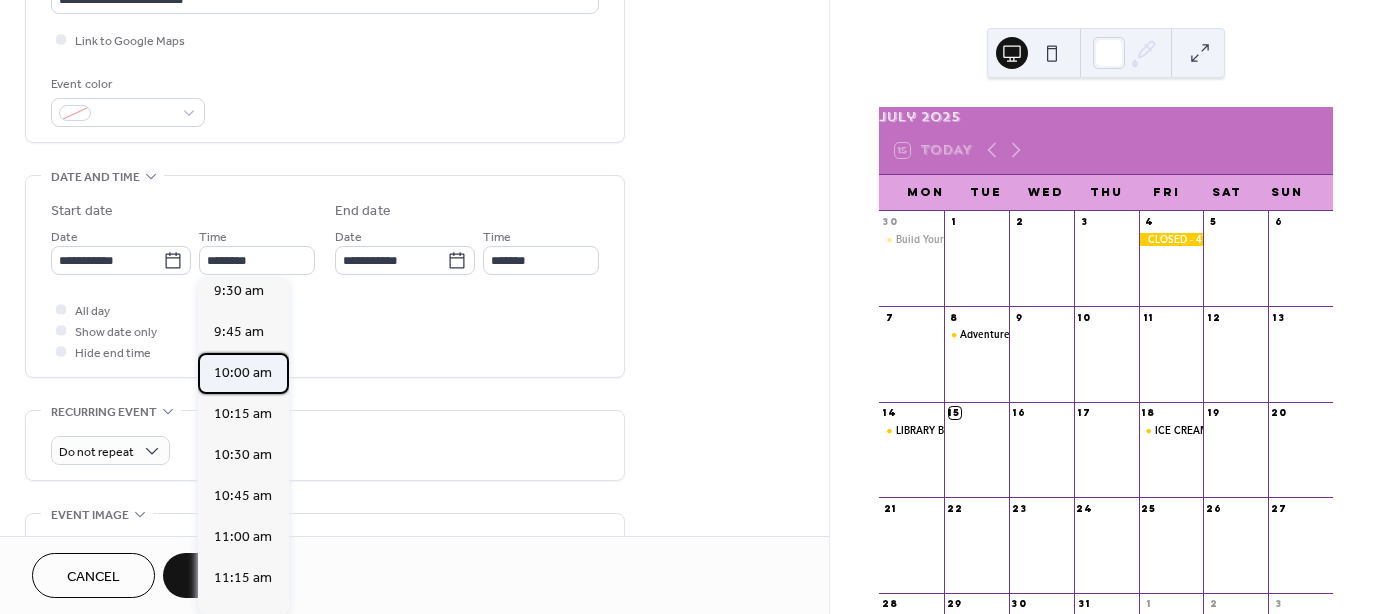click on "10:00 am" at bounding box center [243, 373] 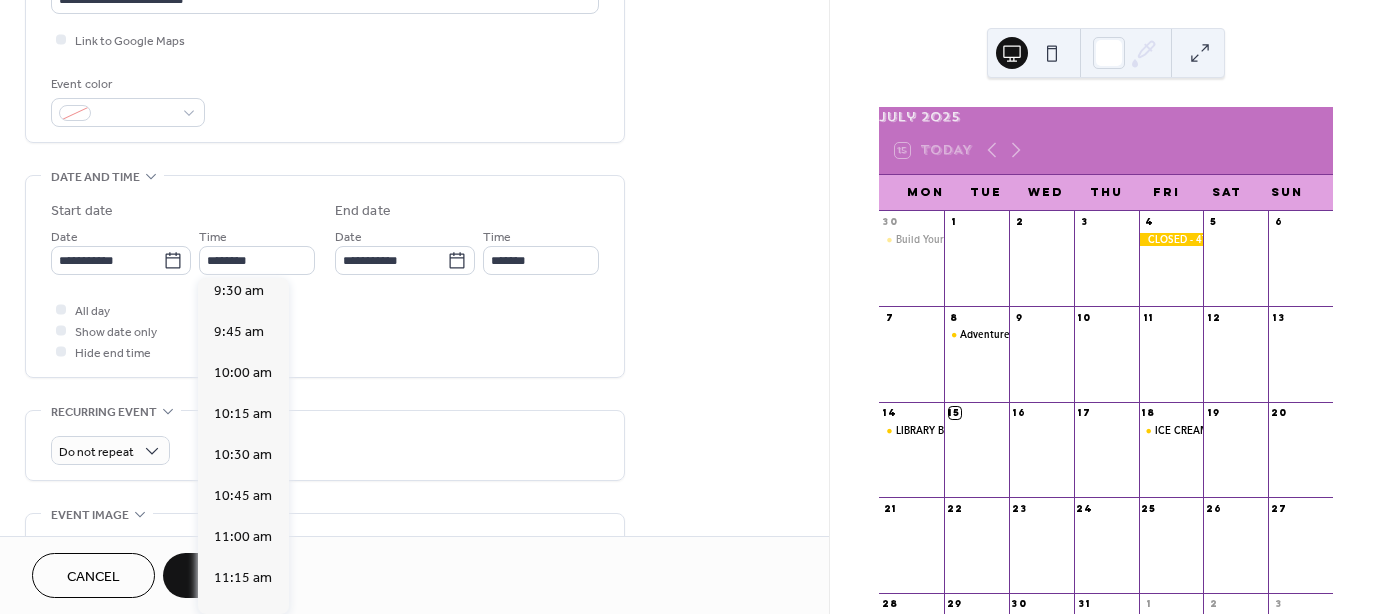 type on "********" 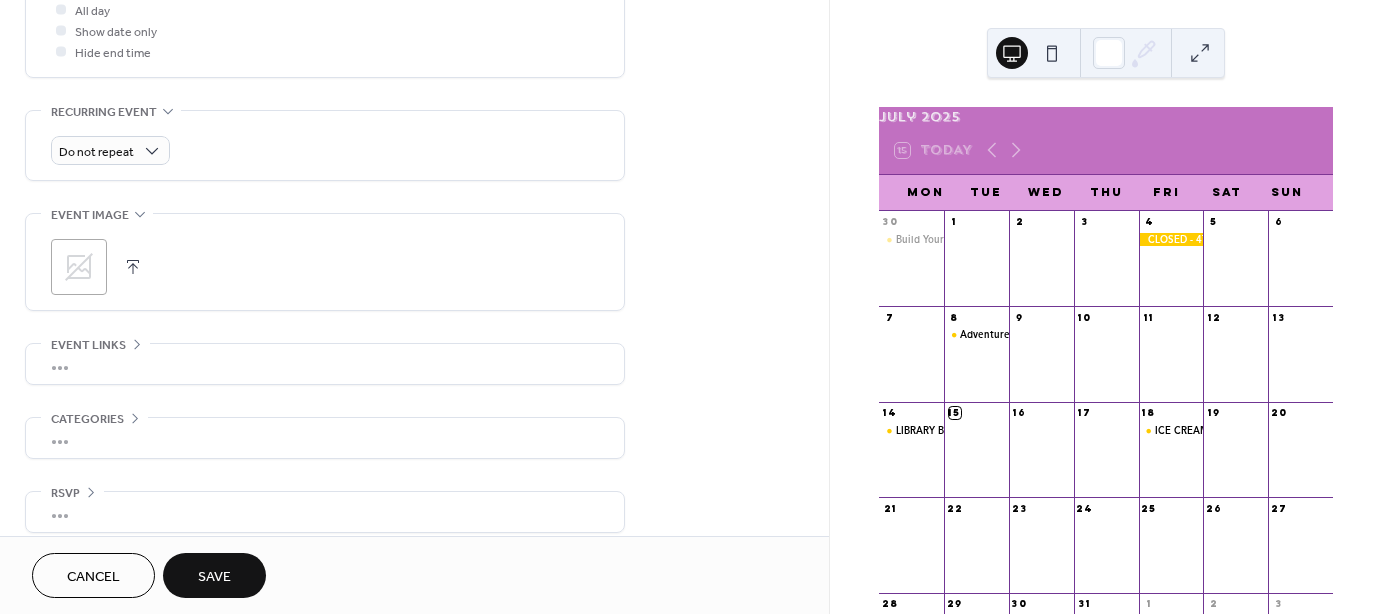 scroll, scrollTop: 790, scrollLeft: 0, axis: vertical 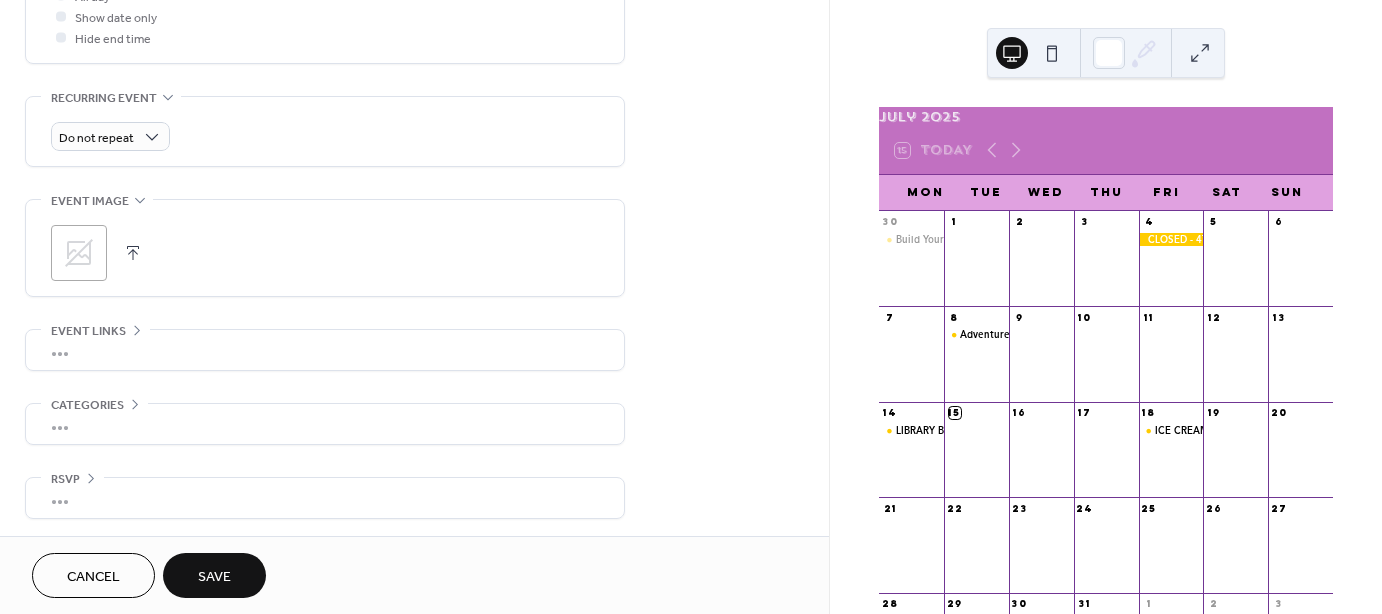 click on "Save" at bounding box center [214, 577] 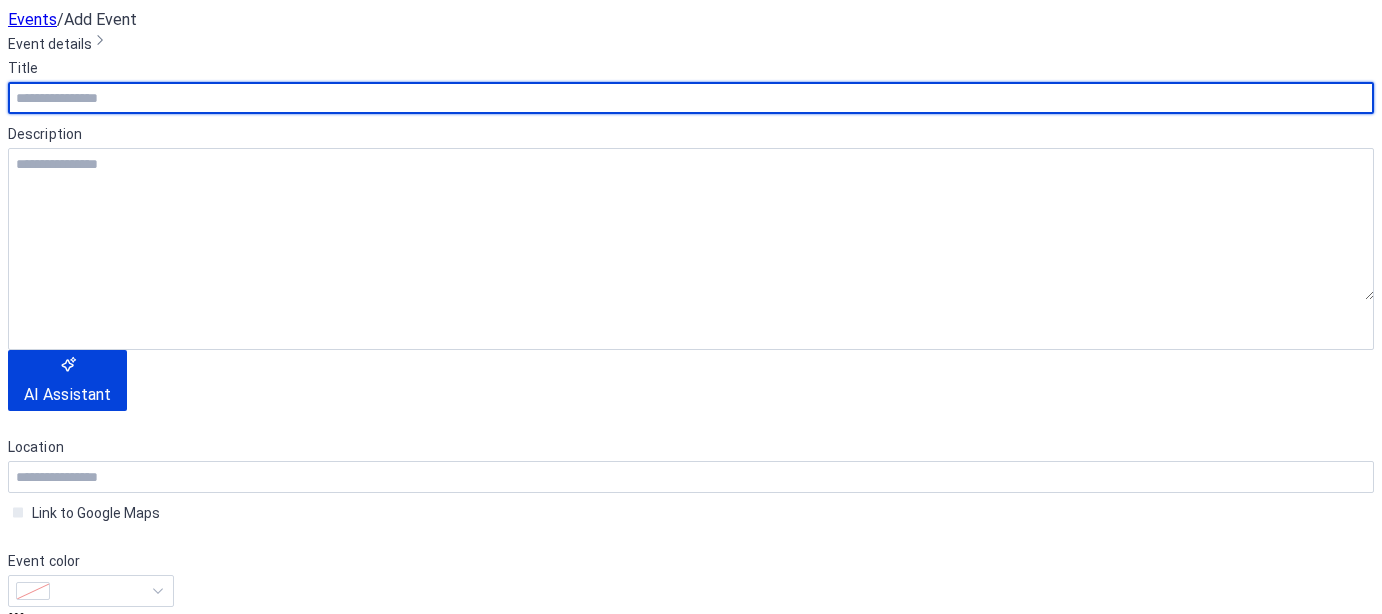 scroll, scrollTop: 0, scrollLeft: 0, axis: both 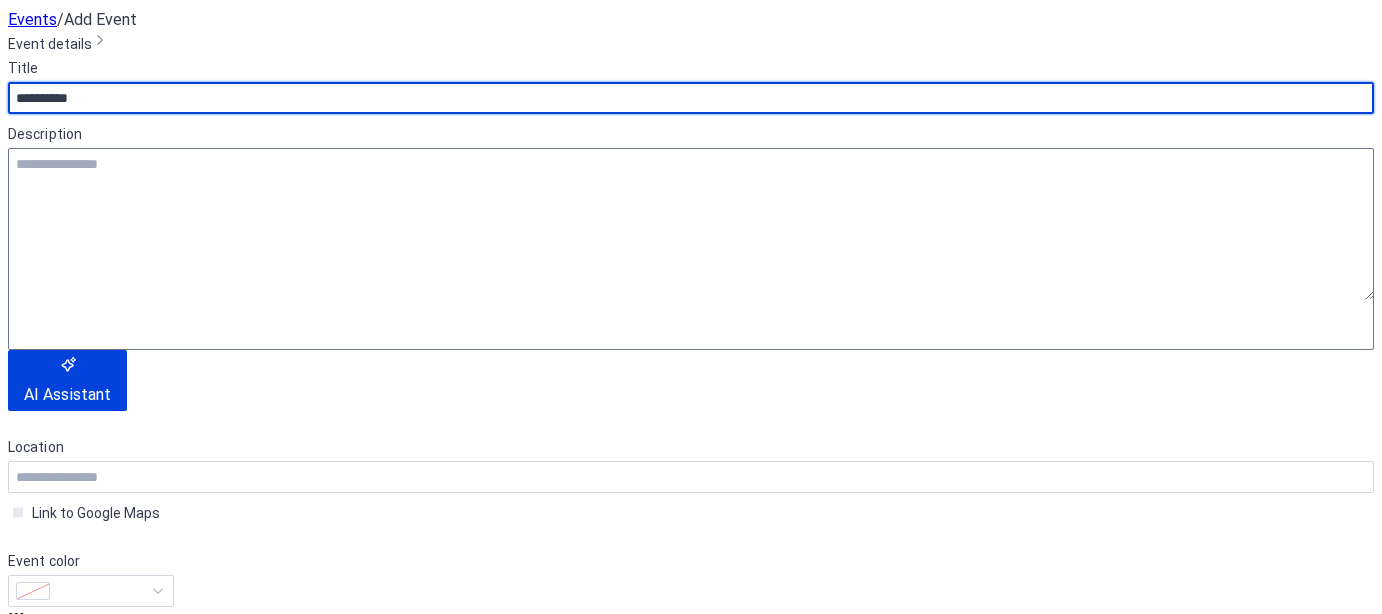 type on "**********" 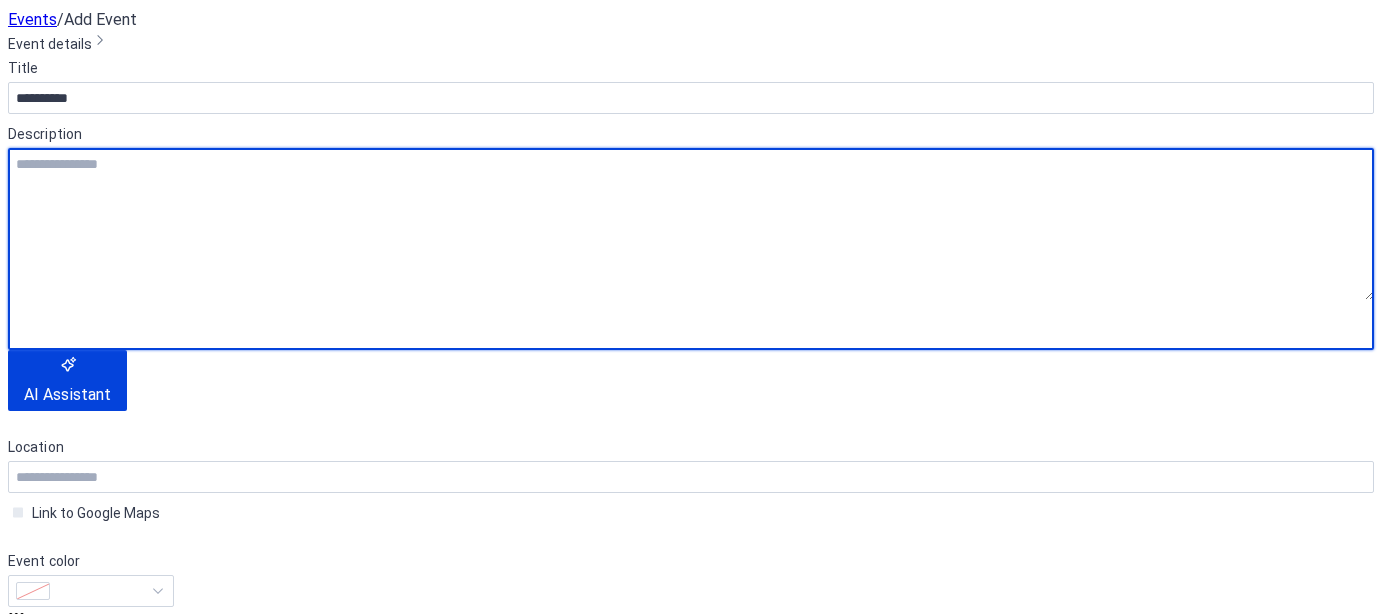 drag, startPoint x: 144, startPoint y: 245, endPoint x: 153, endPoint y: 235, distance: 13.453624 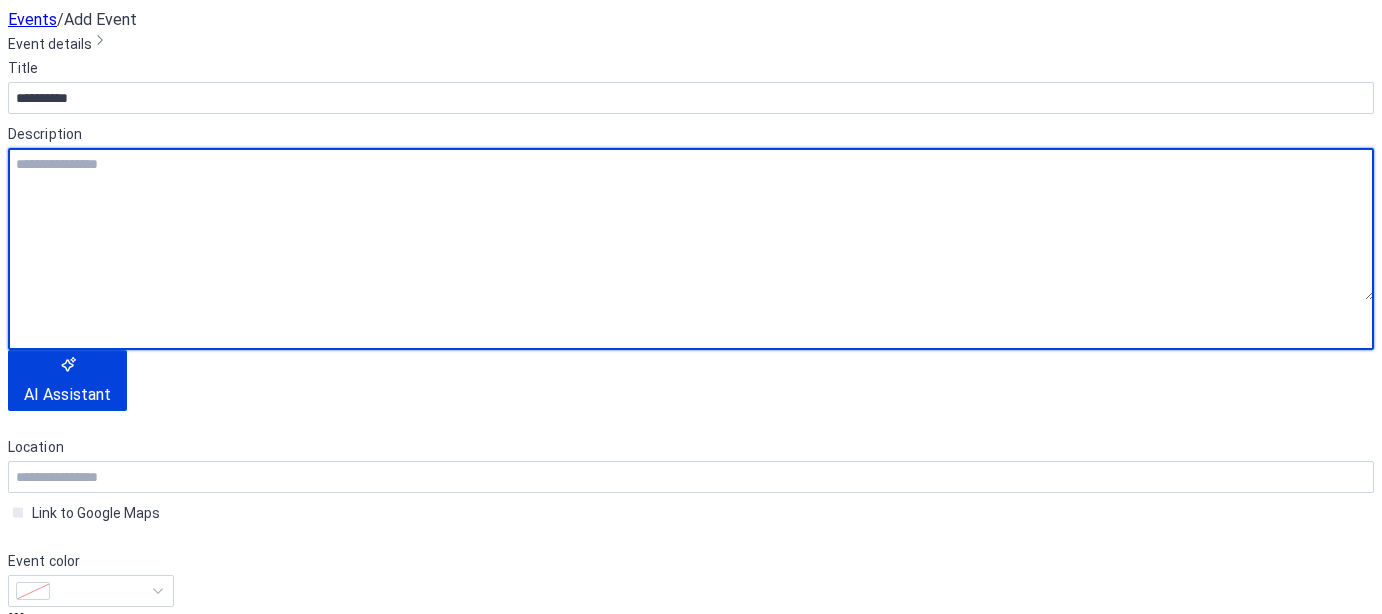 click at bounding box center (691, 224) 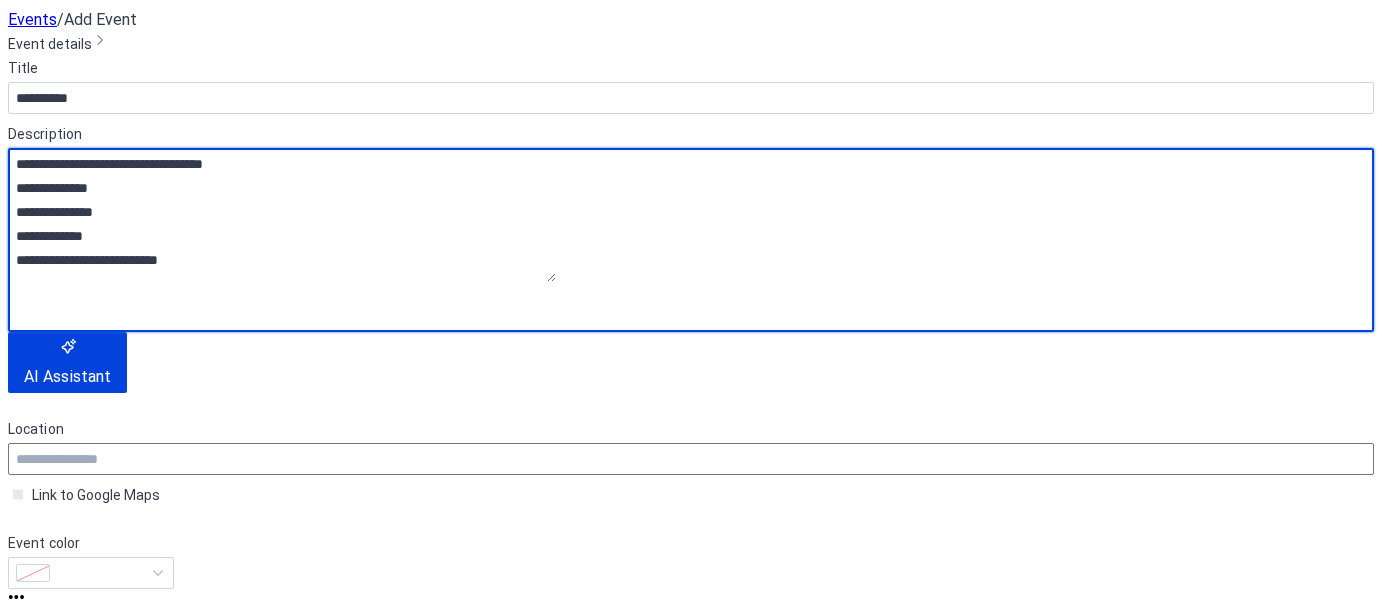 type on "**********" 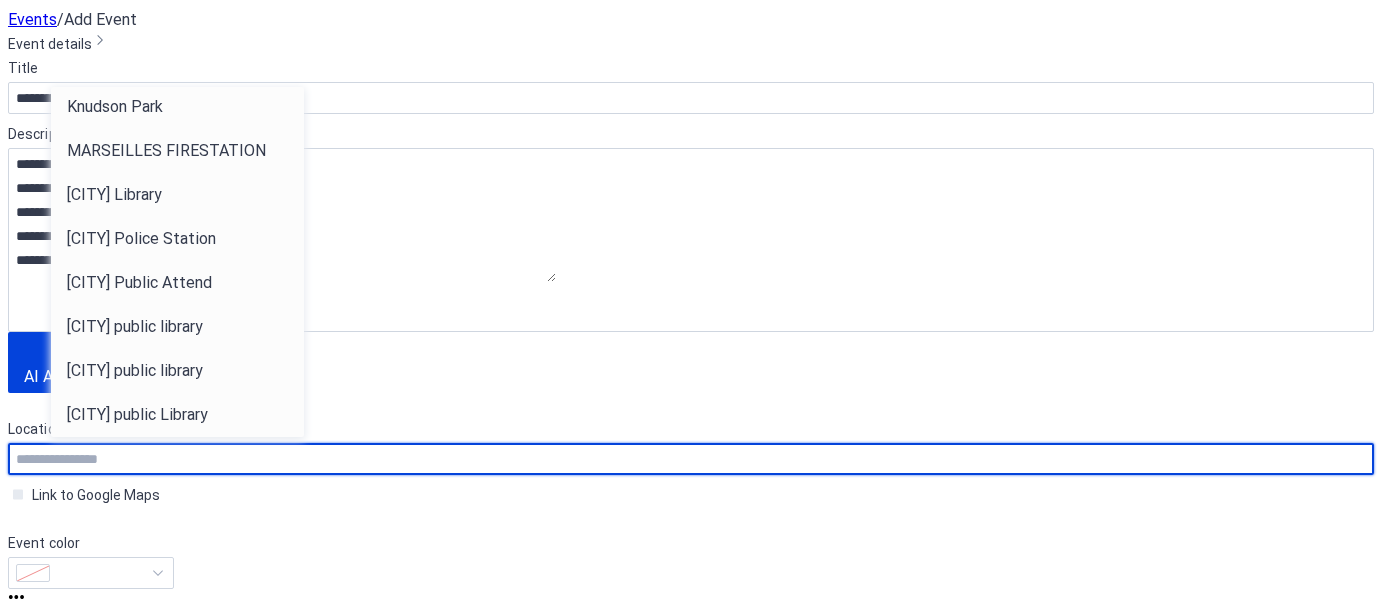 click at bounding box center (691, 459) 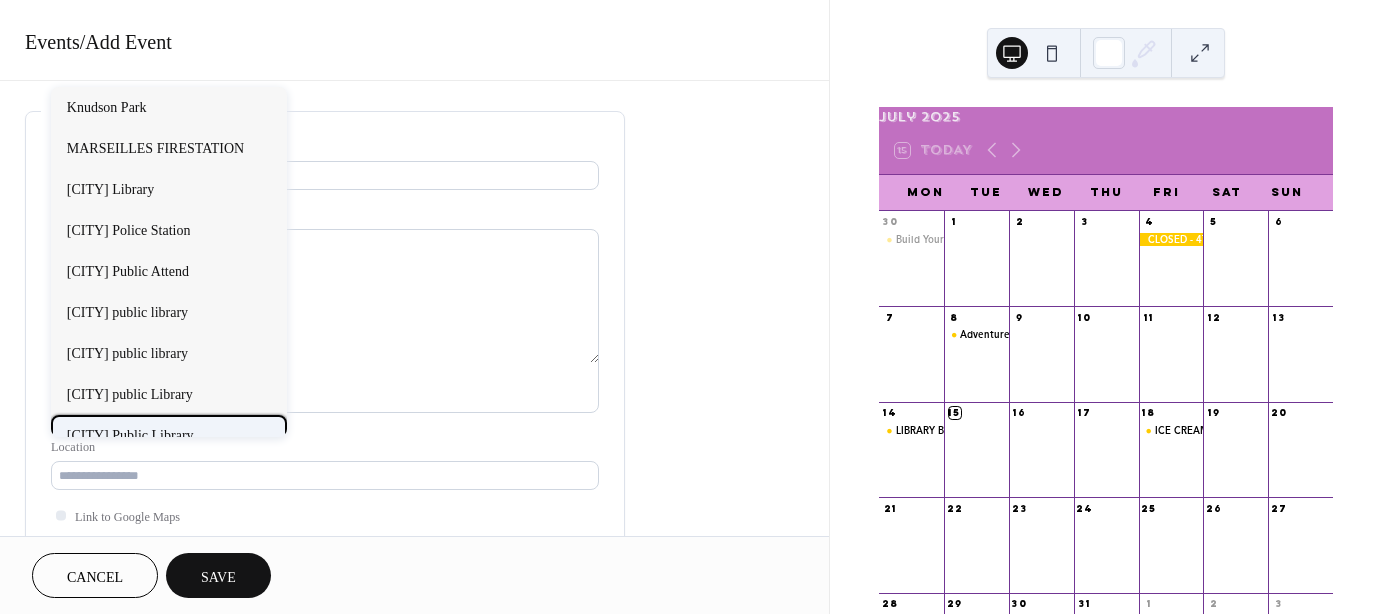 click on "[CITY] Public Library" at bounding box center (130, 434) 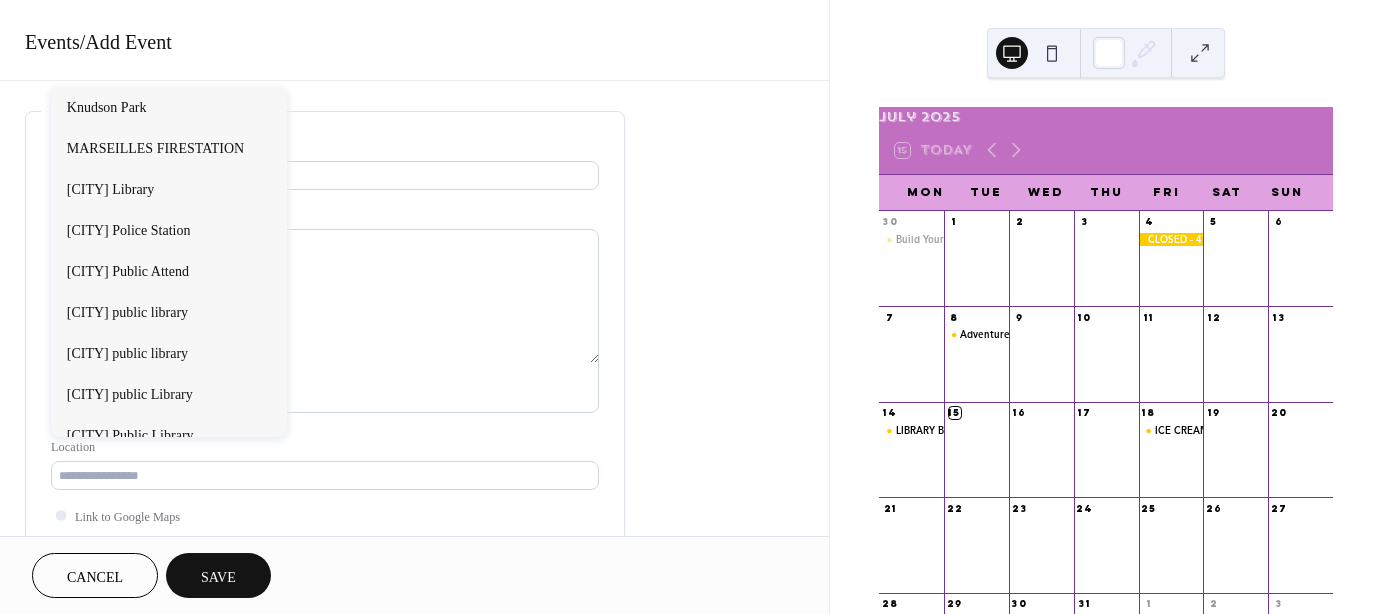 type on "**********" 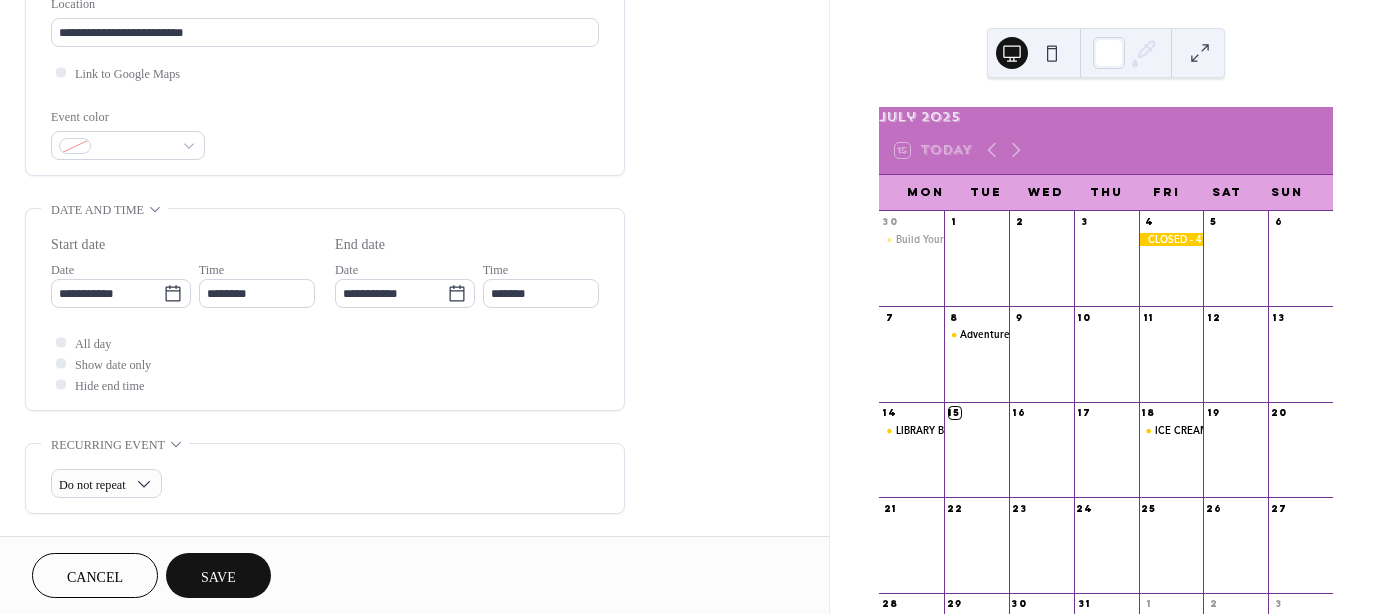 scroll, scrollTop: 447, scrollLeft: 0, axis: vertical 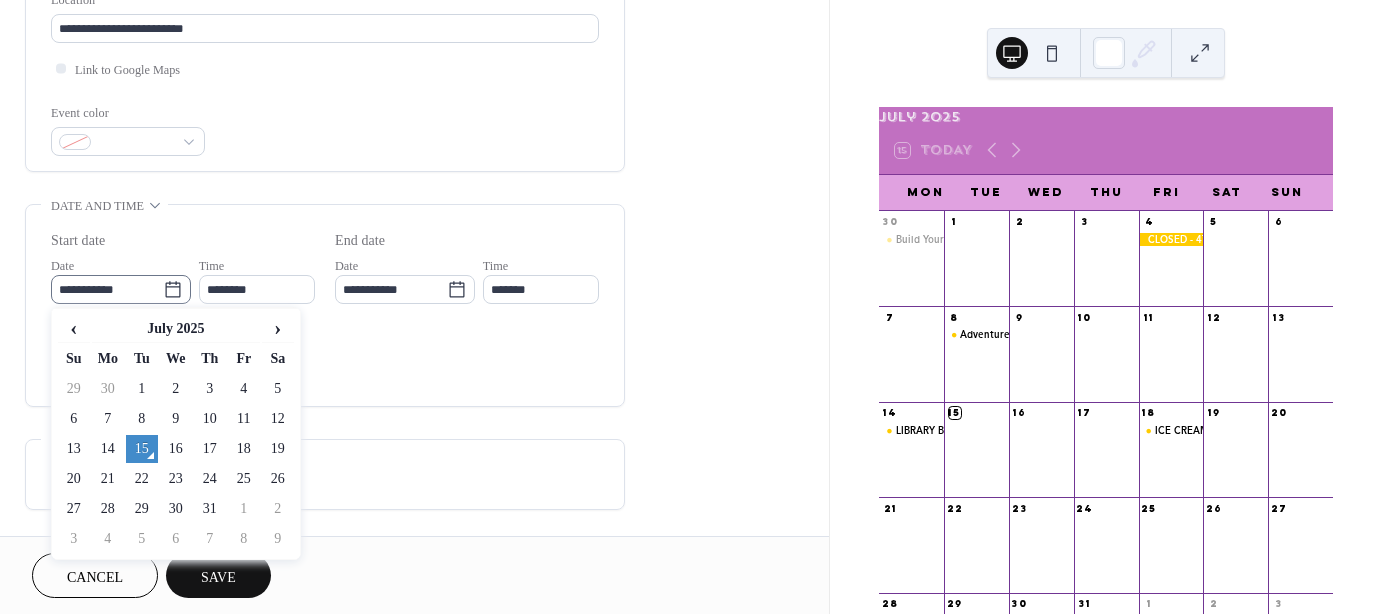click 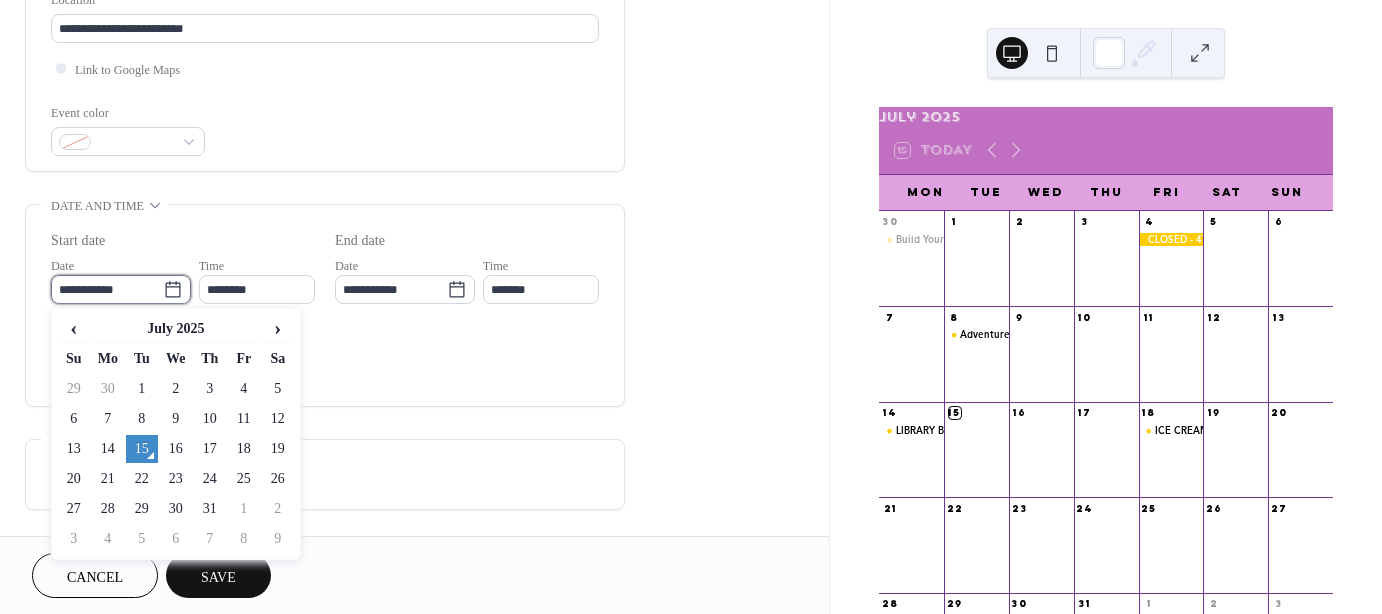 click on "**********" at bounding box center (107, 289) 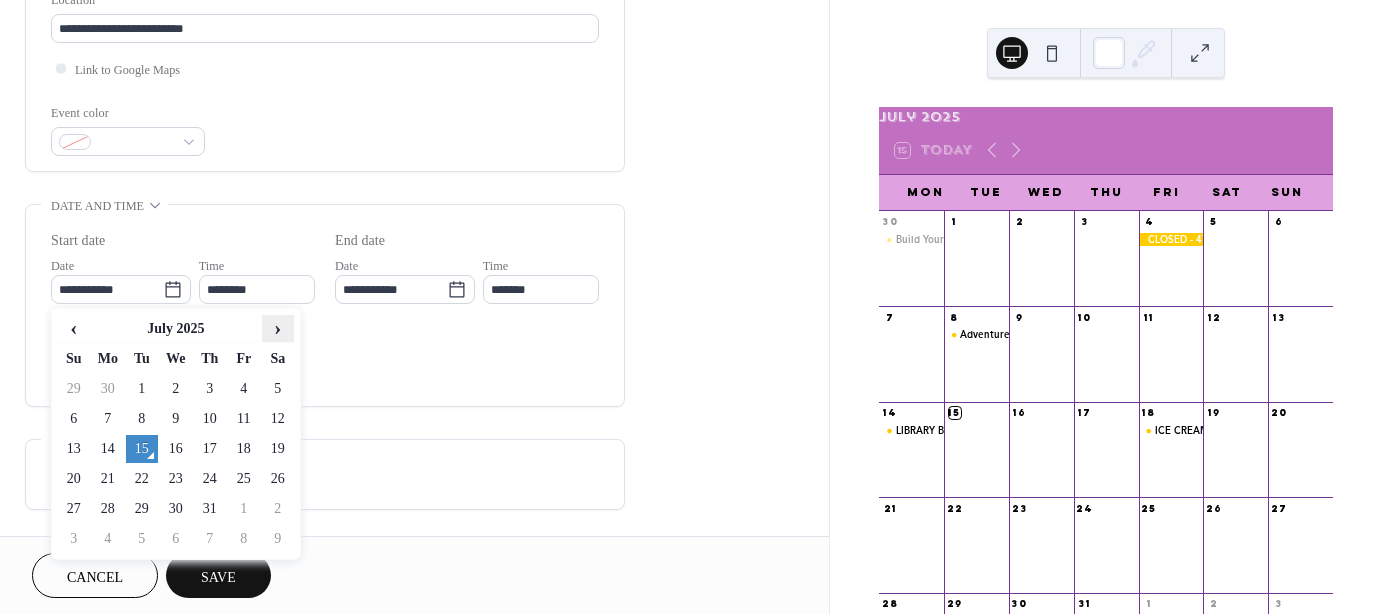 drag, startPoint x: 284, startPoint y: 327, endPoint x: 274, endPoint y: 331, distance: 10.770329 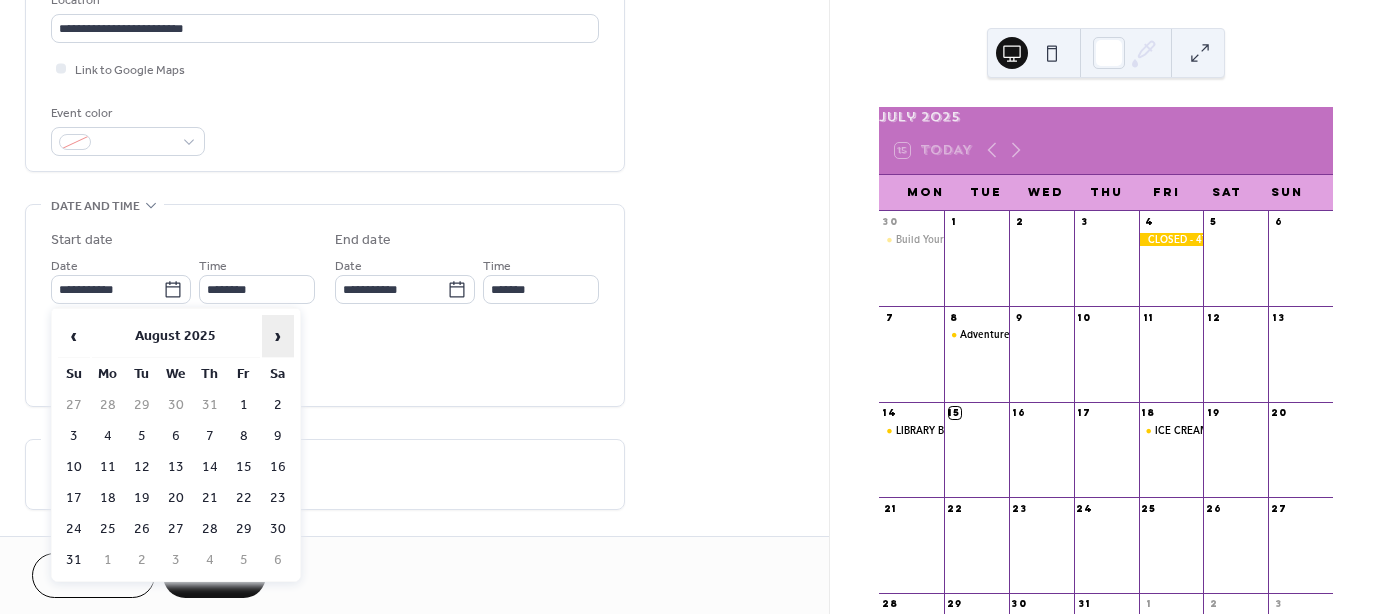 click on "›" at bounding box center [278, 336] 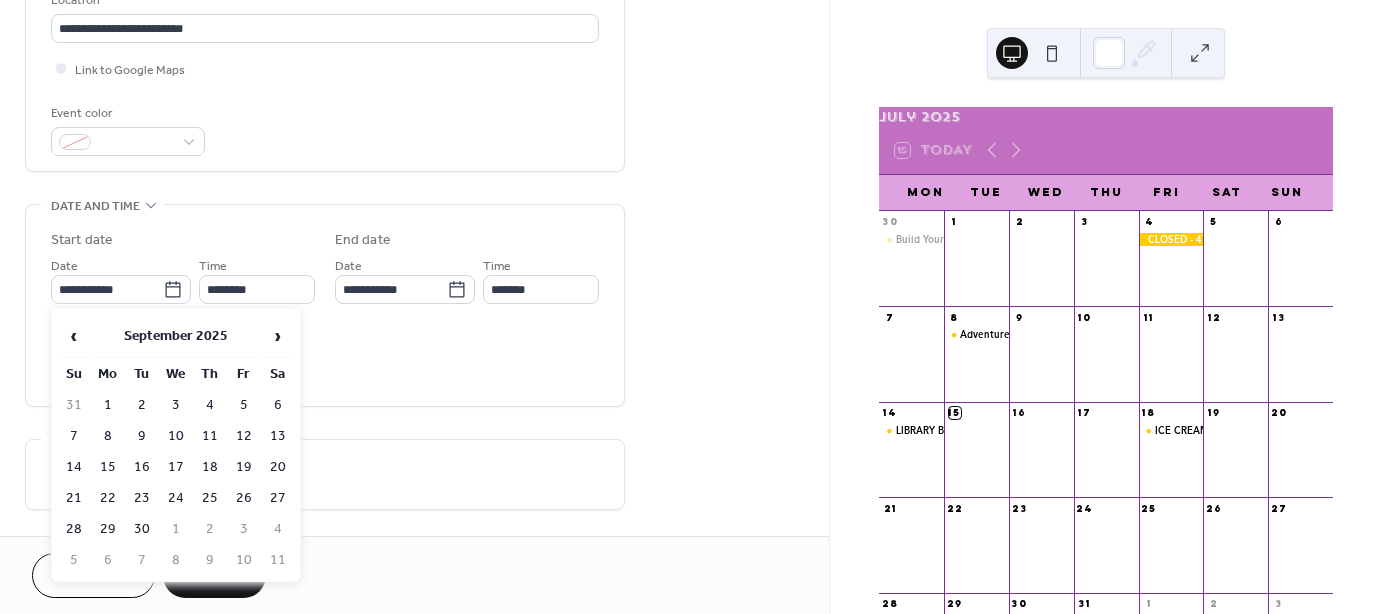 click on "24" at bounding box center [176, 498] 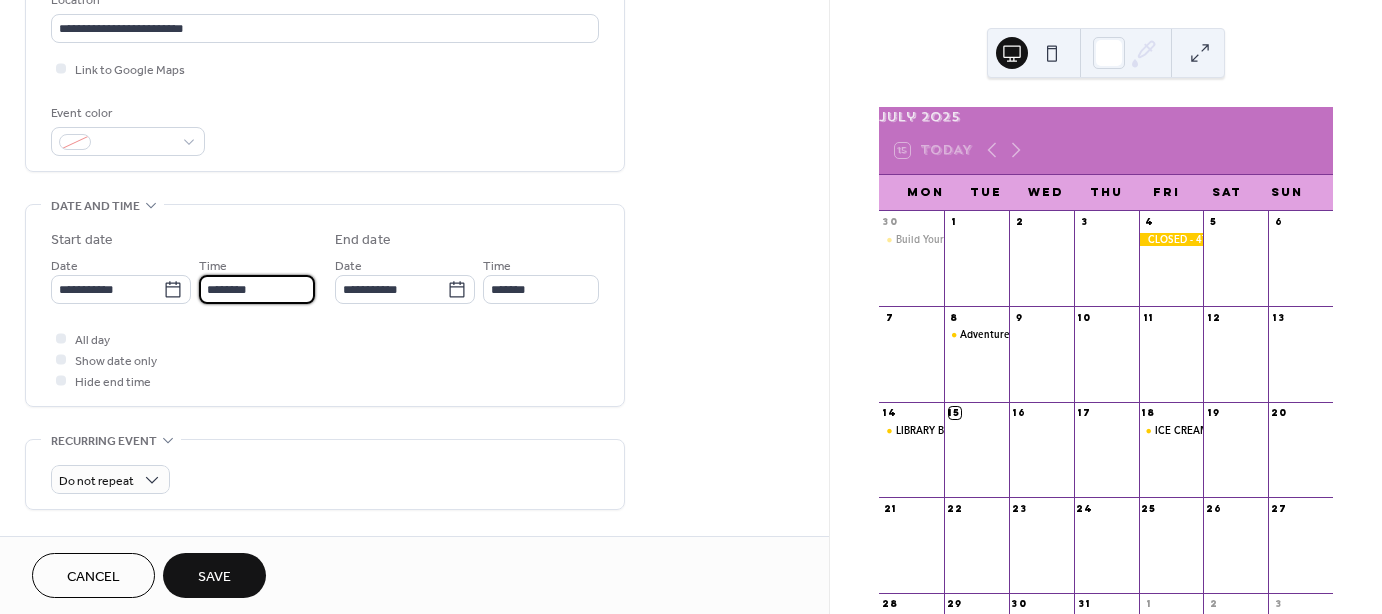 click on "********" at bounding box center (257, 289) 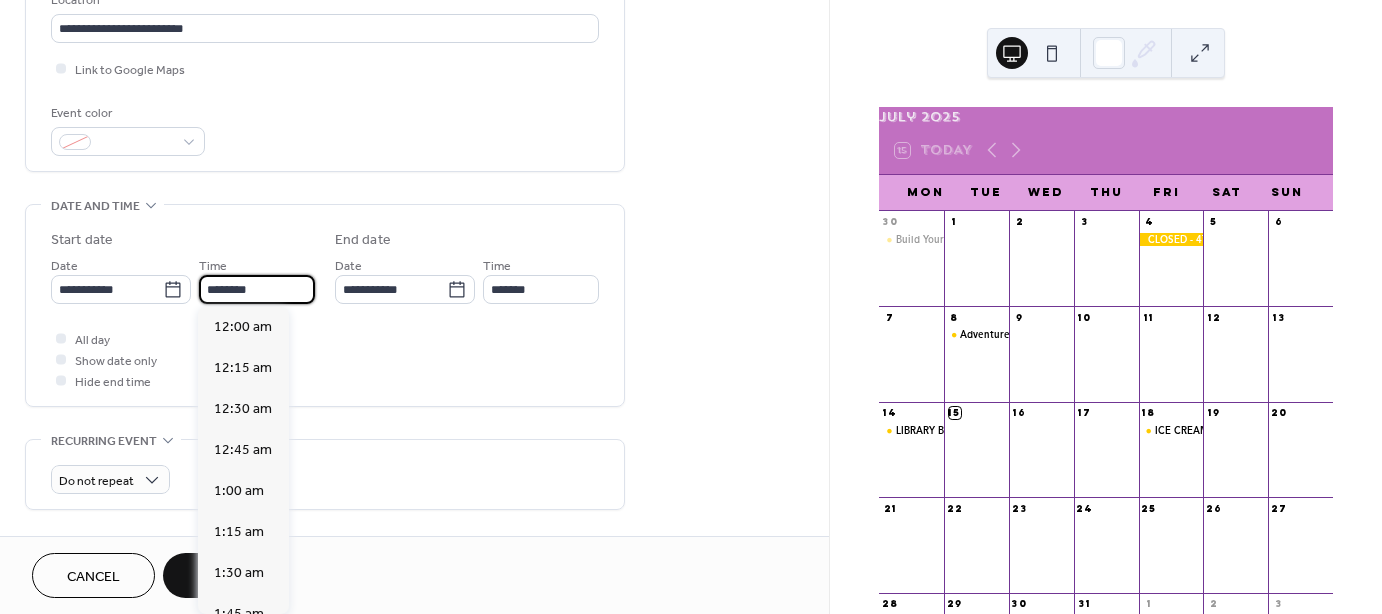 scroll, scrollTop: 1968, scrollLeft: 0, axis: vertical 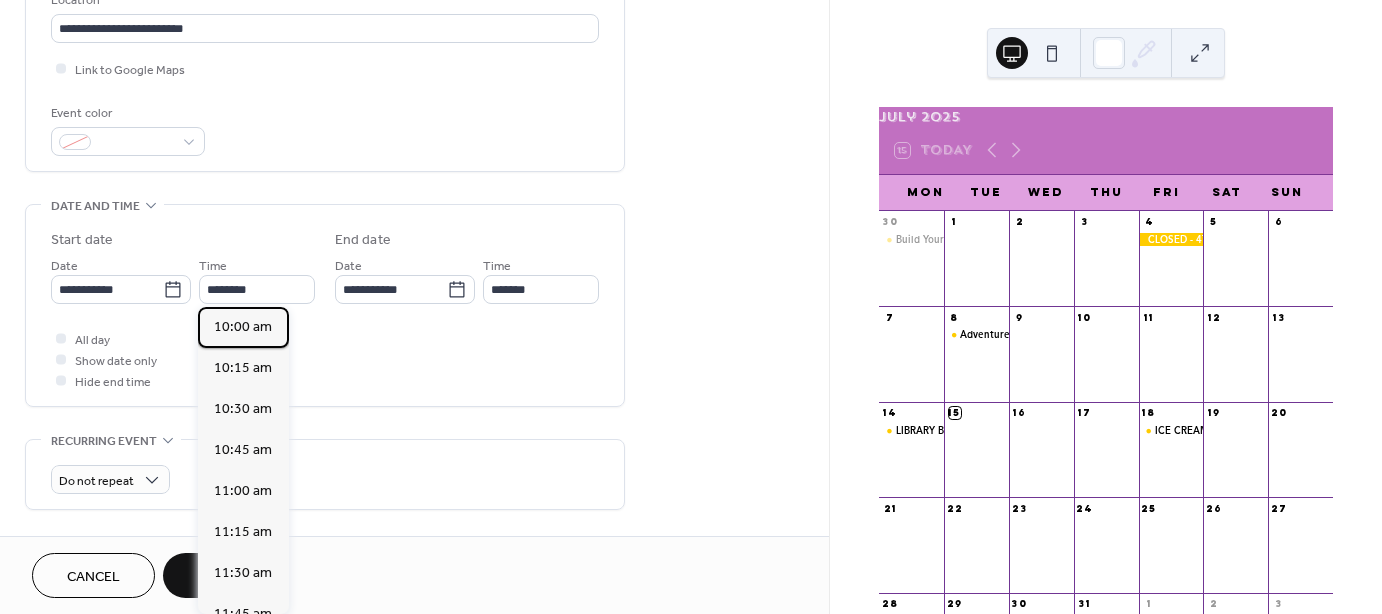 click on "10:00 am" at bounding box center (243, 327) 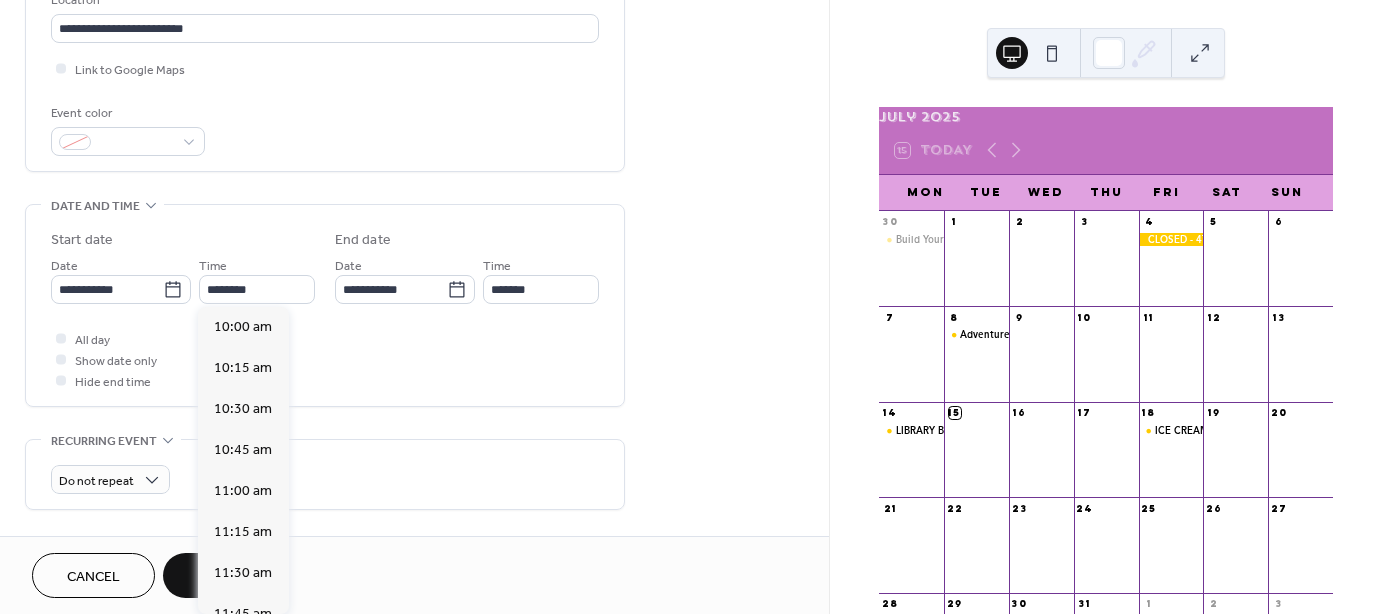 type on "********" 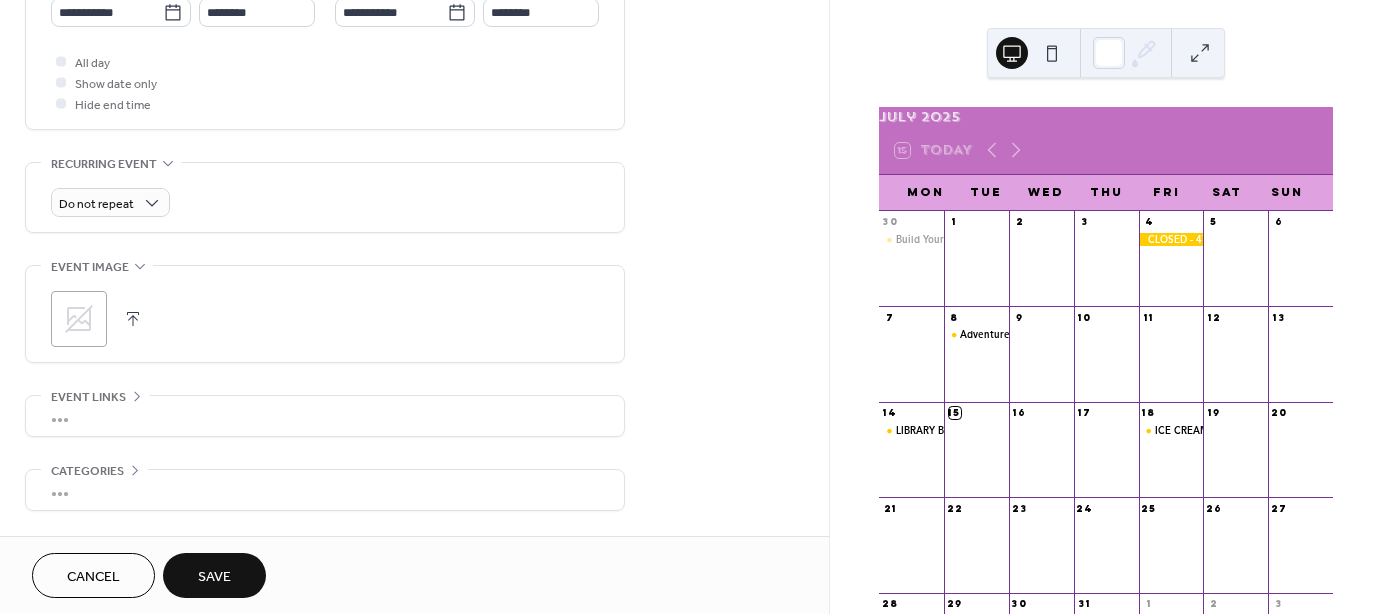 scroll, scrollTop: 790, scrollLeft: 0, axis: vertical 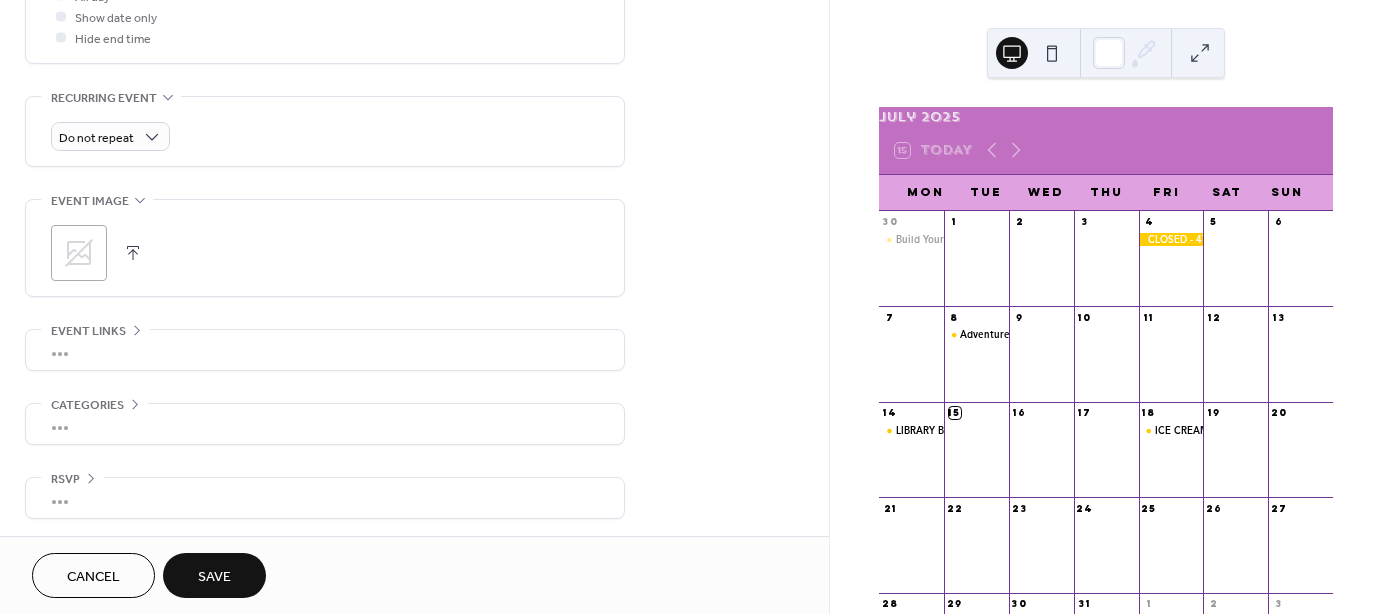 click on "Save" at bounding box center [214, 577] 